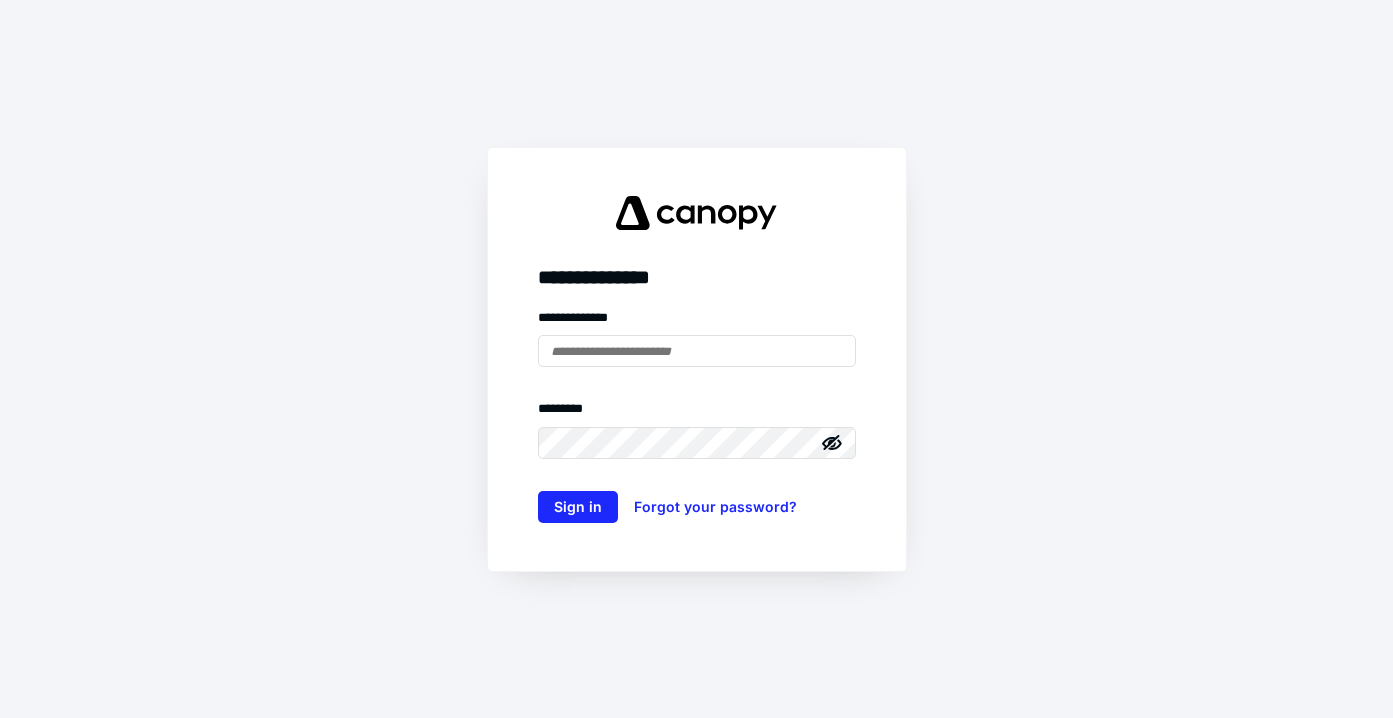 scroll, scrollTop: 0, scrollLeft: 0, axis: both 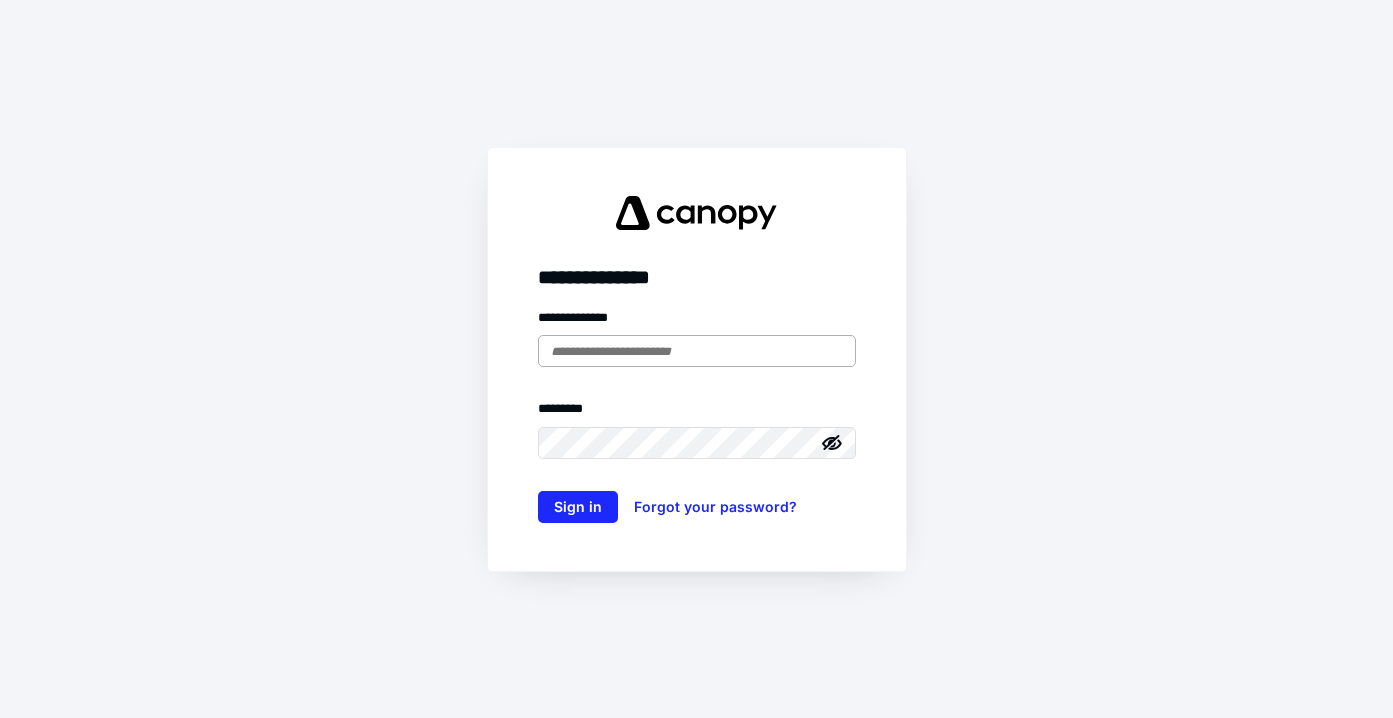 click at bounding box center (697, 351) 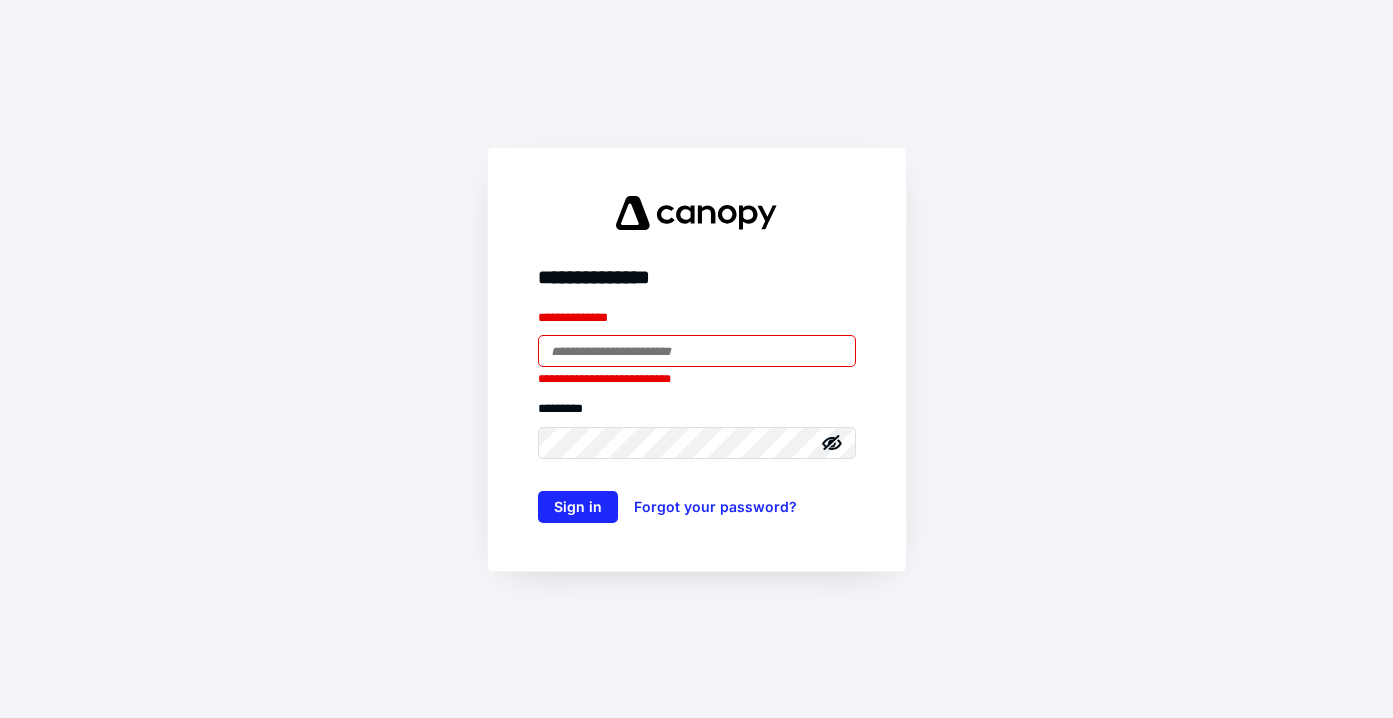 type on "**********" 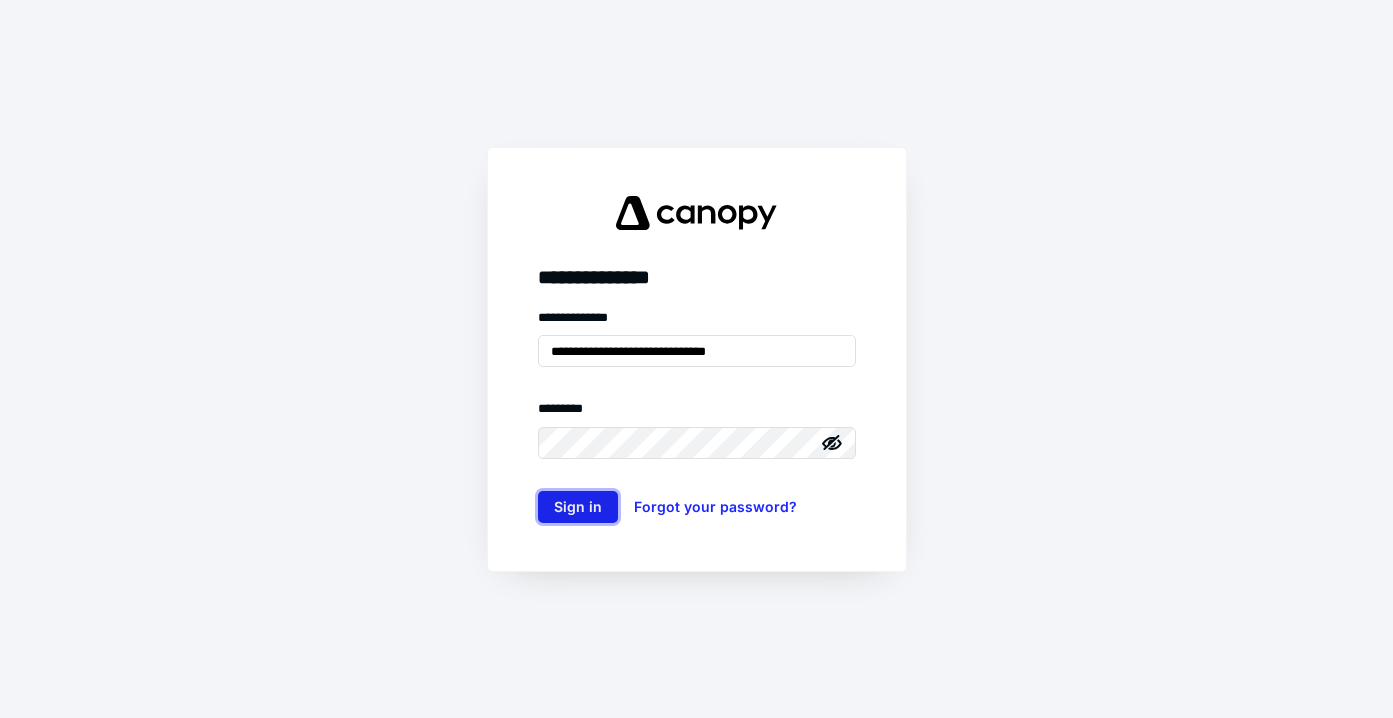 click on "Sign in" at bounding box center (578, 507) 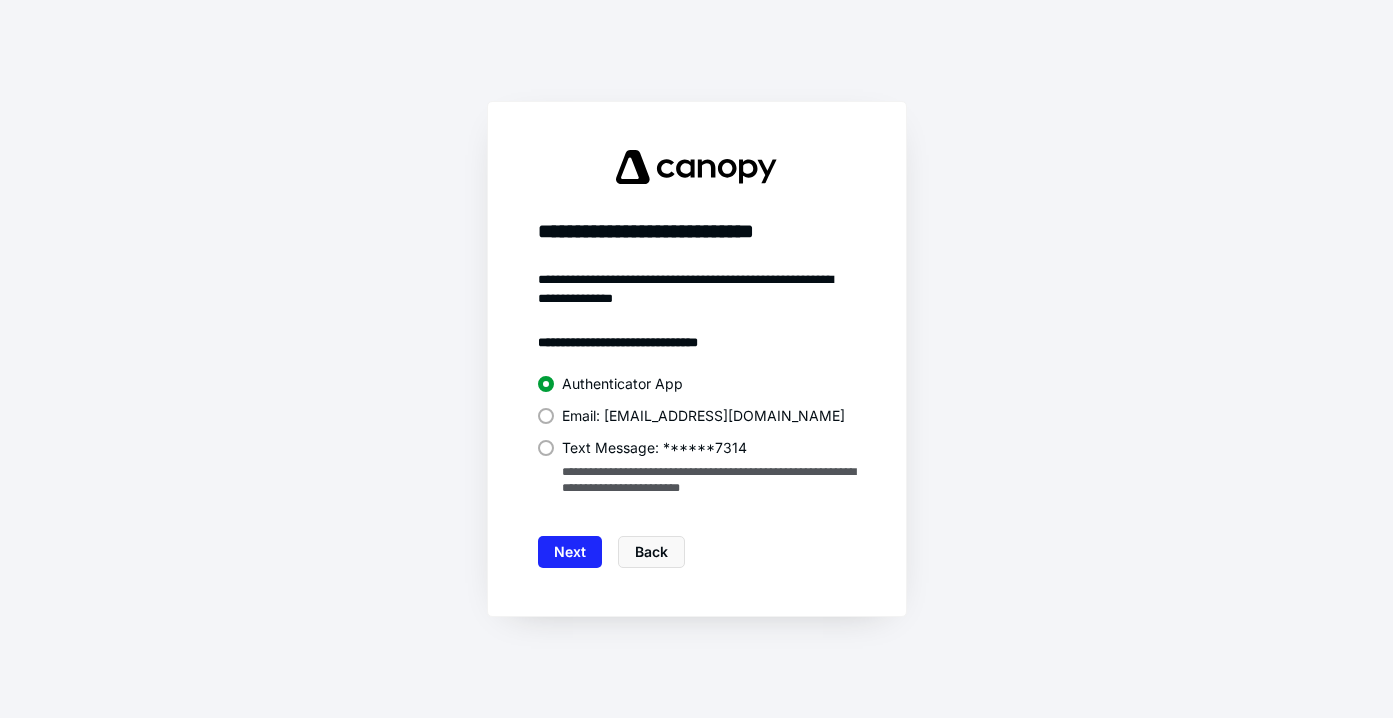 click at bounding box center [546, 416] 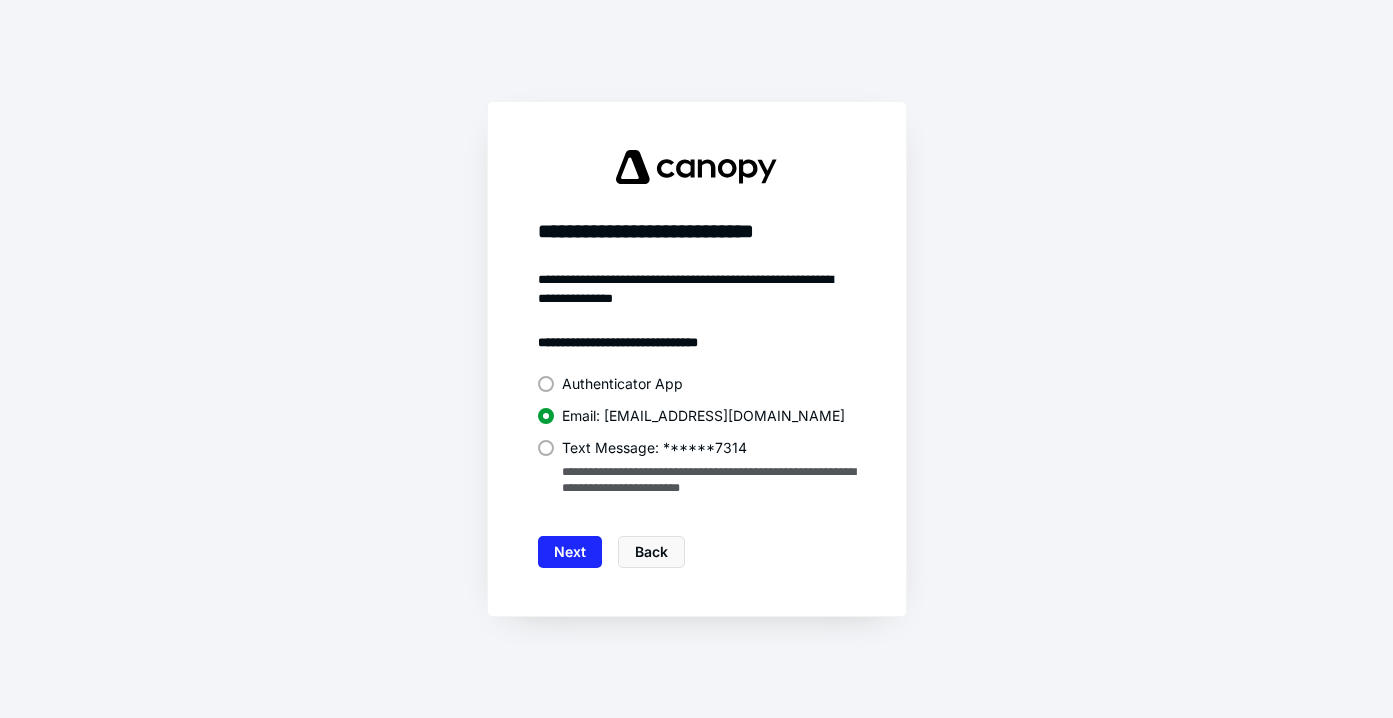 click on "Authenticator App" at bounding box center [622, 384] 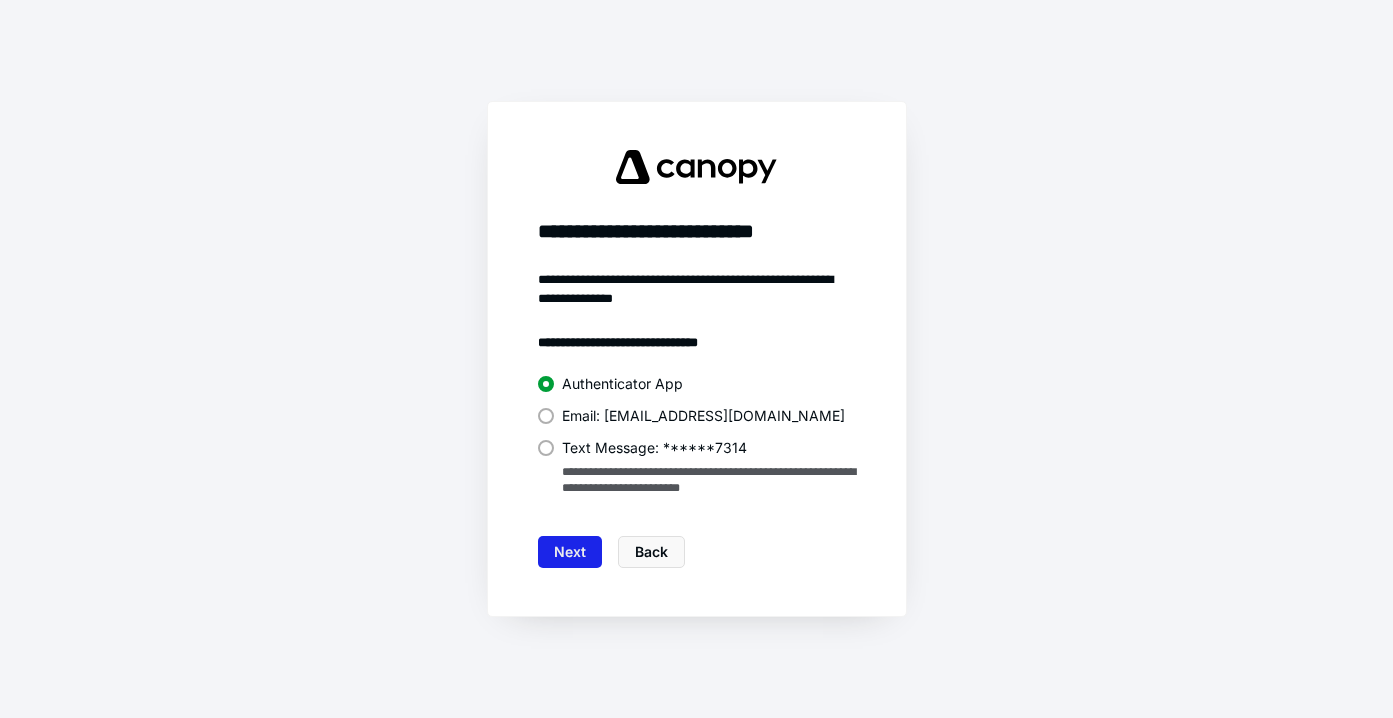 click on "Next" at bounding box center (570, 552) 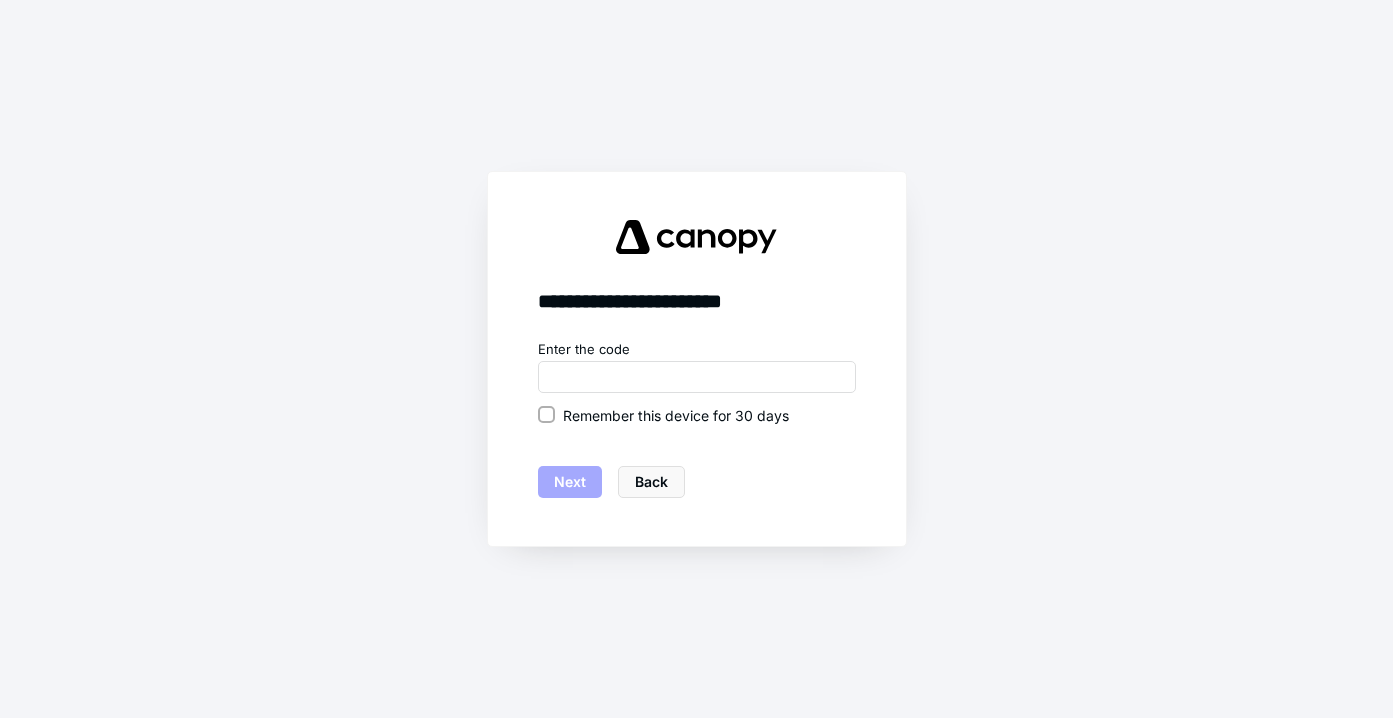 click on "Remember this device for 30 days" at bounding box center [676, 415] 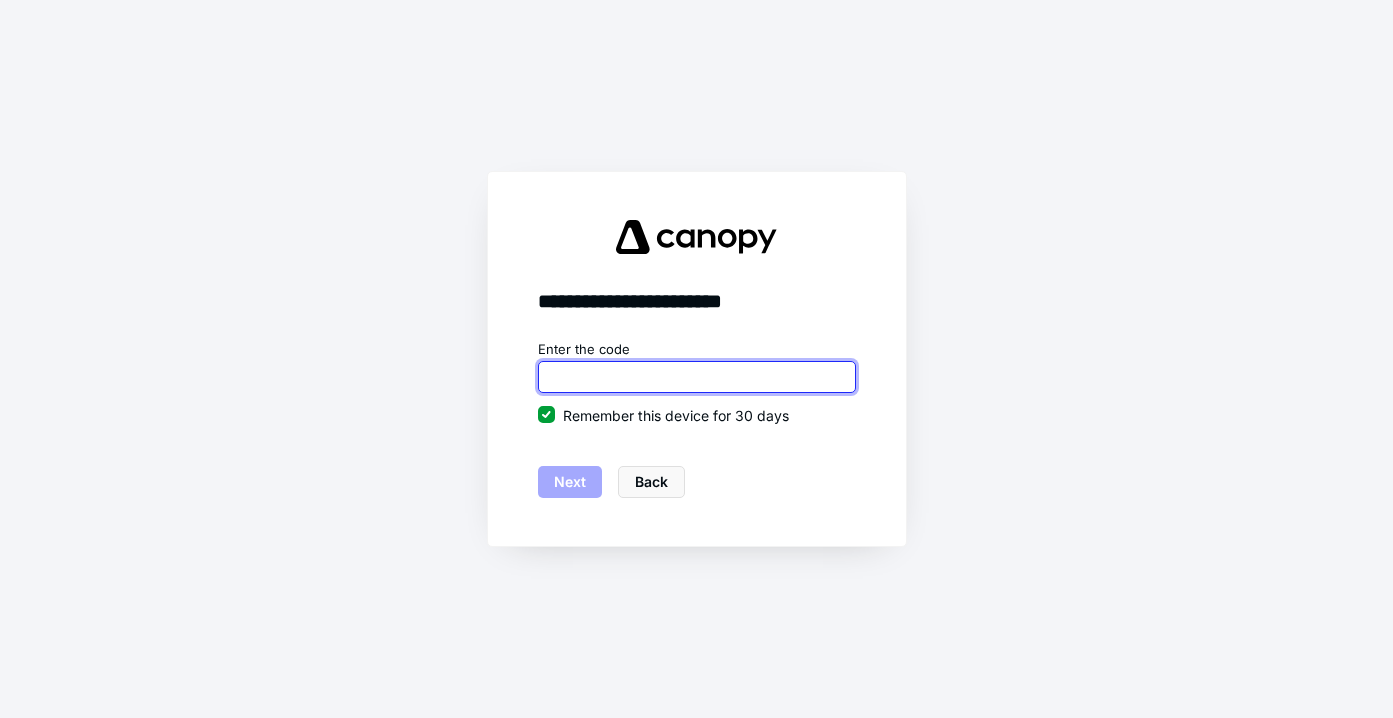 click at bounding box center (697, 377) 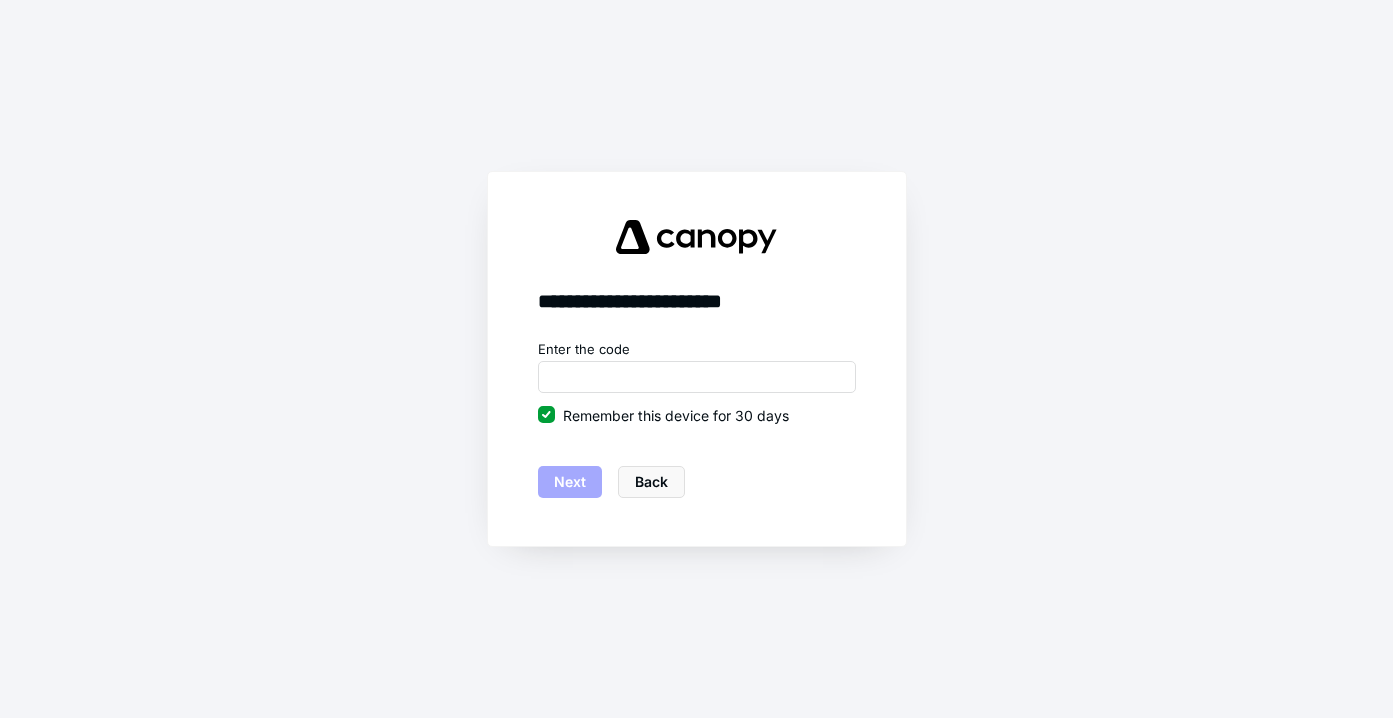 click on "Remember this device for 30 days" at bounding box center (676, 415) 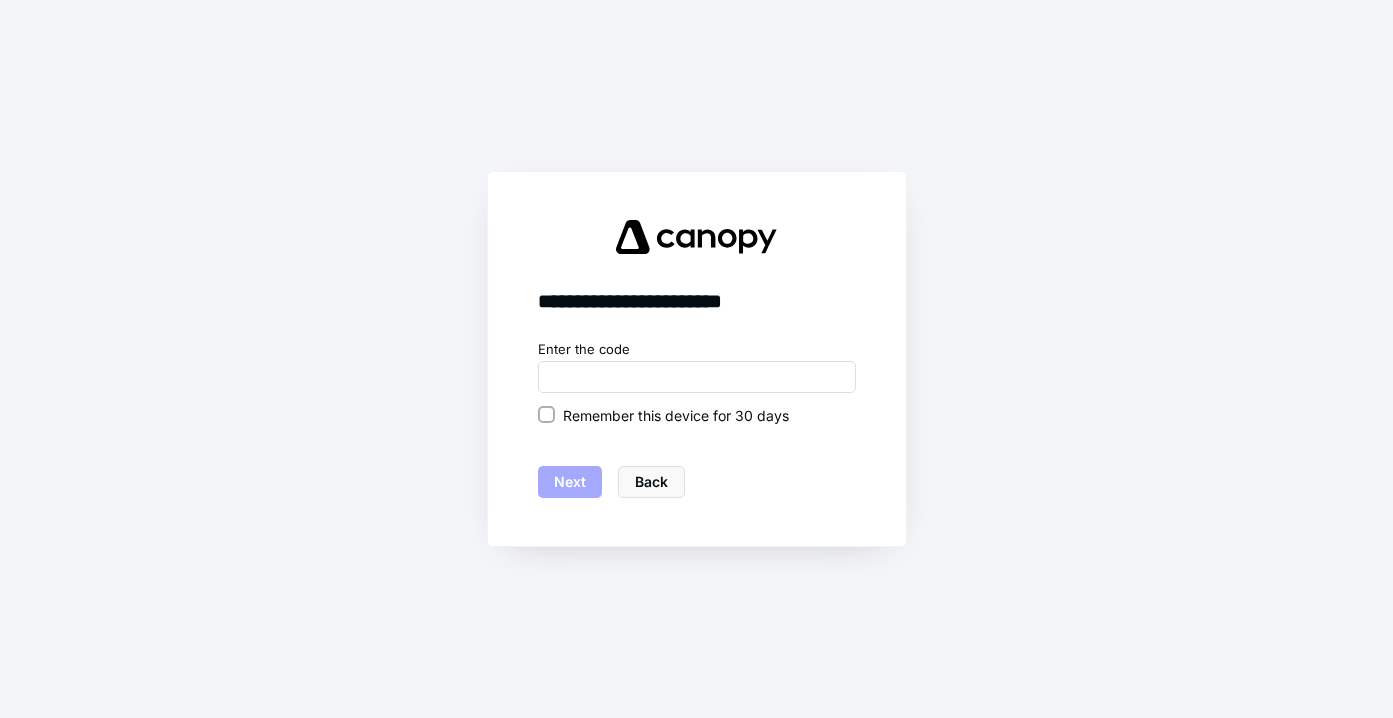 click on "Remember this device for 30 days" at bounding box center (676, 415) 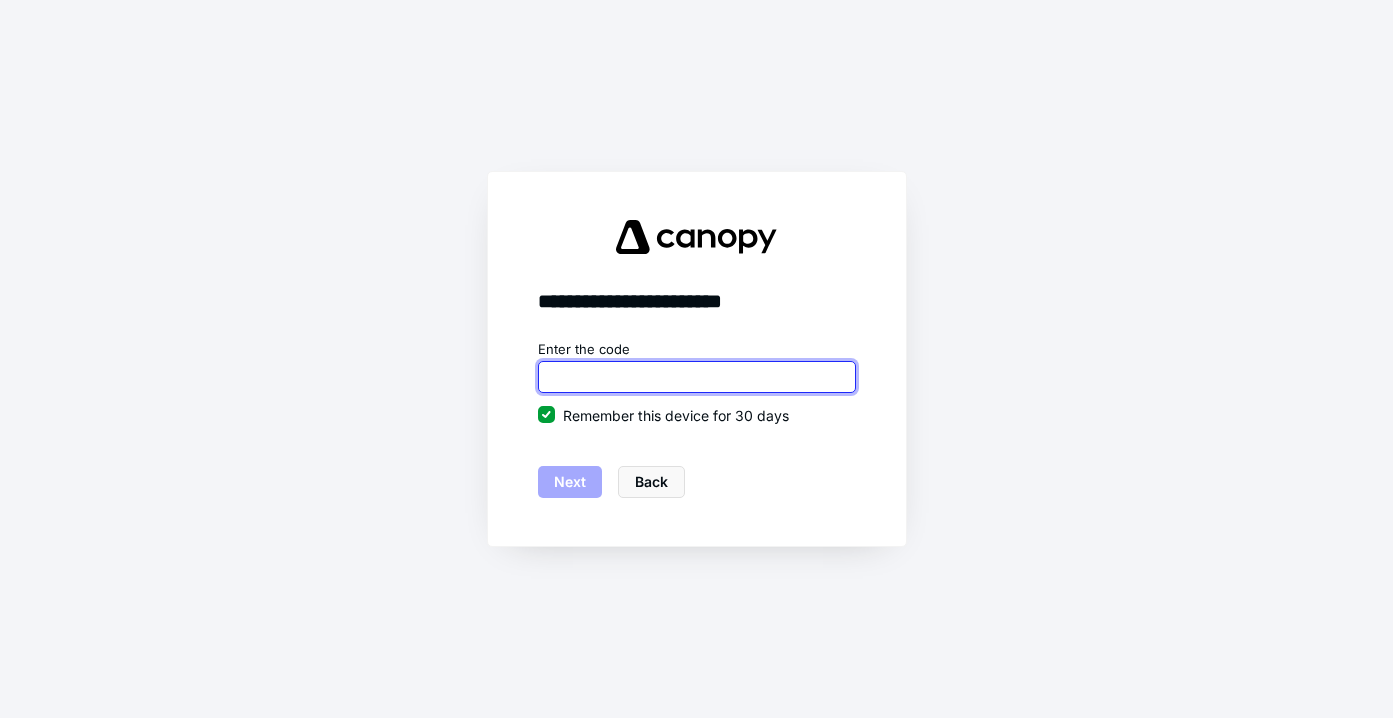 click at bounding box center (697, 377) 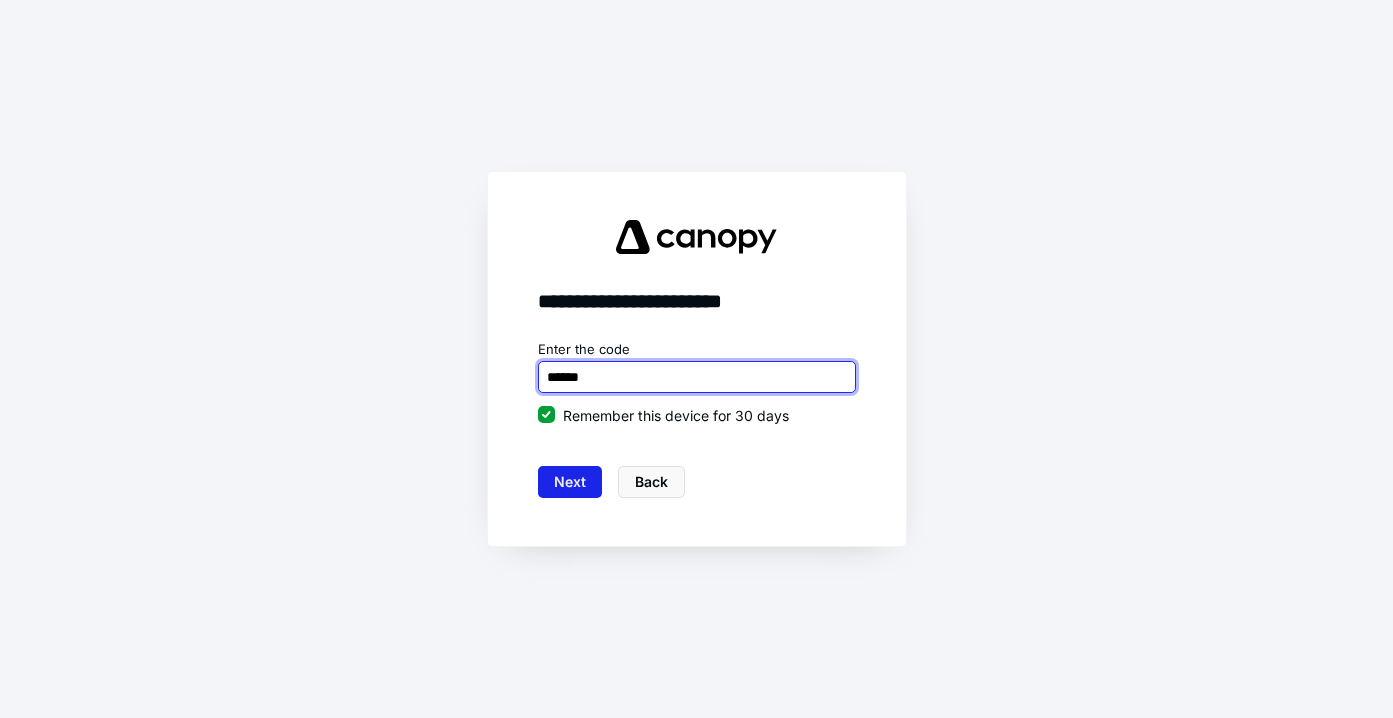 type on "******" 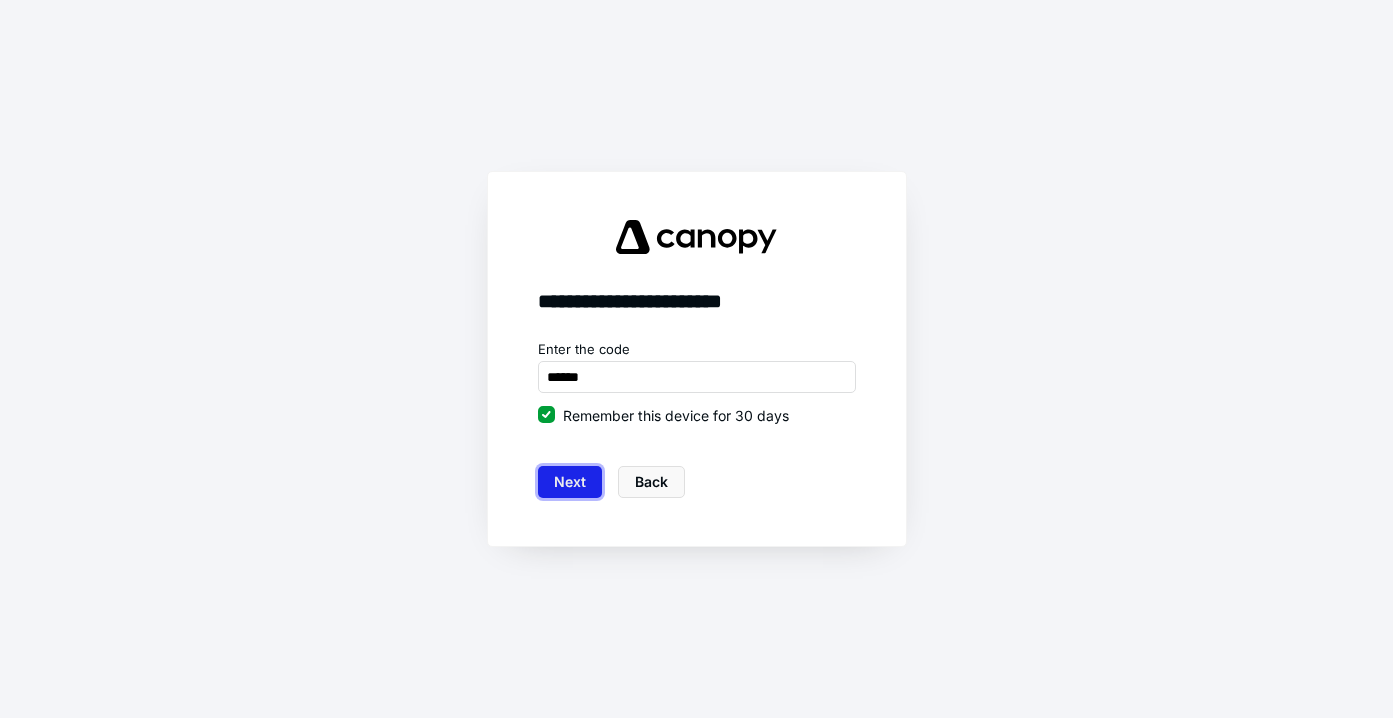 click on "Next" at bounding box center [570, 482] 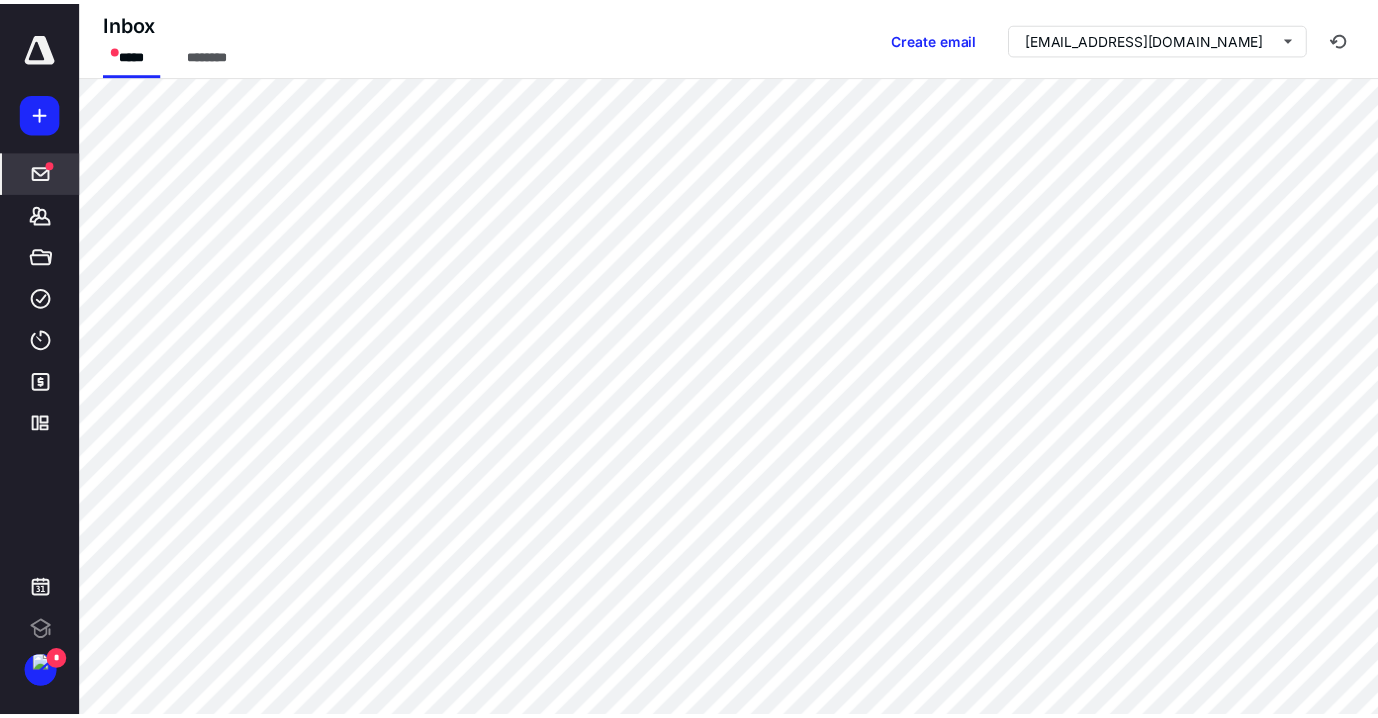 scroll, scrollTop: 0, scrollLeft: 0, axis: both 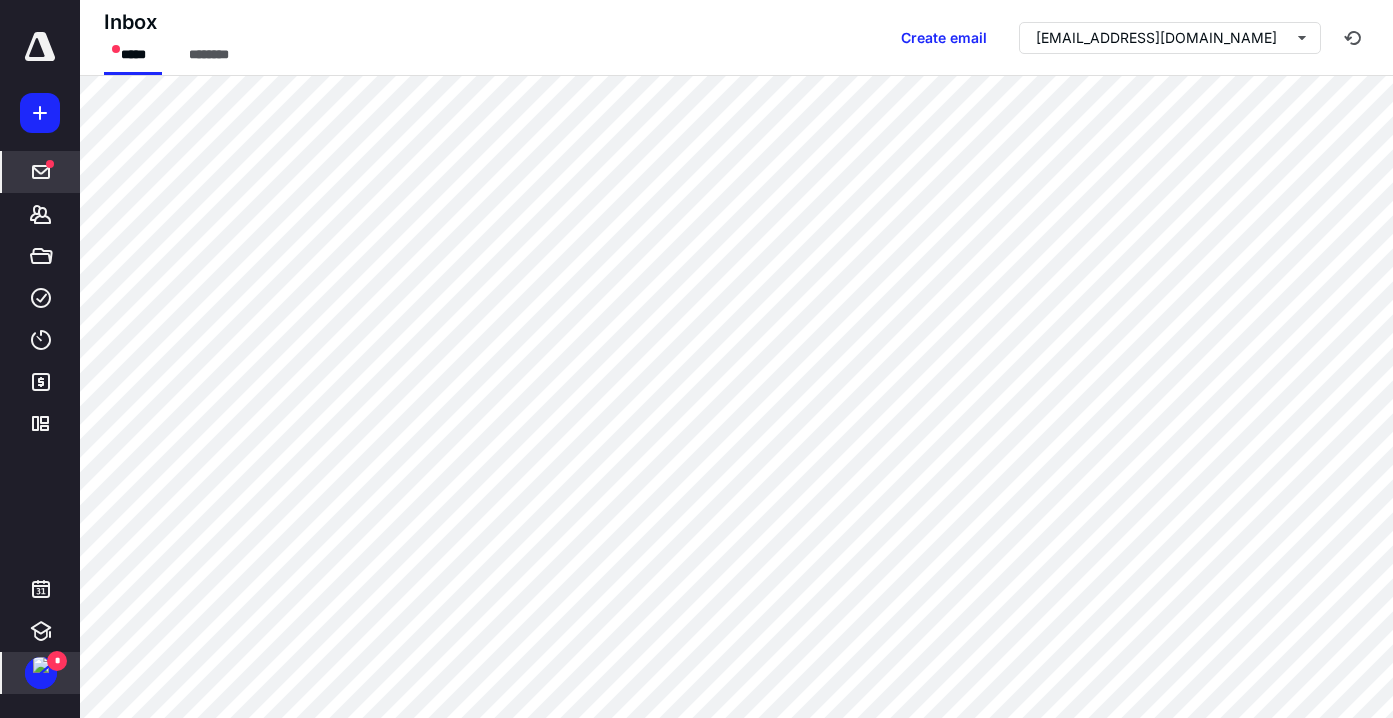 click at bounding box center [41, 665] 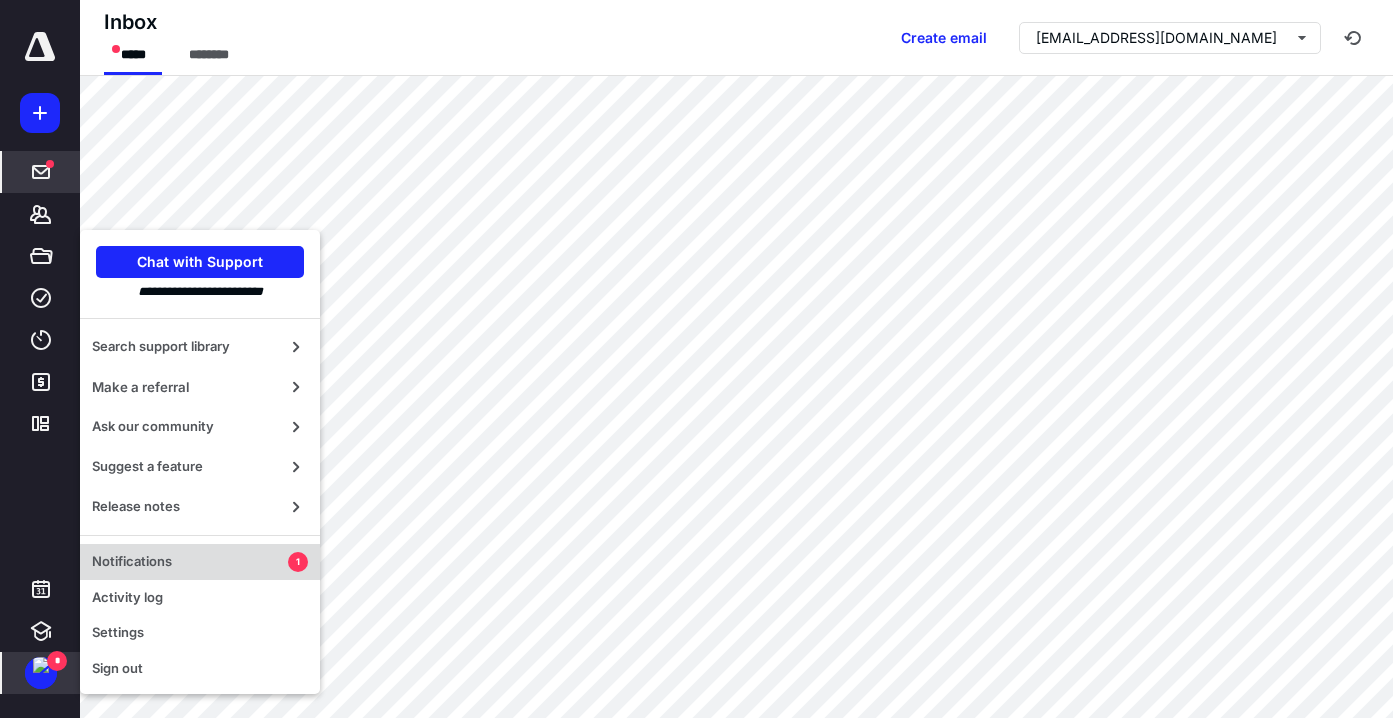 click on "Notifications" at bounding box center [190, 562] 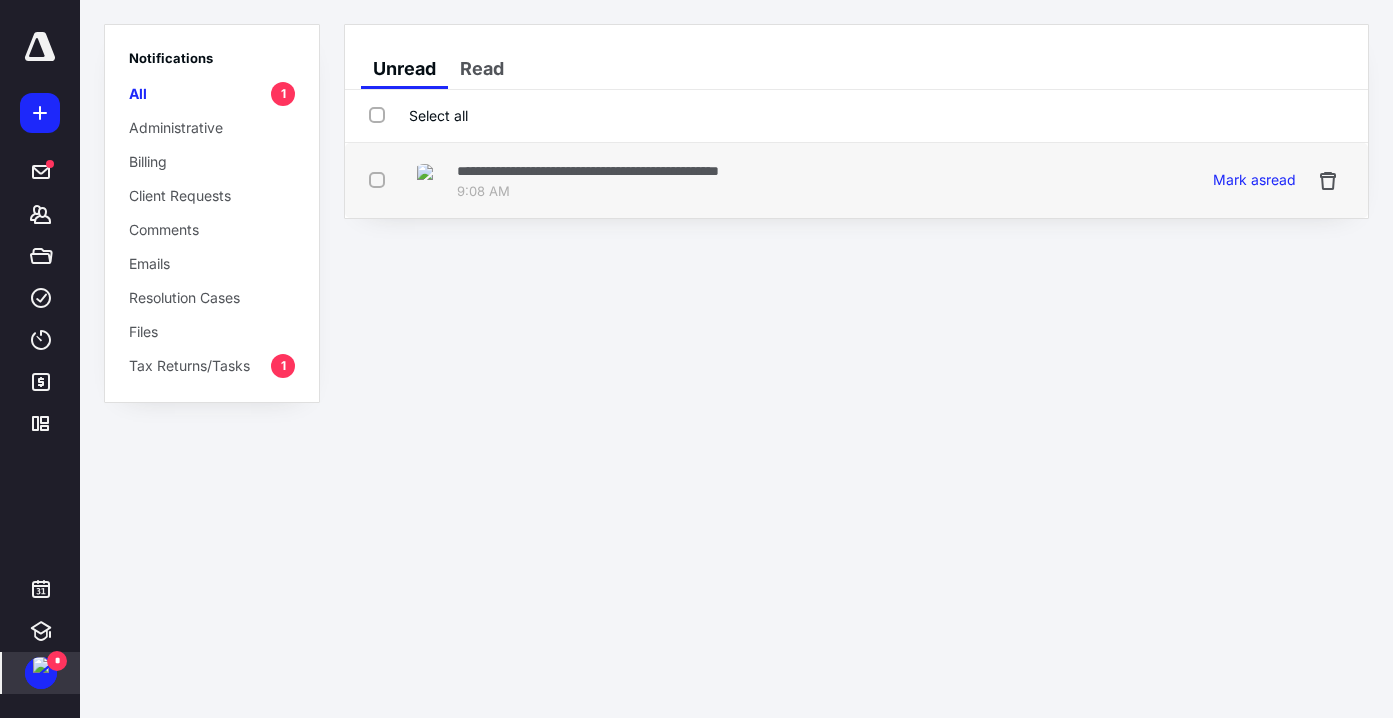 click on "9:08 AM" at bounding box center (588, 192) 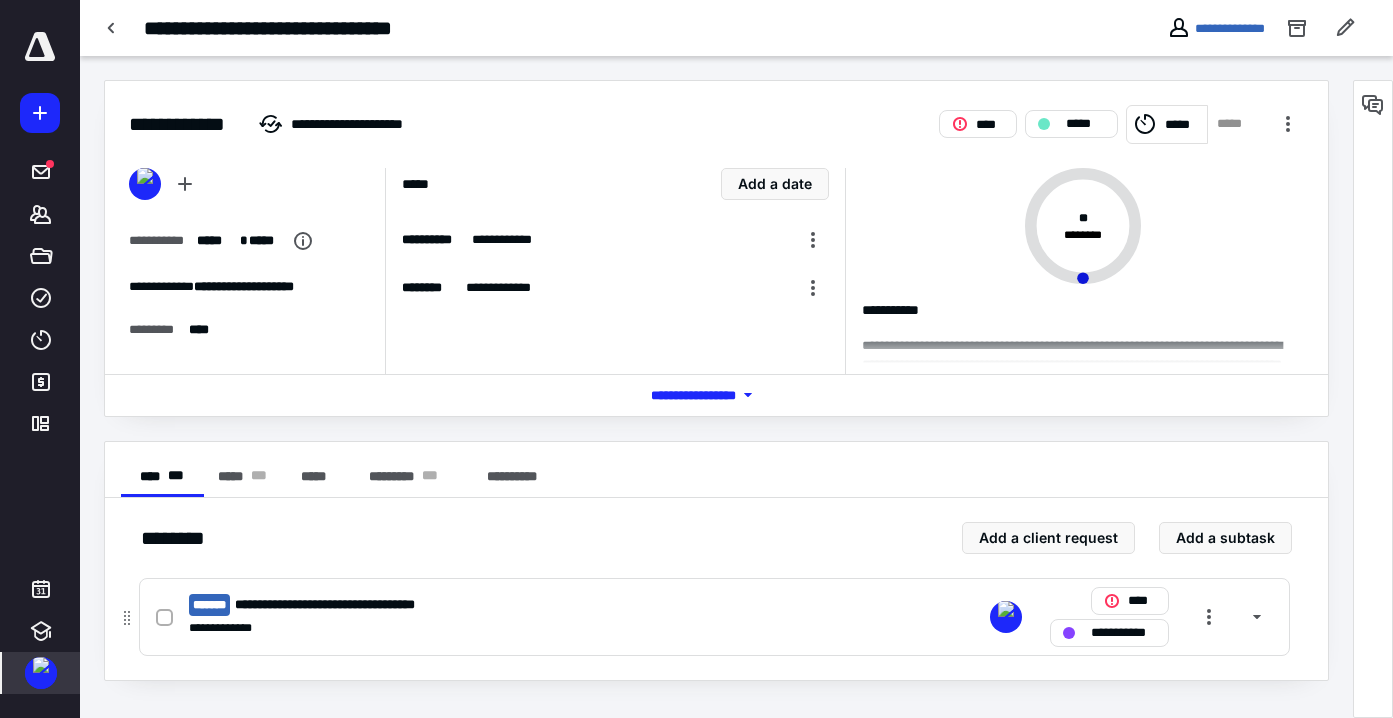 click on "**********" at bounding box center [452, 628] 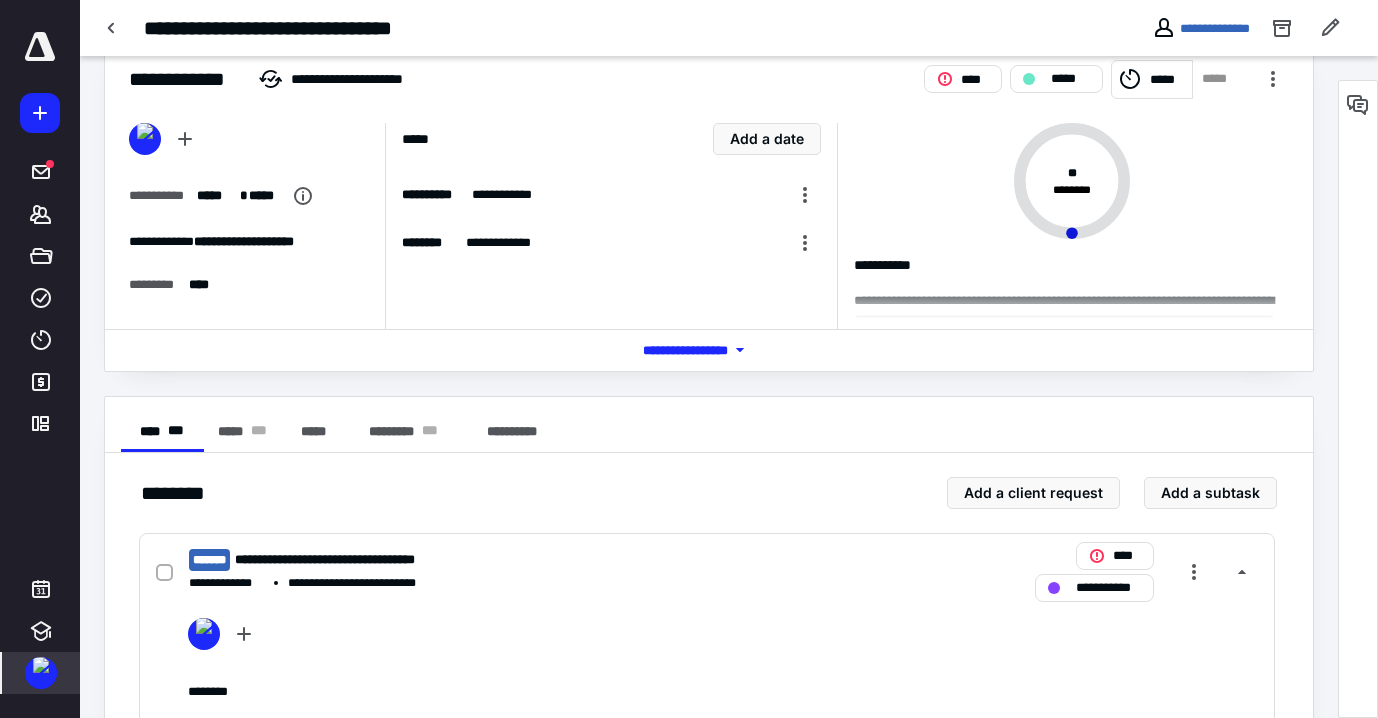 scroll, scrollTop: 0, scrollLeft: 0, axis: both 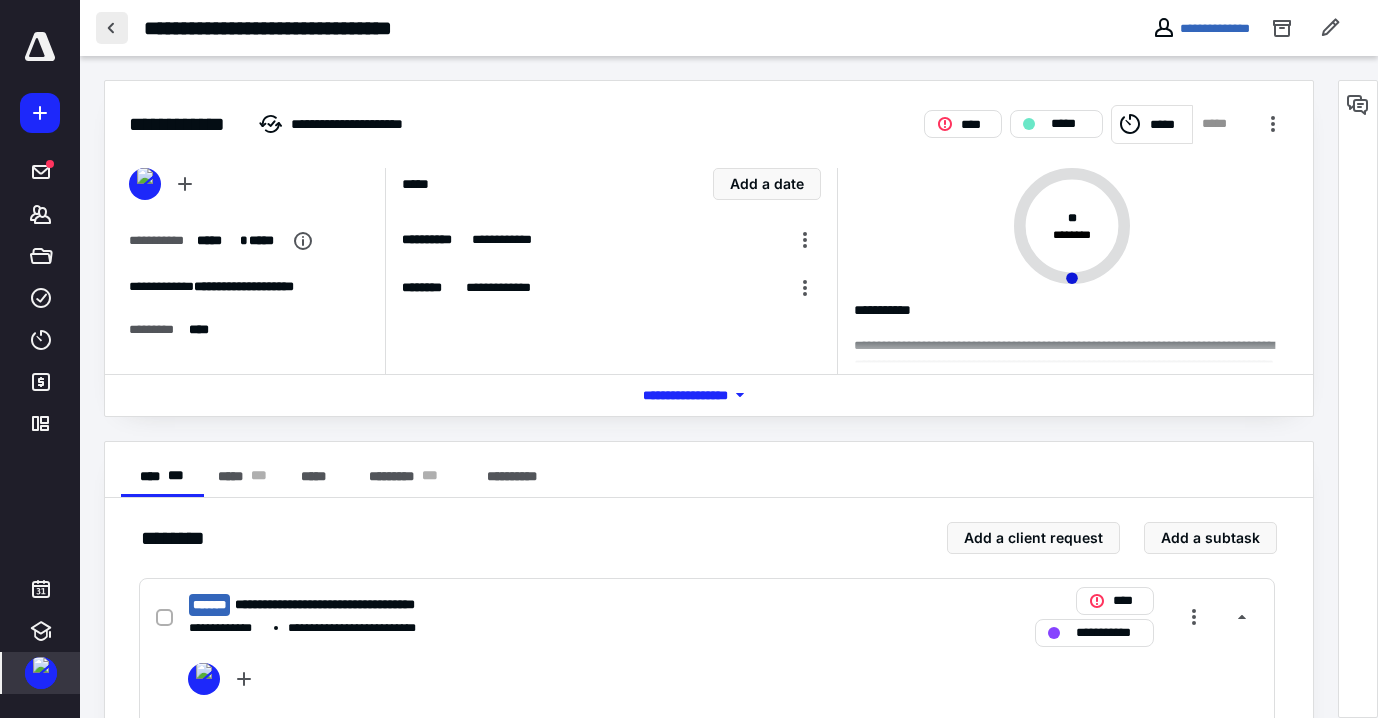 click at bounding box center (112, 28) 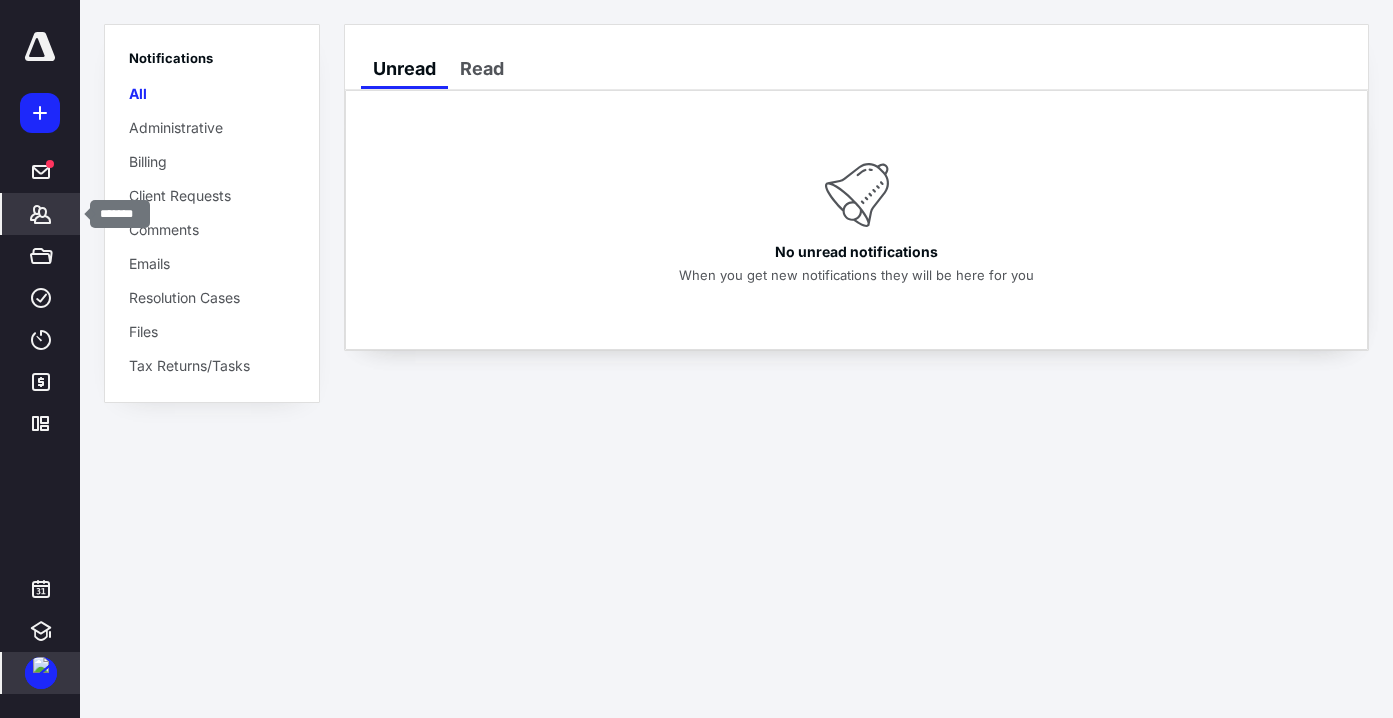 click 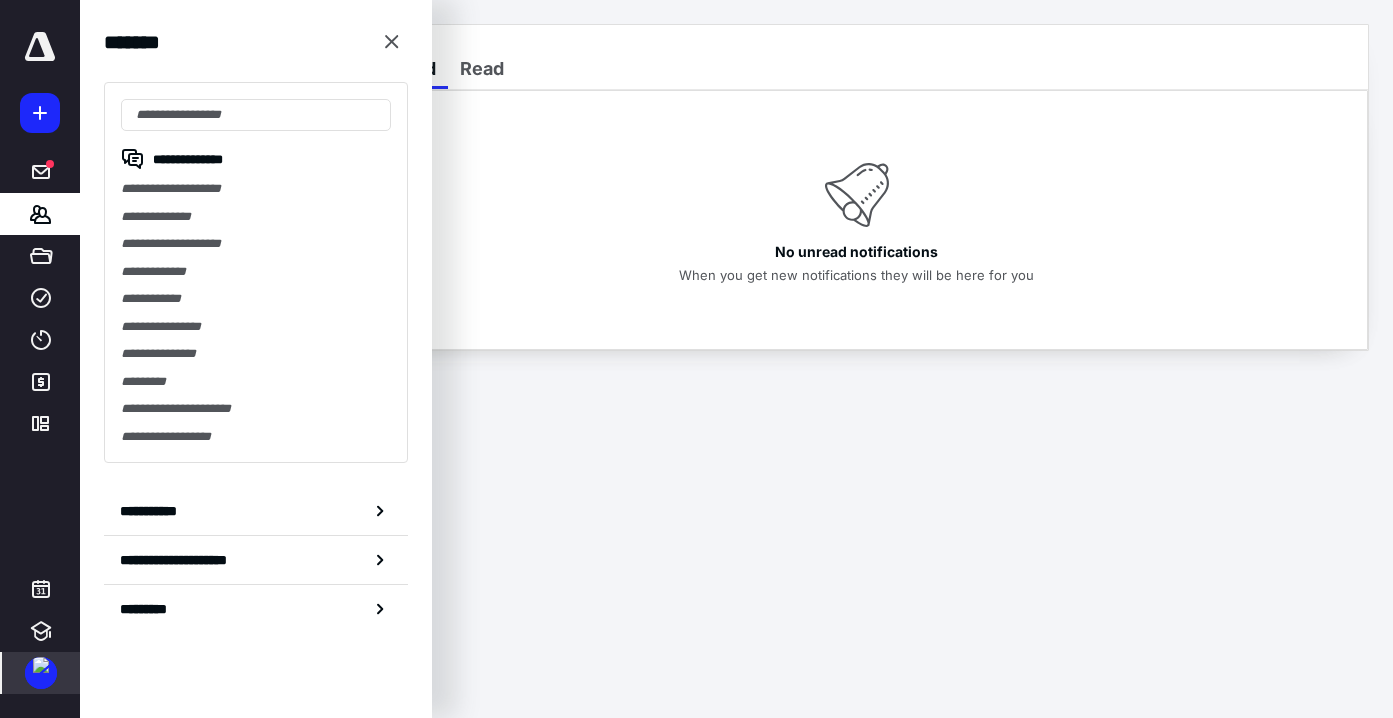 click on "**********" at bounding box center (256, 189) 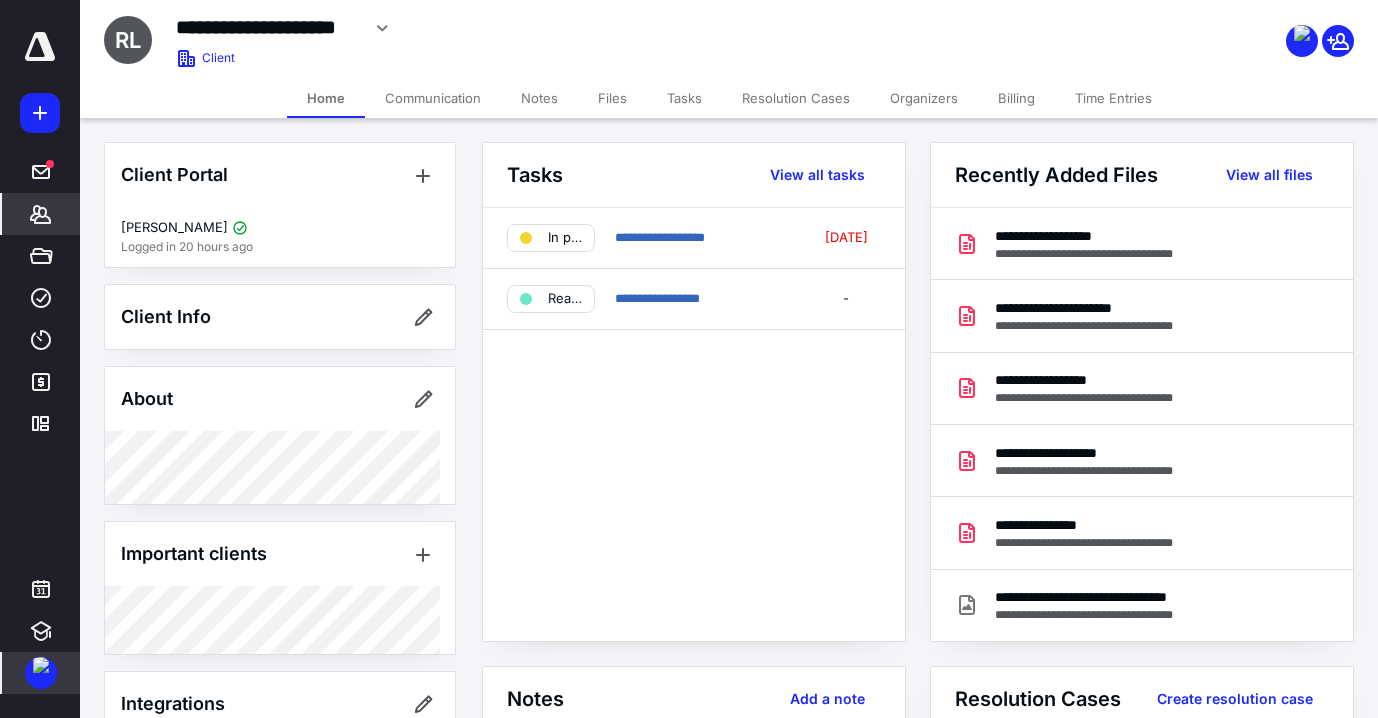 click on "Files" at bounding box center (612, 98) 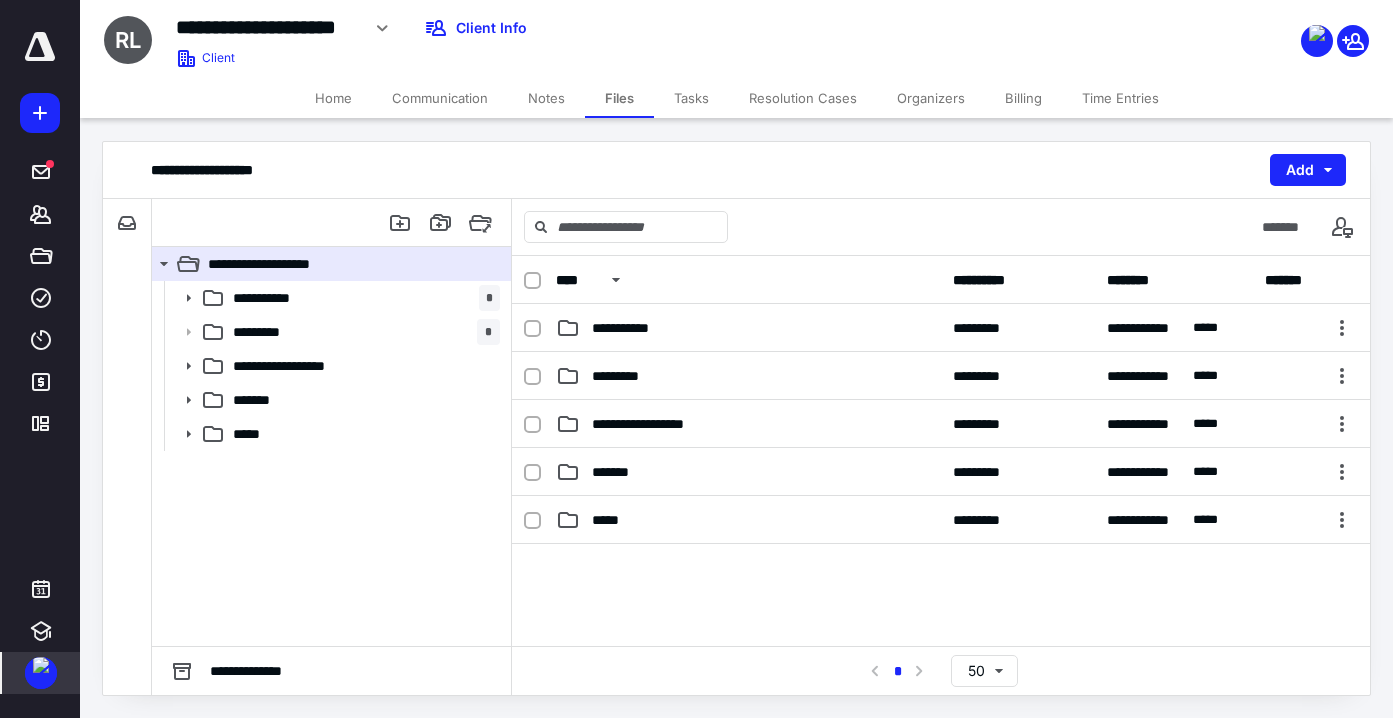 click on "Tasks" at bounding box center [691, 98] 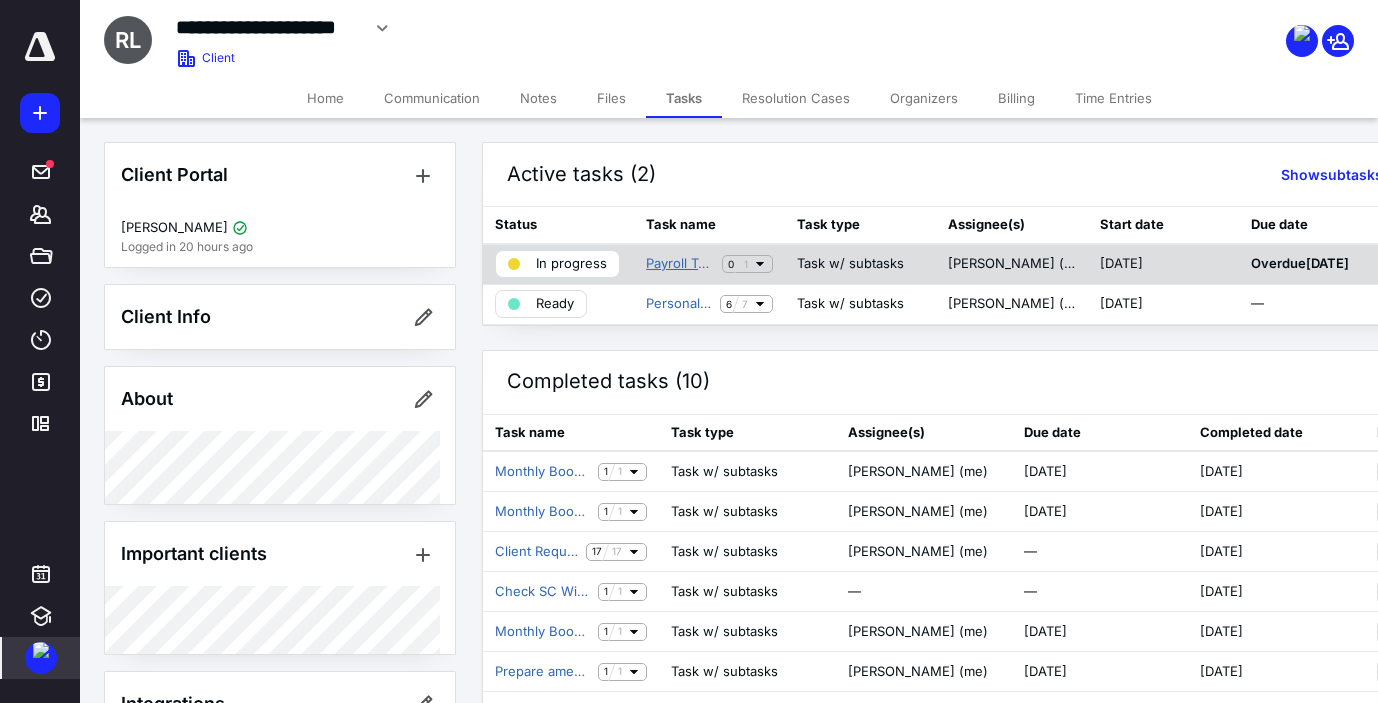 click on "Payroll Tax Notice" at bounding box center [680, 264] 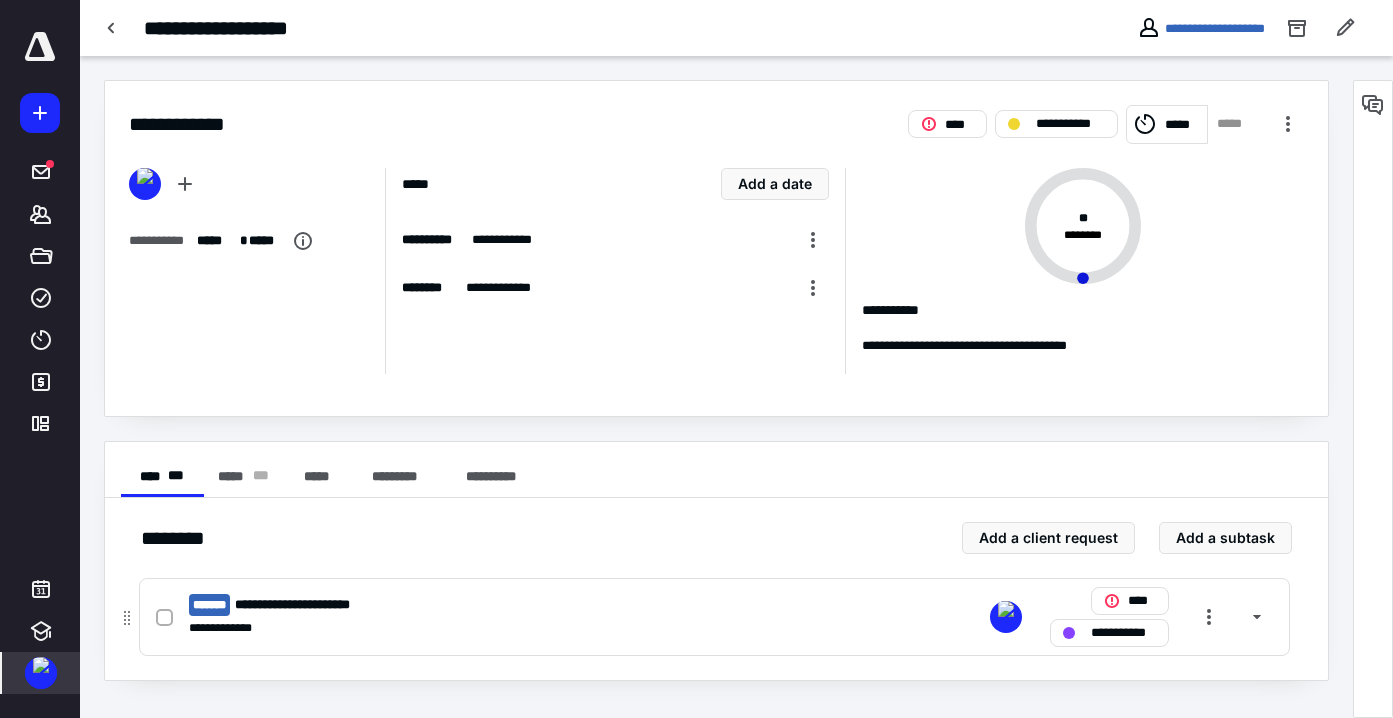 click on "**********" at bounding box center [714, 617] 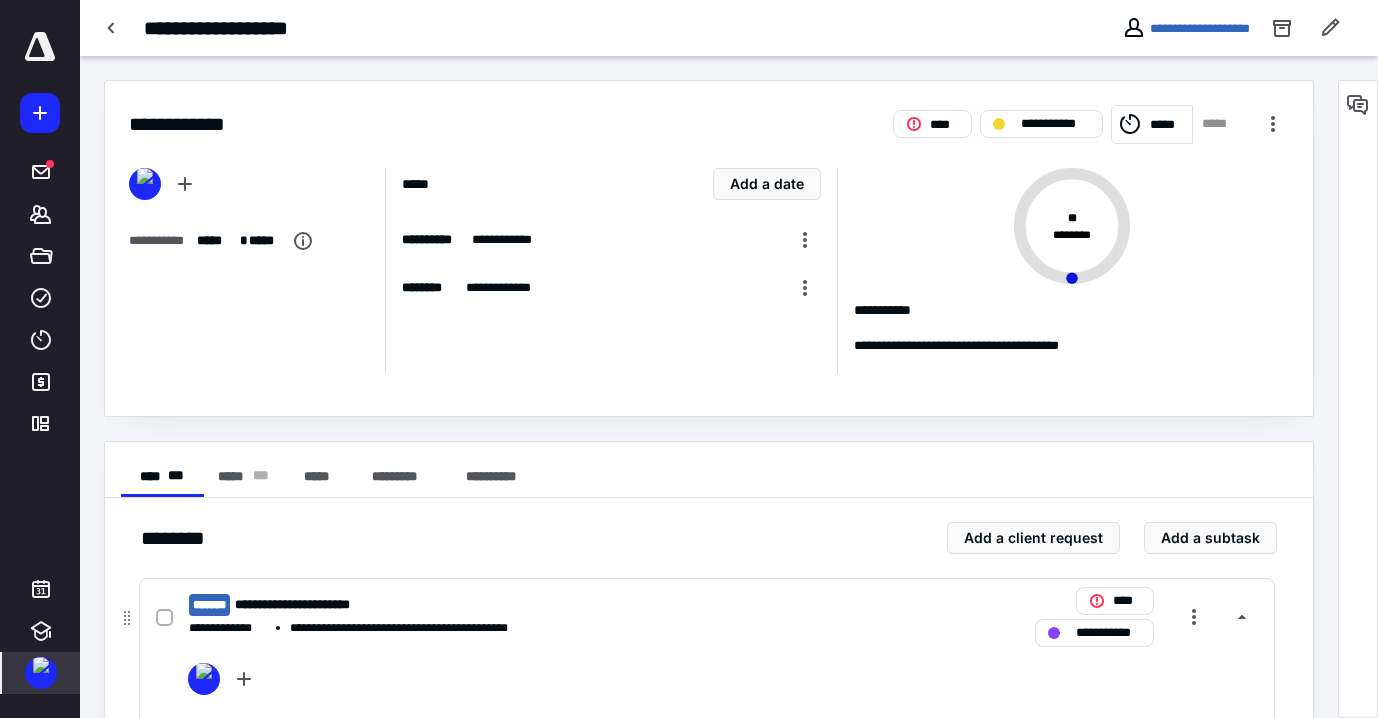 scroll, scrollTop: 125, scrollLeft: 0, axis: vertical 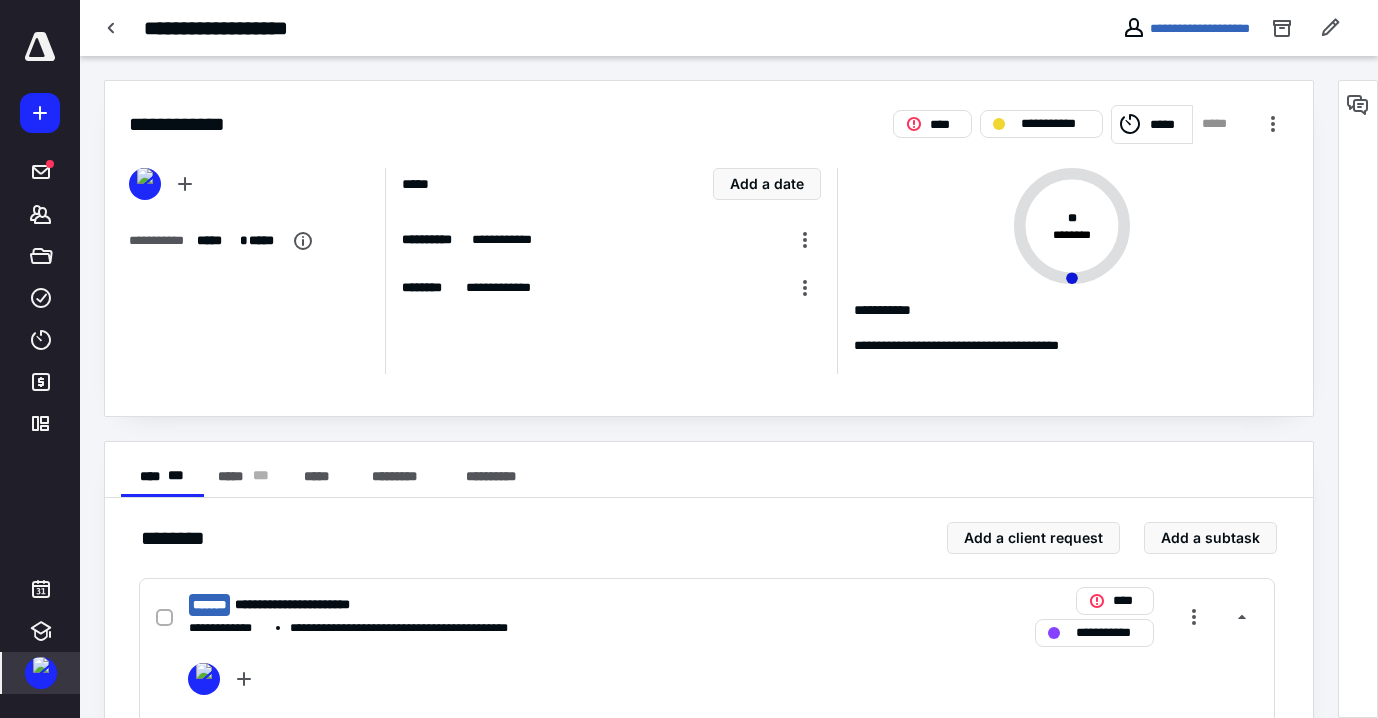 drag, startPoint x: 107, startPoint y: 30, endPoint x: 126, endPoint y: 33, distance: 19.235384 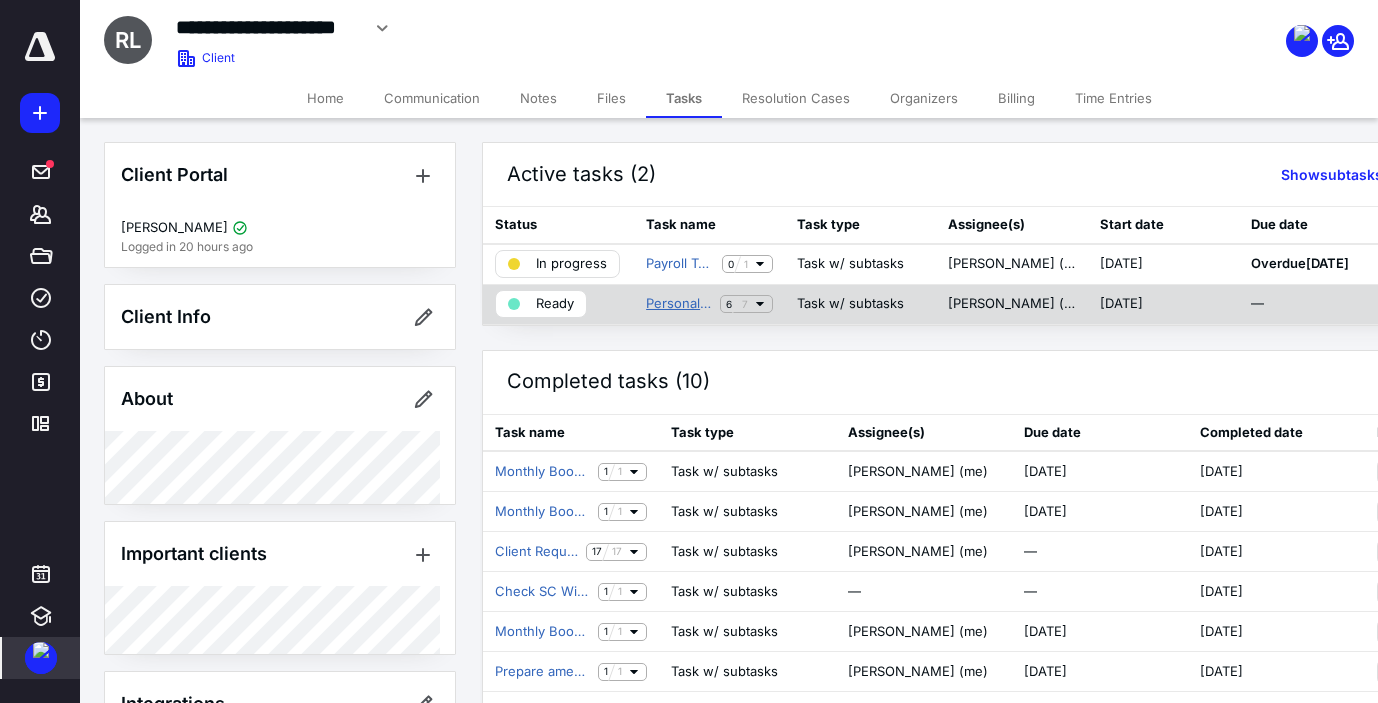 click on "Personal Finances" at bounding box center [679, 304] 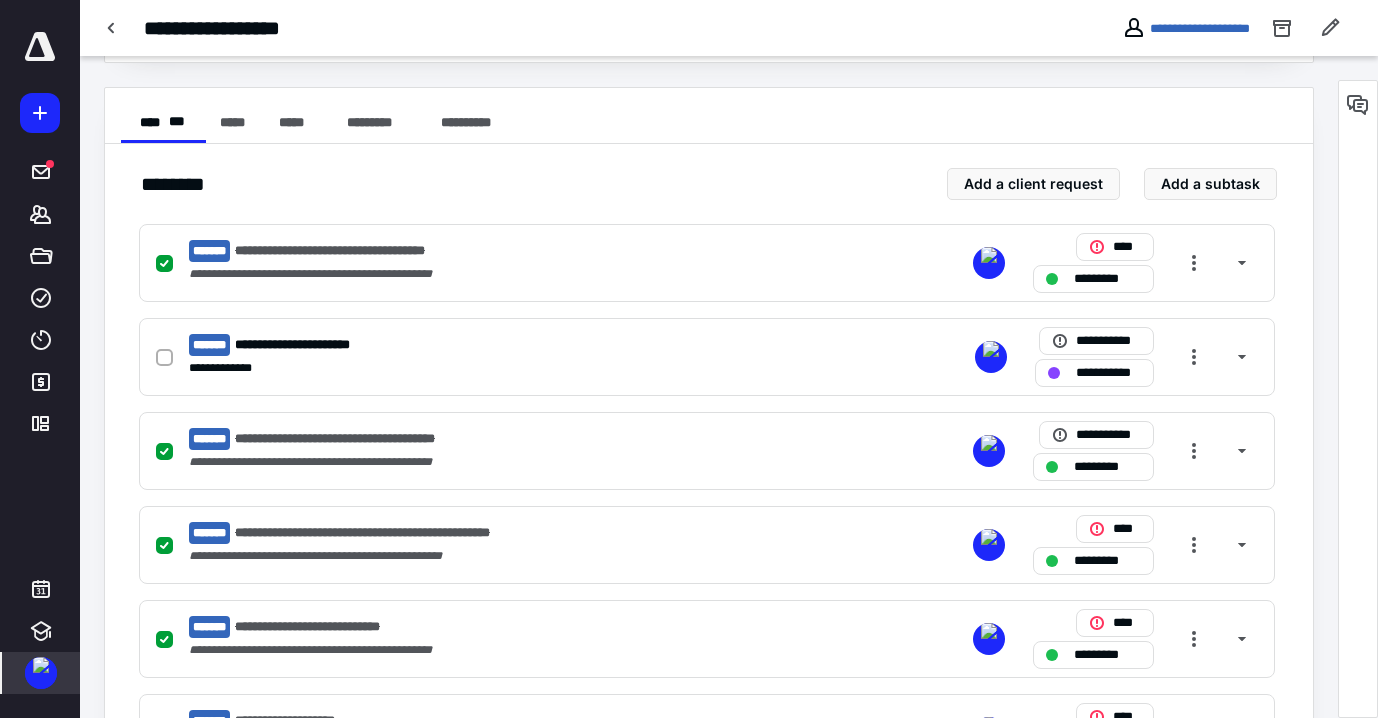 scroll, scrollTop: 188, scrollLeft: 0, axis: vertical 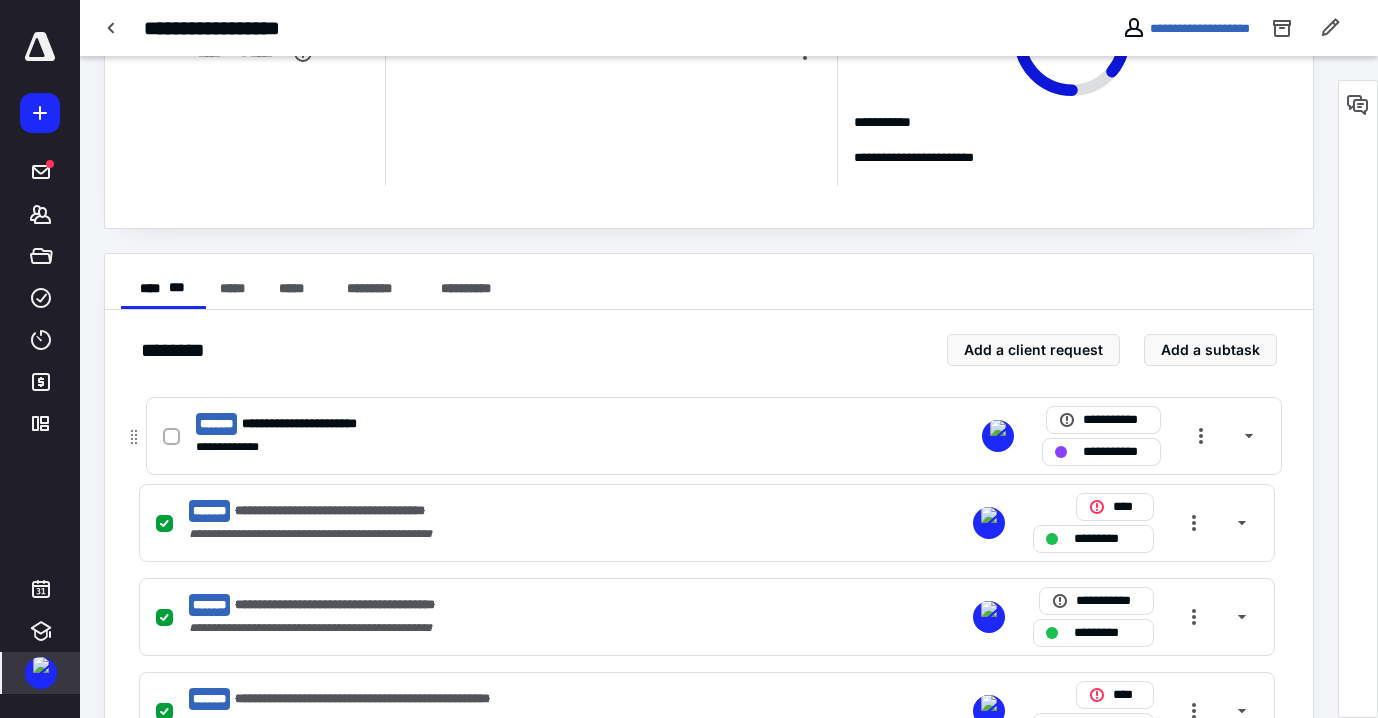 drag, startPoint x: 126, startPoint y: 529, endPoint x: 132, endPoint y: 424, distance: 105.17129 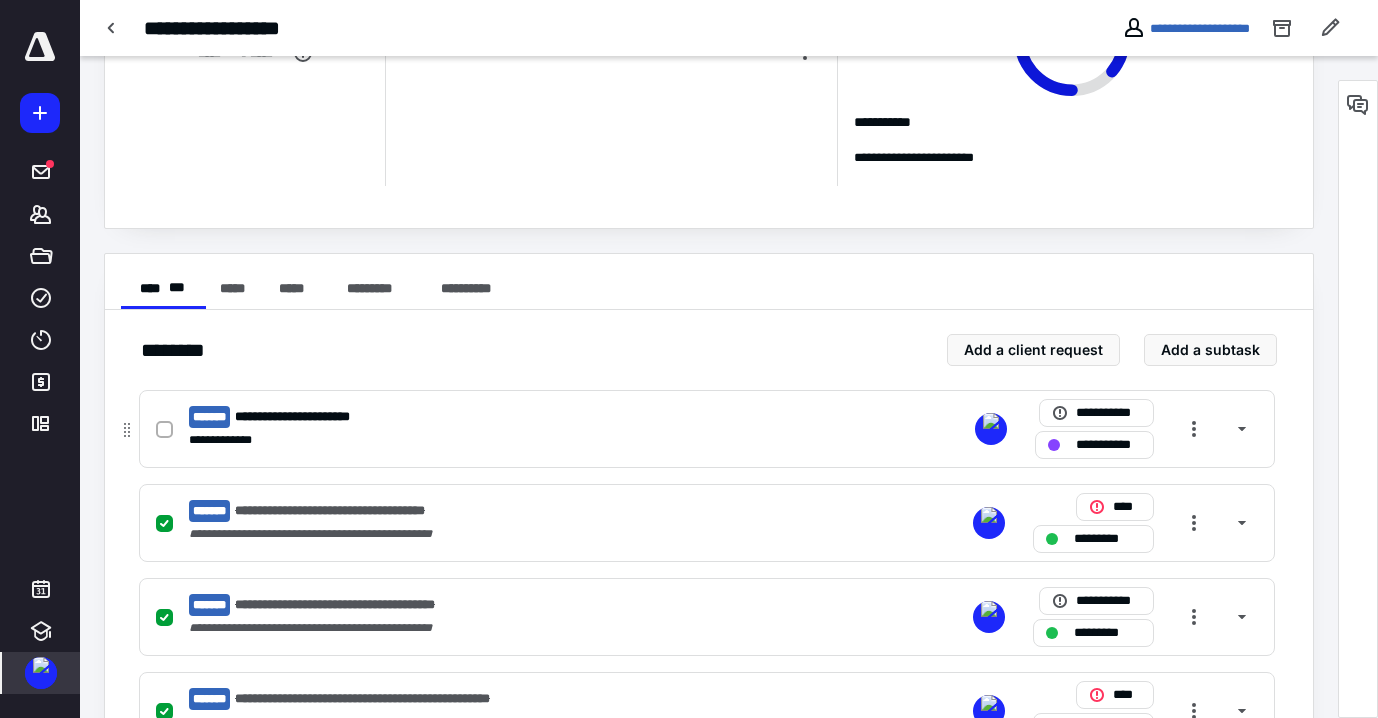 click on "**********" at bounding box center (444, 417) 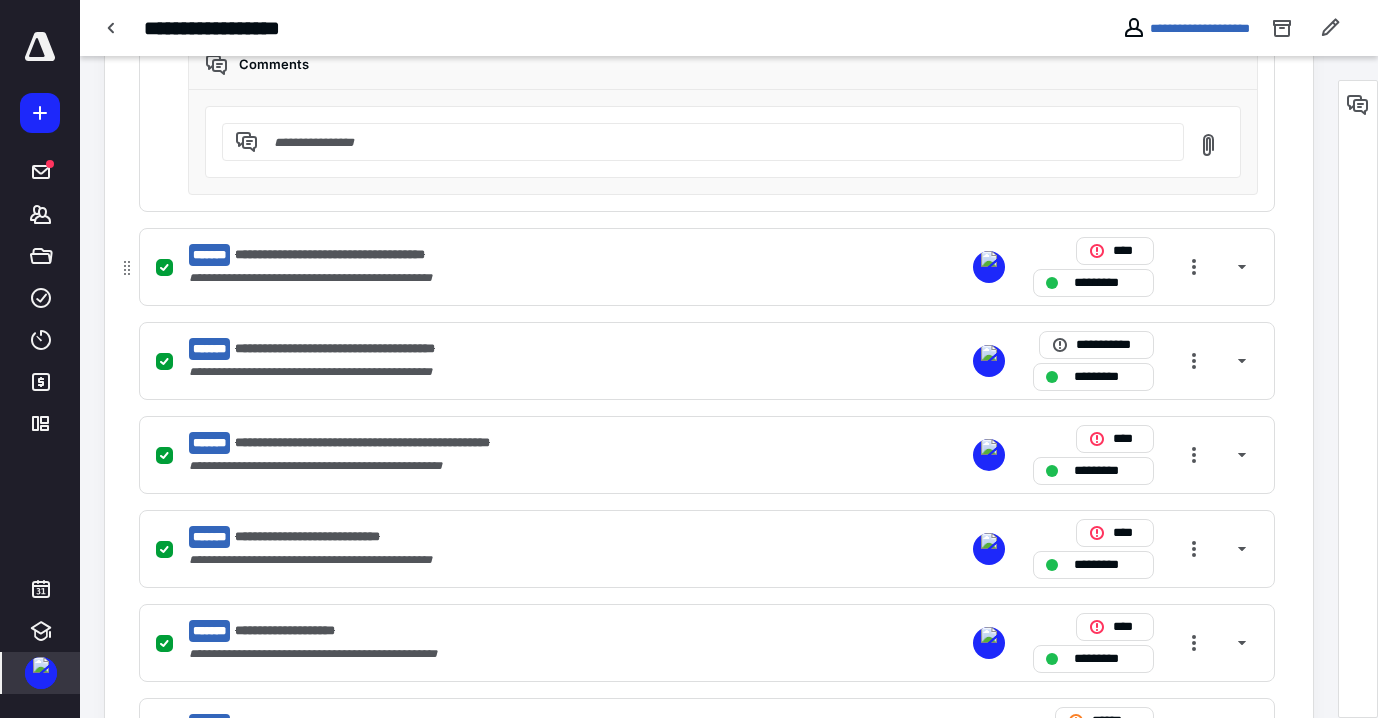 scroll, scrollTop: 684, scrollLeft: 0, axis: vertical 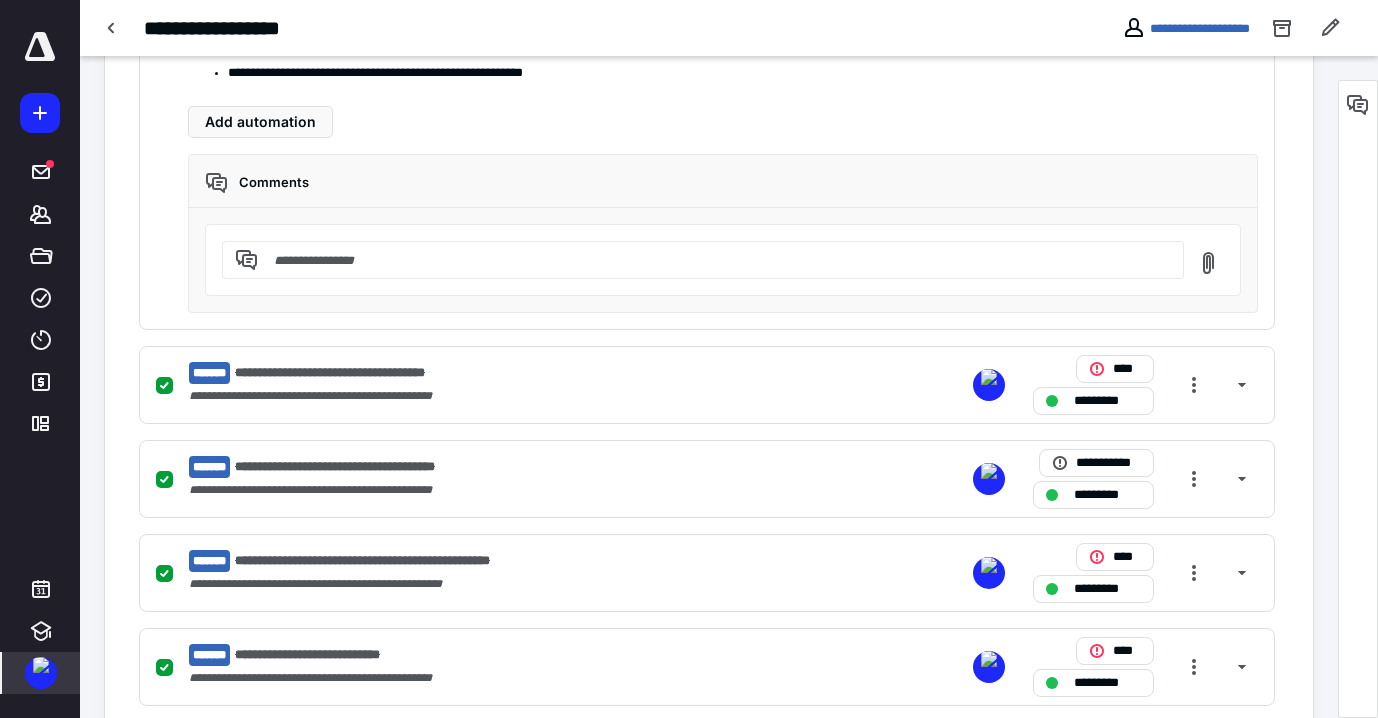 click at bounding box center [715, 260] 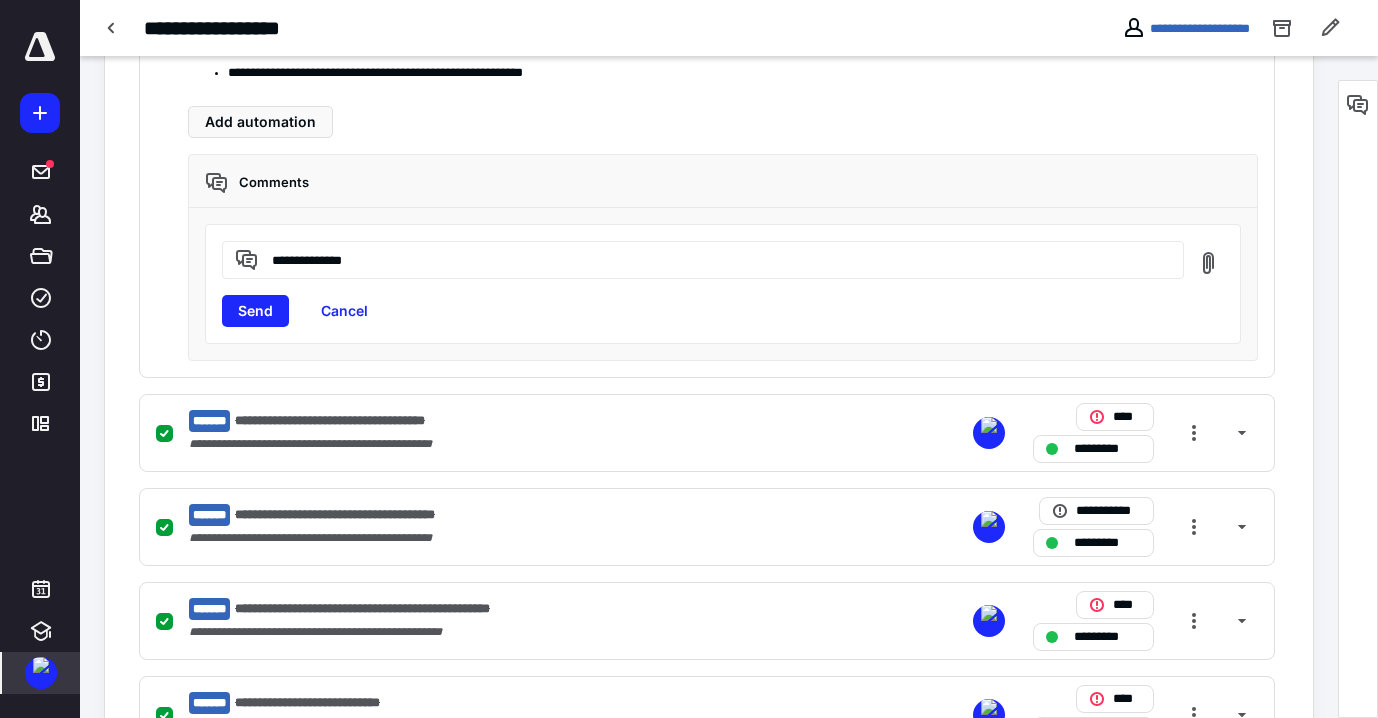 click on "**********" at bounding box center [715, 259] 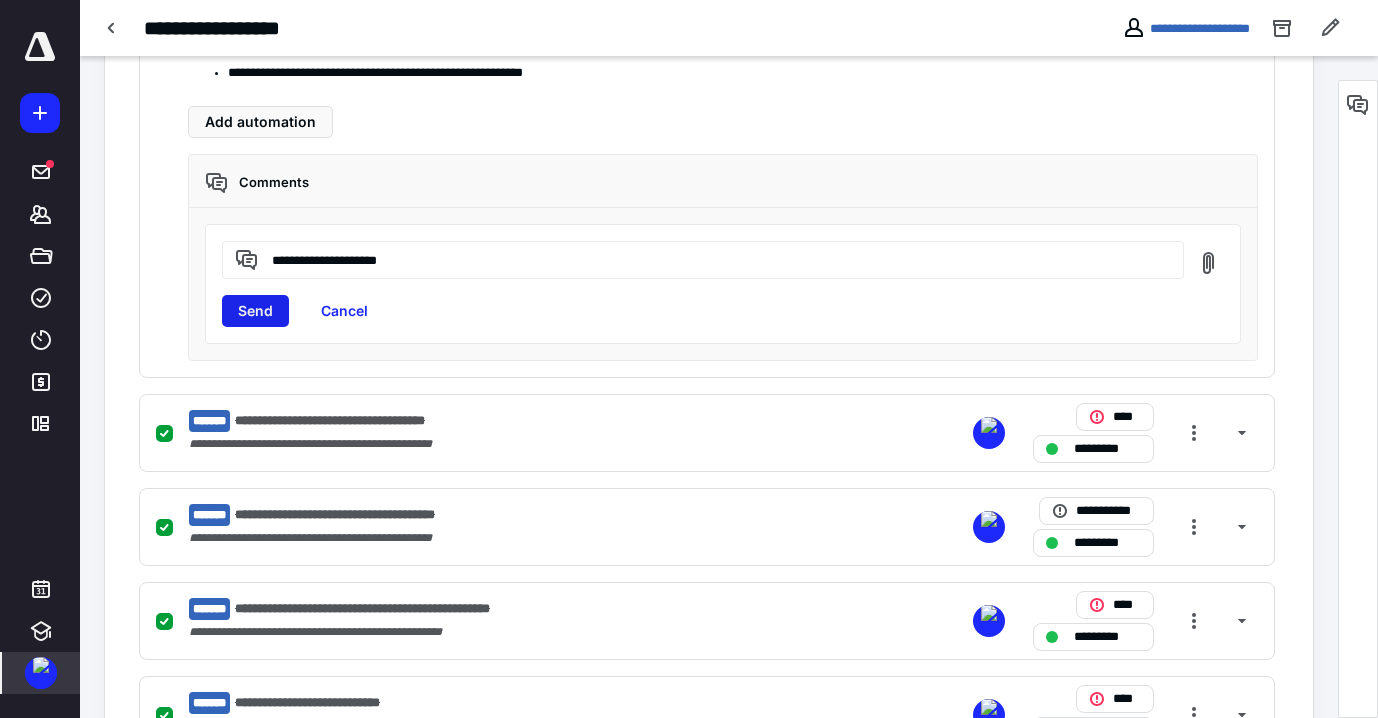 type on "**********" 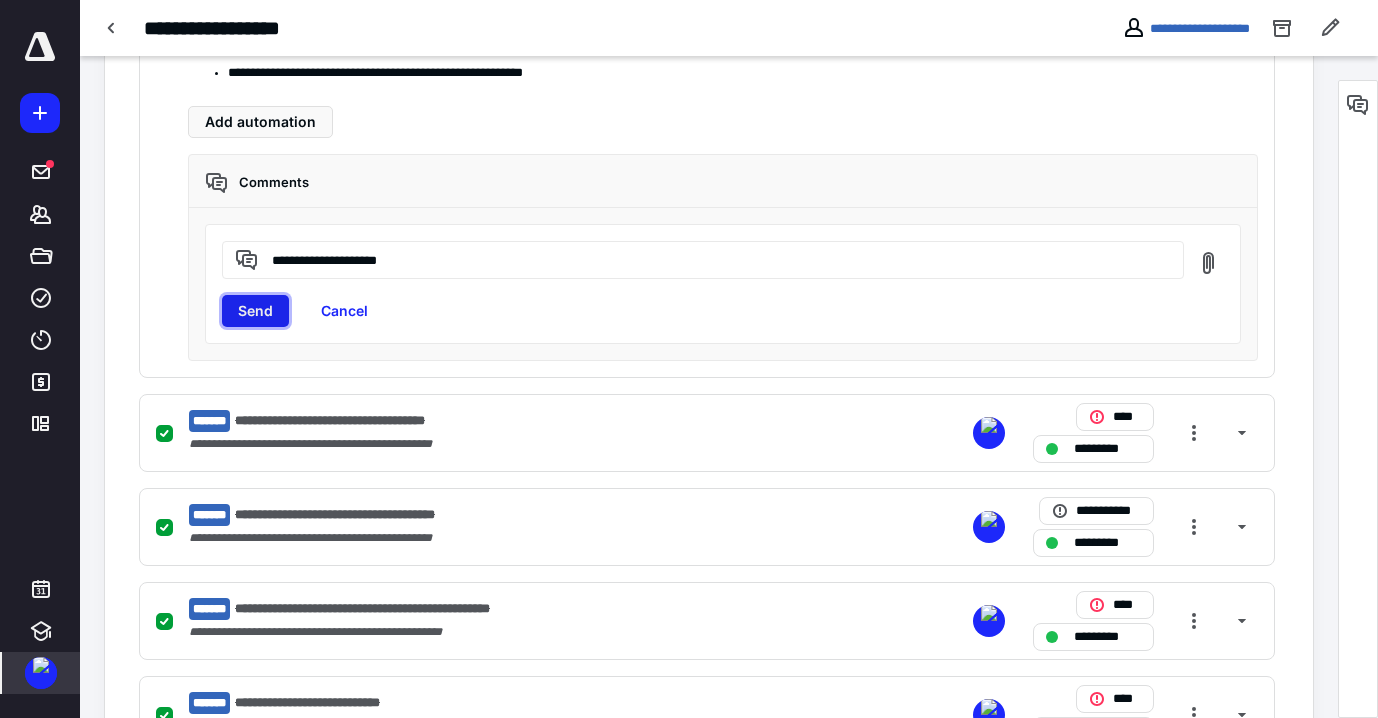 click on "Send" at bounding box center (255, 311) 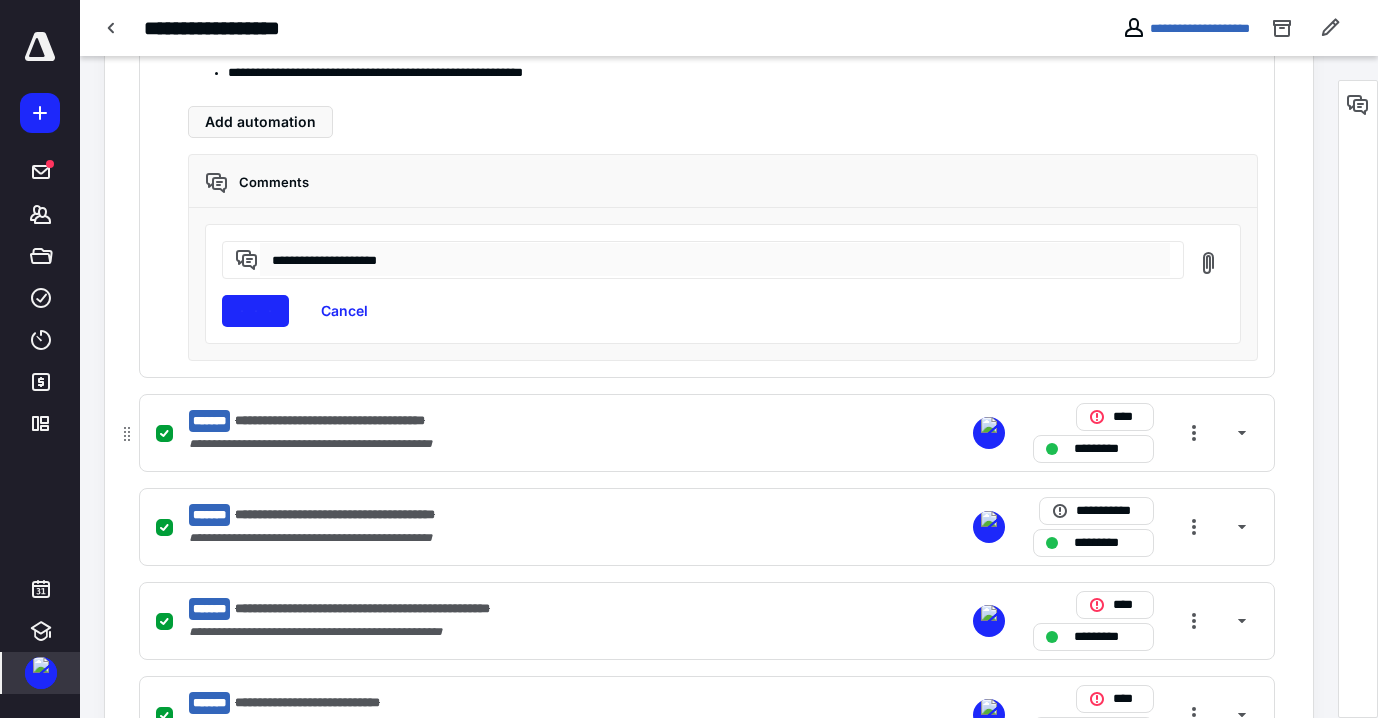 type 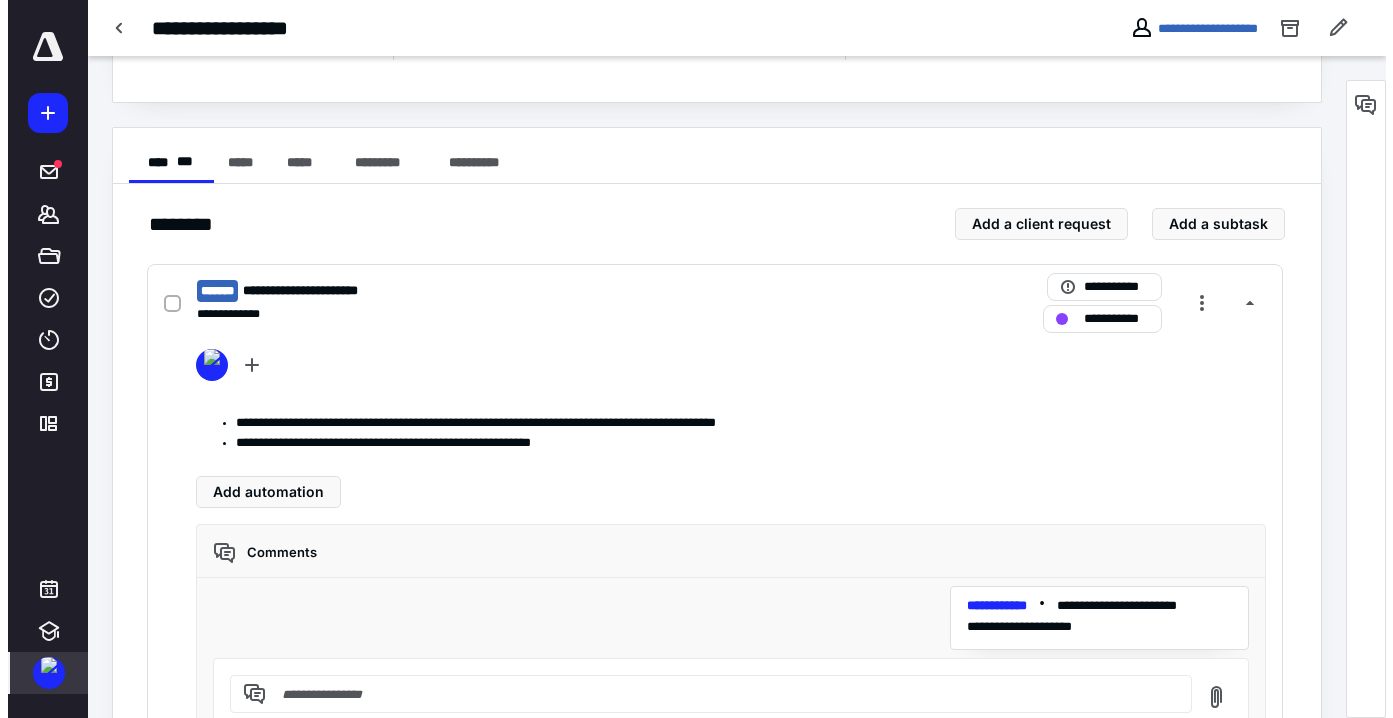 scroll, scrollTop: 0, scrollLeft: 0, axis: both 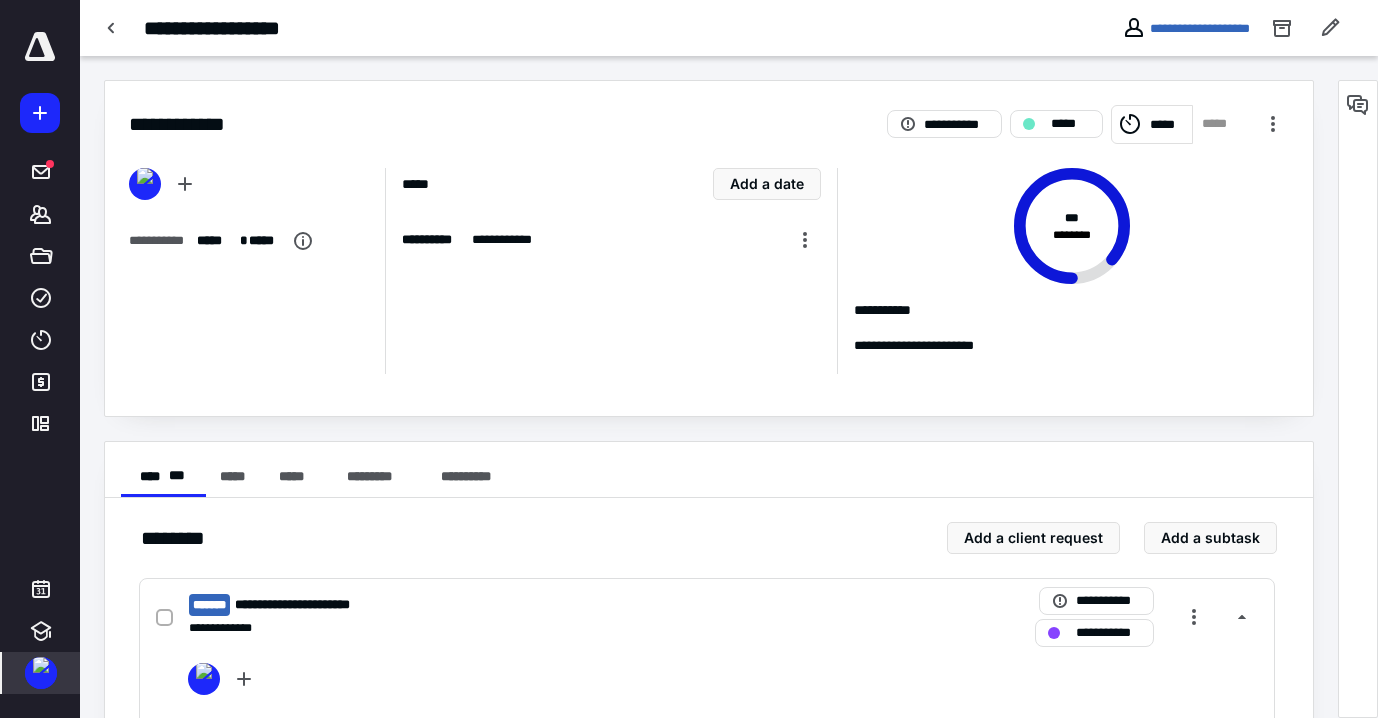click at bounding box center [41, 665] 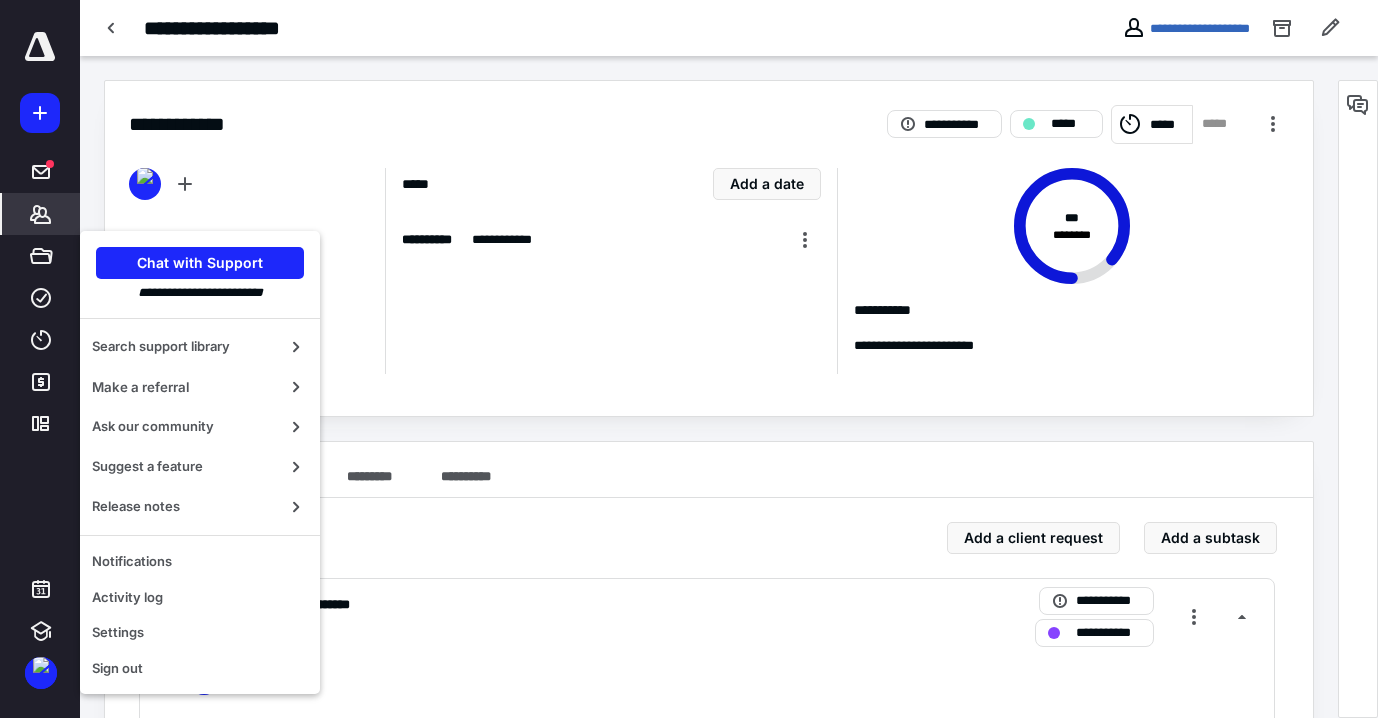 click 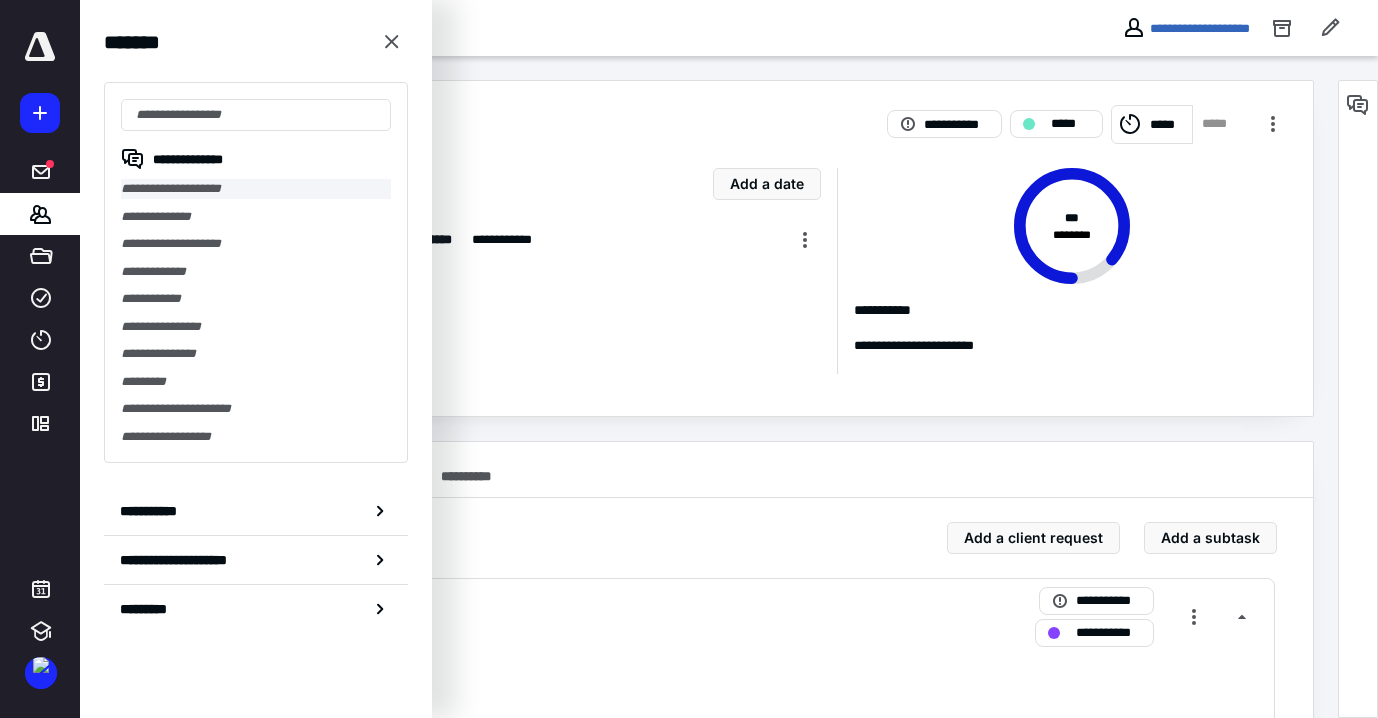 click on "**********" at bounding box center [256, 189] 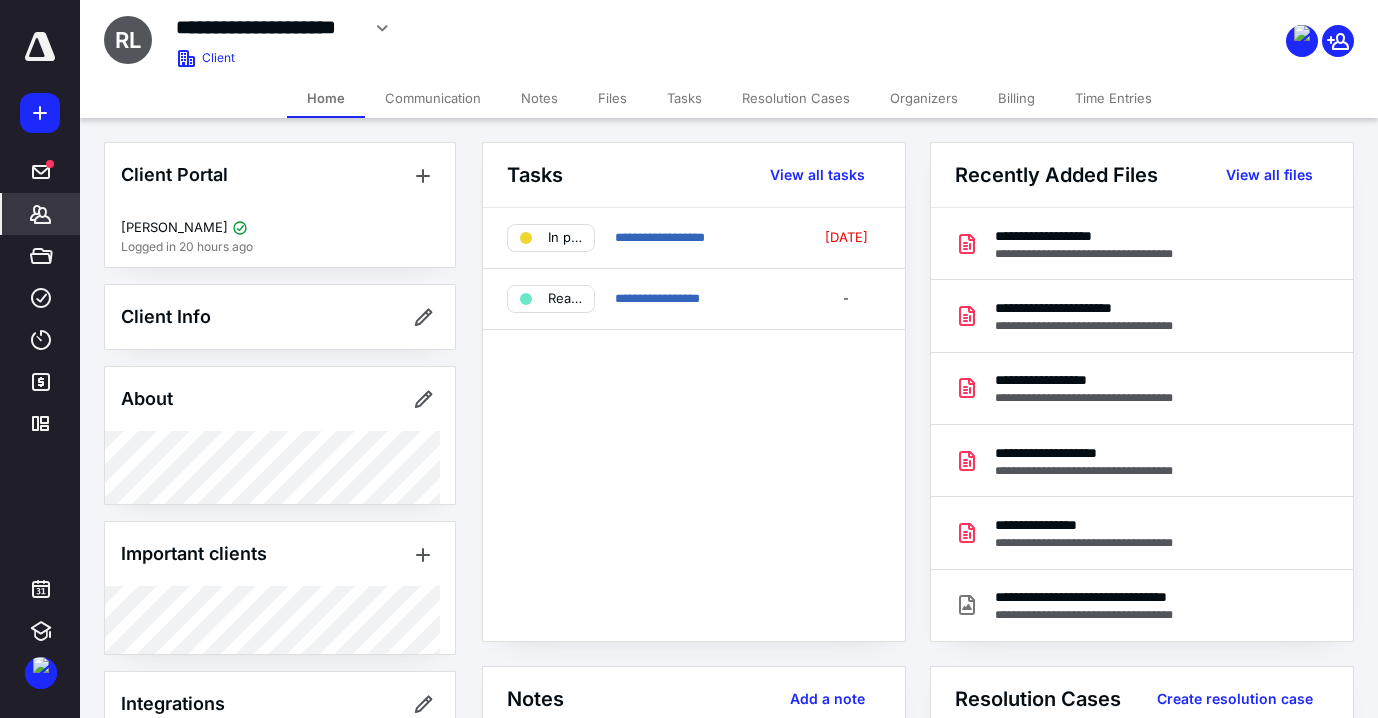 click on "Files" at bounding box center (612, 98) 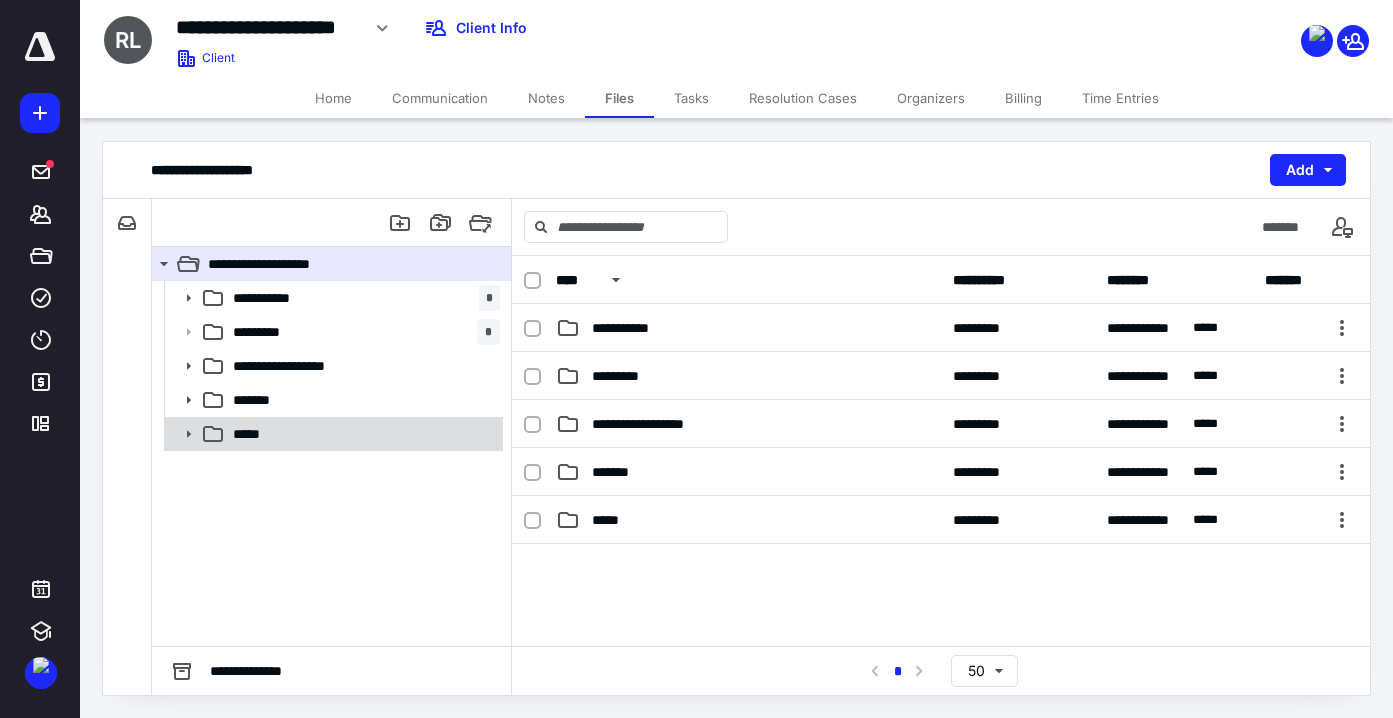 click 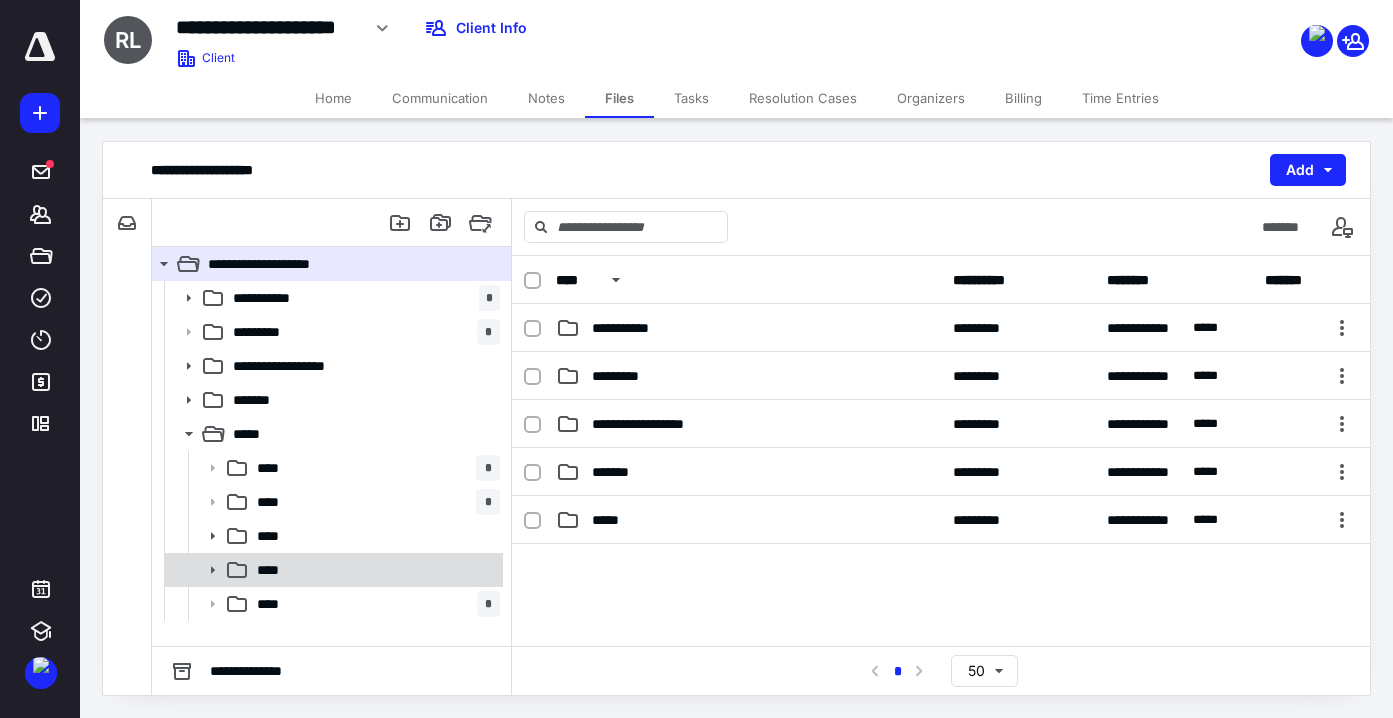 click 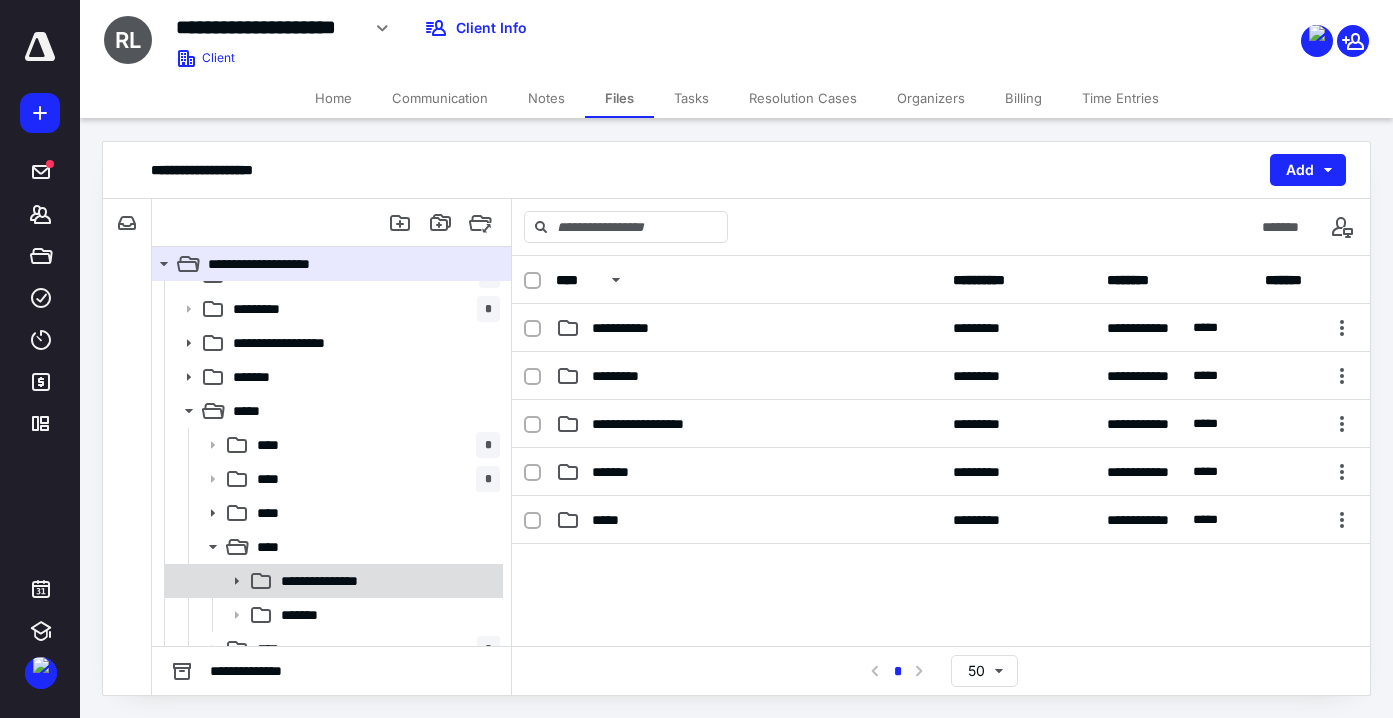 scroll, scrollTop: 43, scrollLeft: 0, axis: vertical 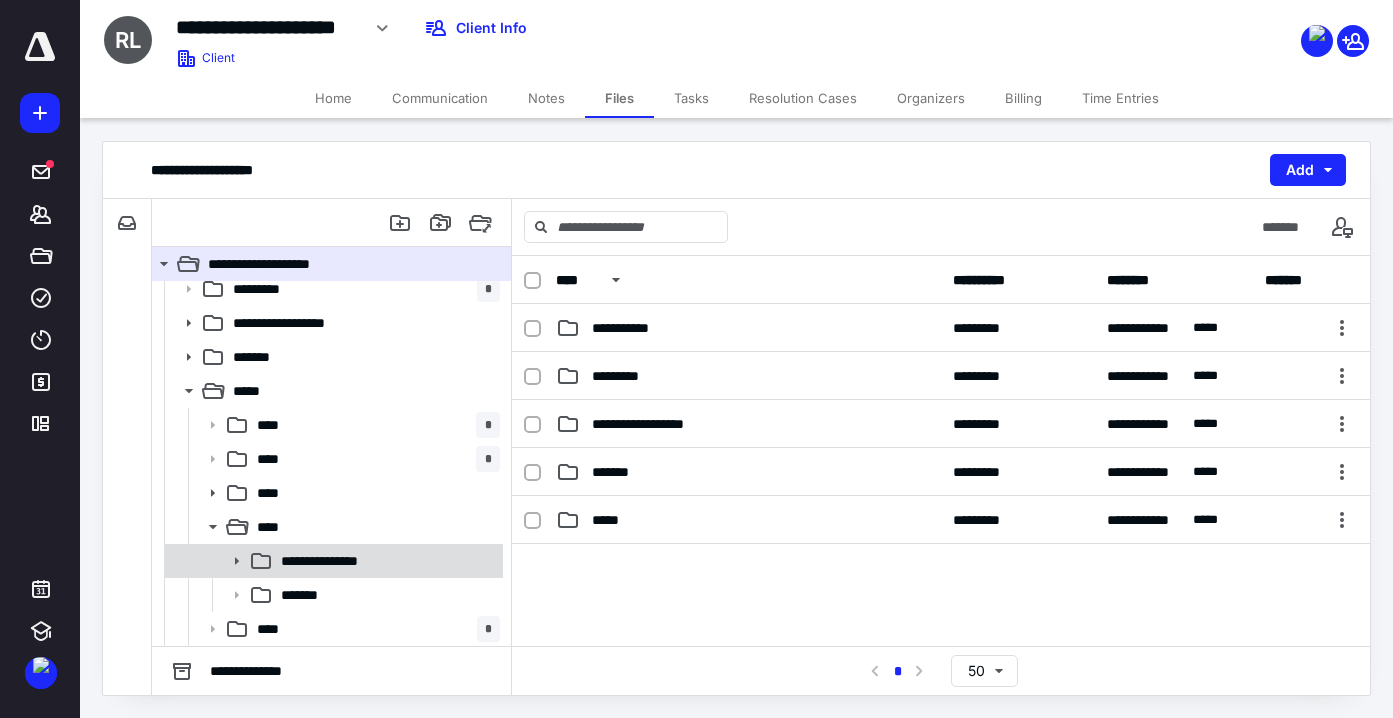 click on "**********" at bounding box center [335, 561] 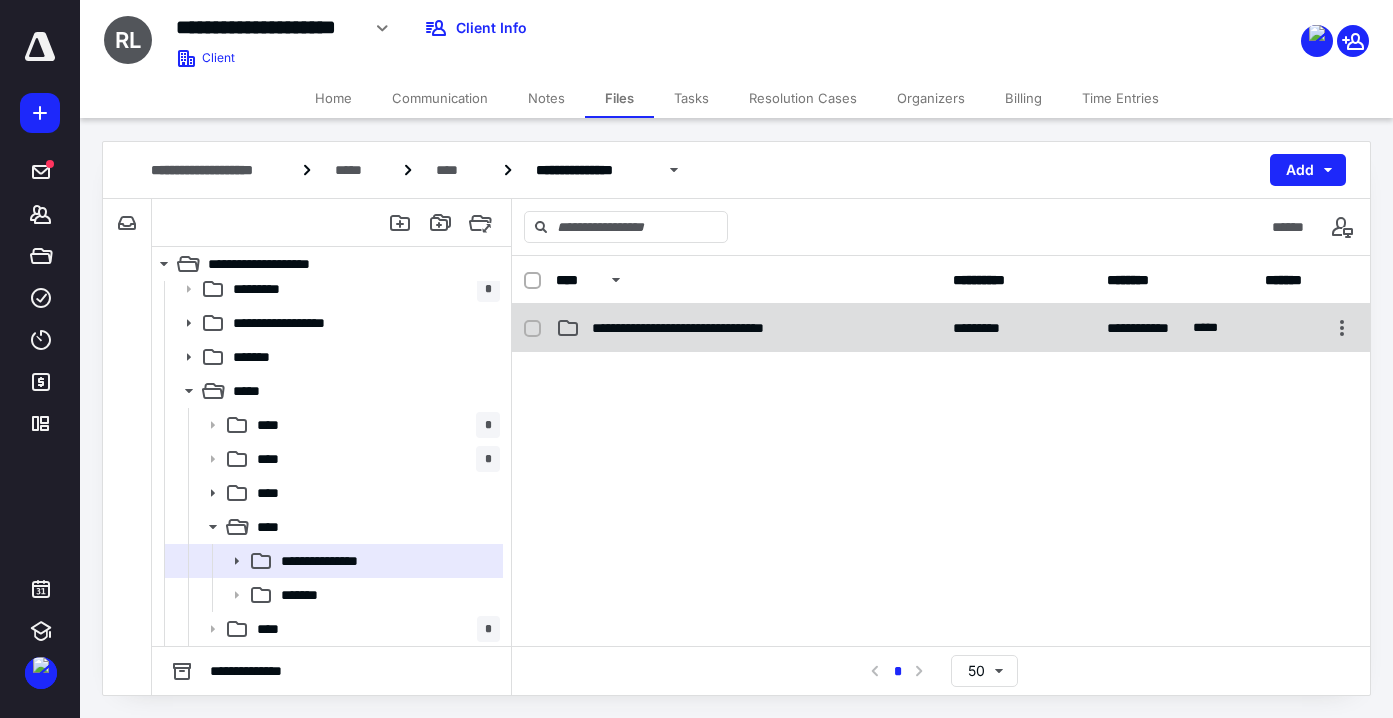 click on "**********" at bounding box center (700, 328) 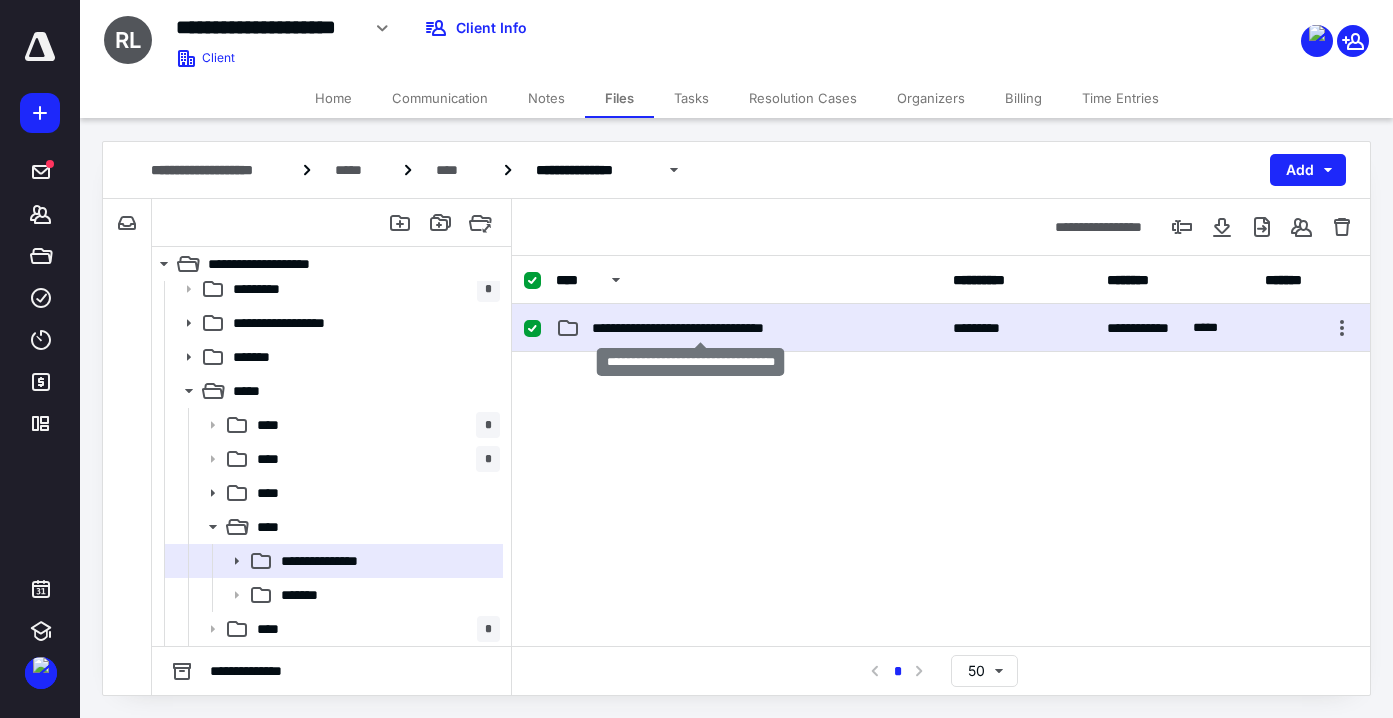 click on "**********" at bounding box center (700, 328) 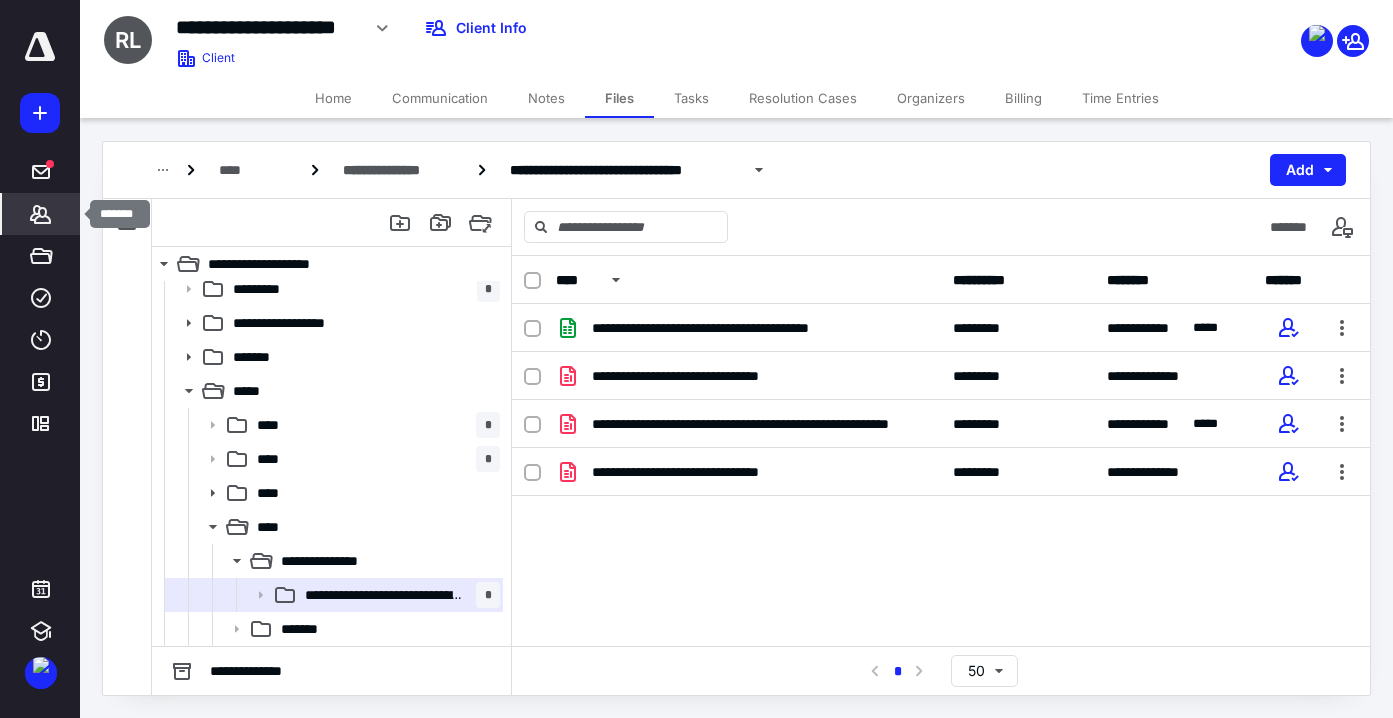 click 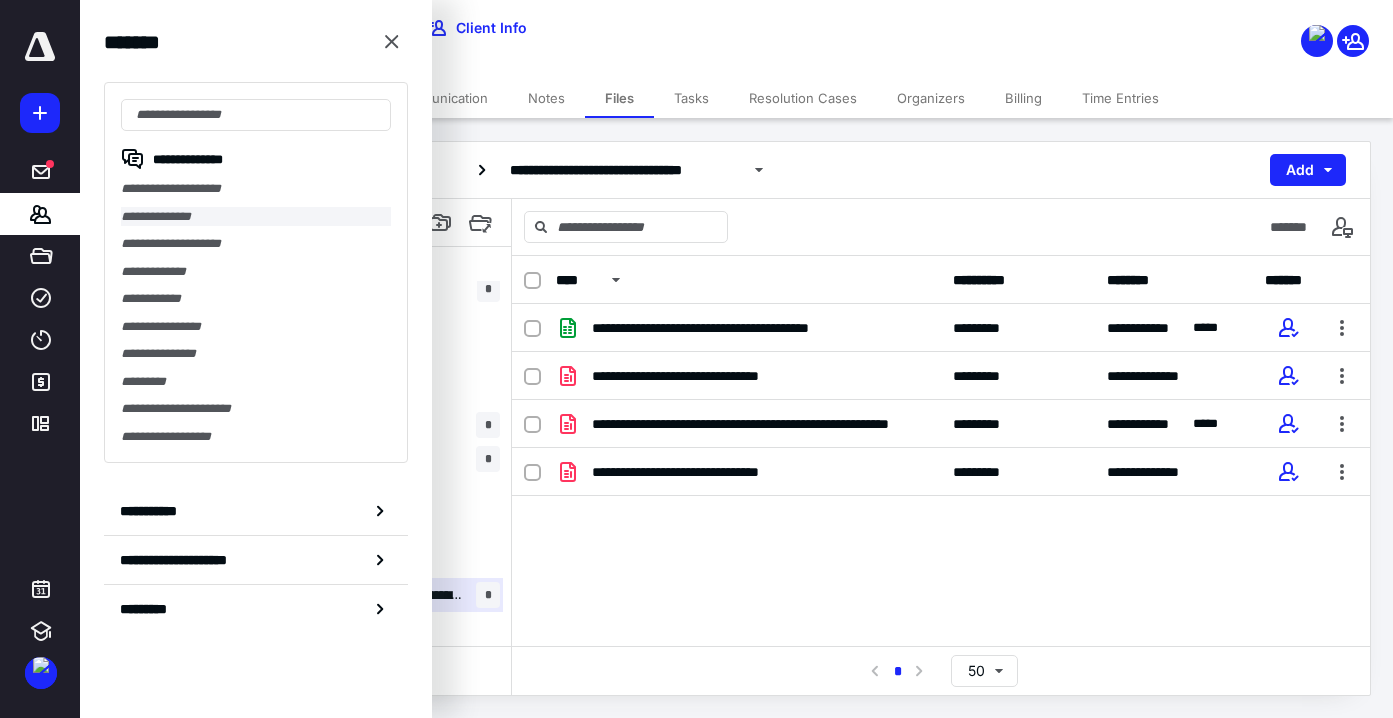 click on "**********" at bounding box center (256, 217) 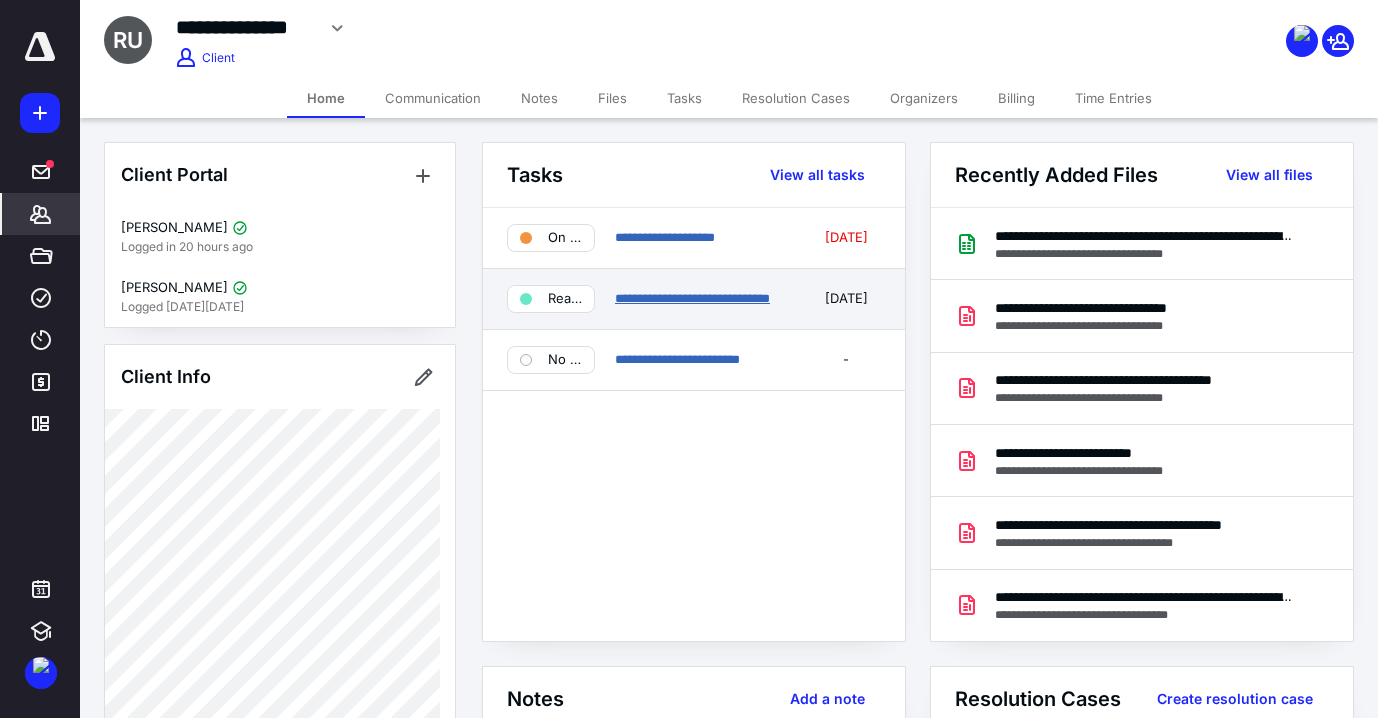 click on "**********" at bounding box center (692, 298) 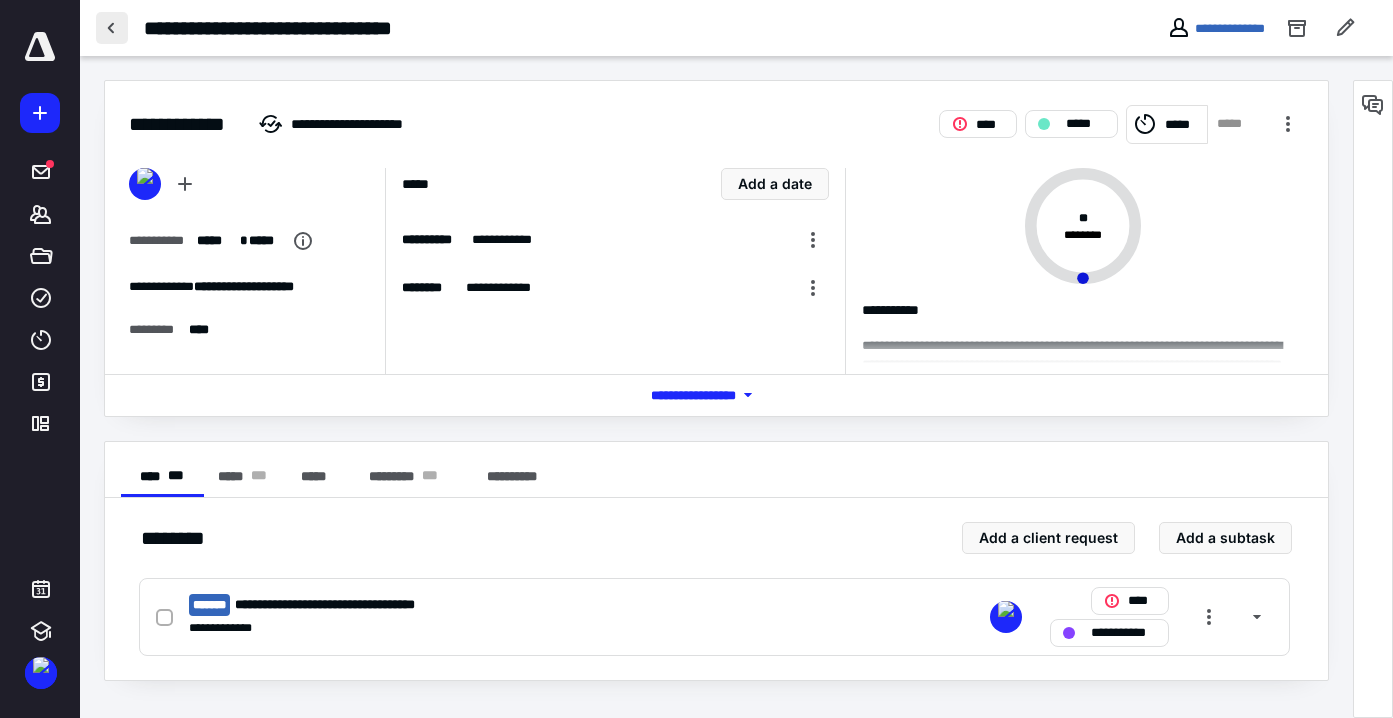 click at bounding box center [112, 28] 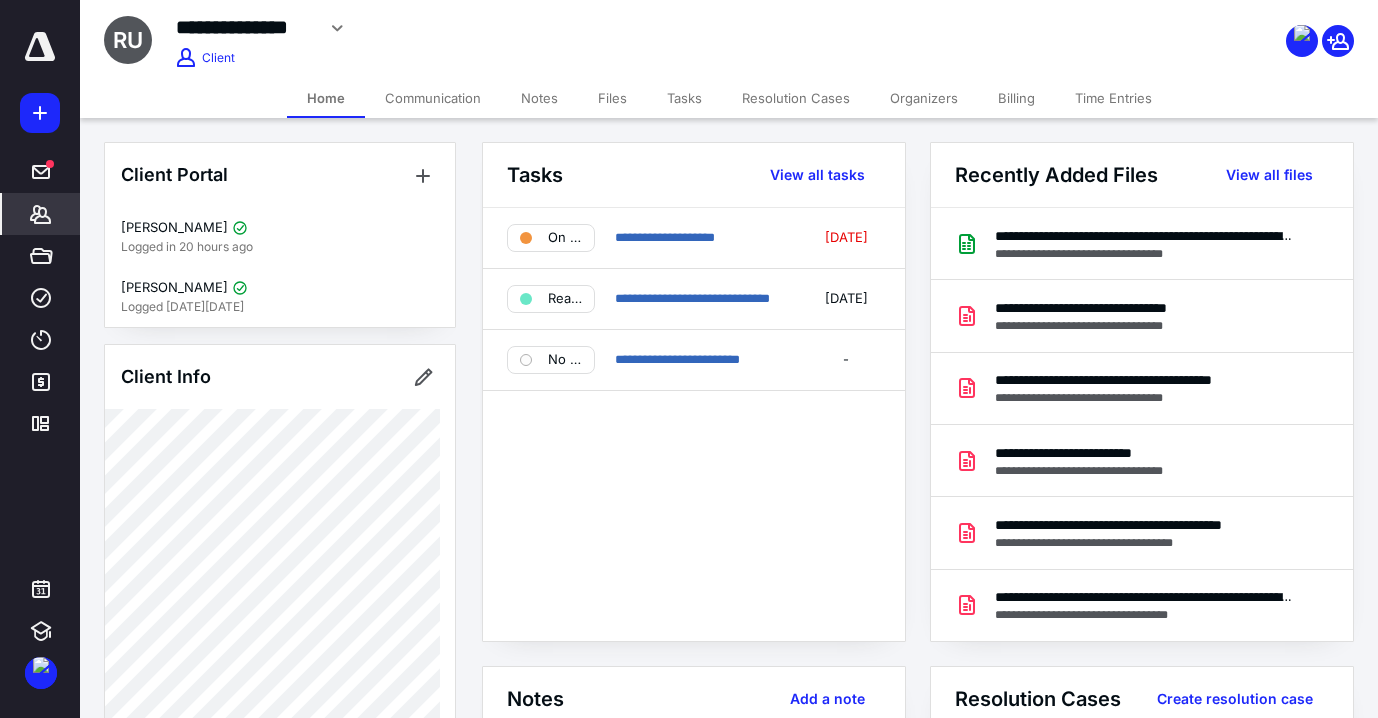click on "Files" at bounding box center (612, 98) 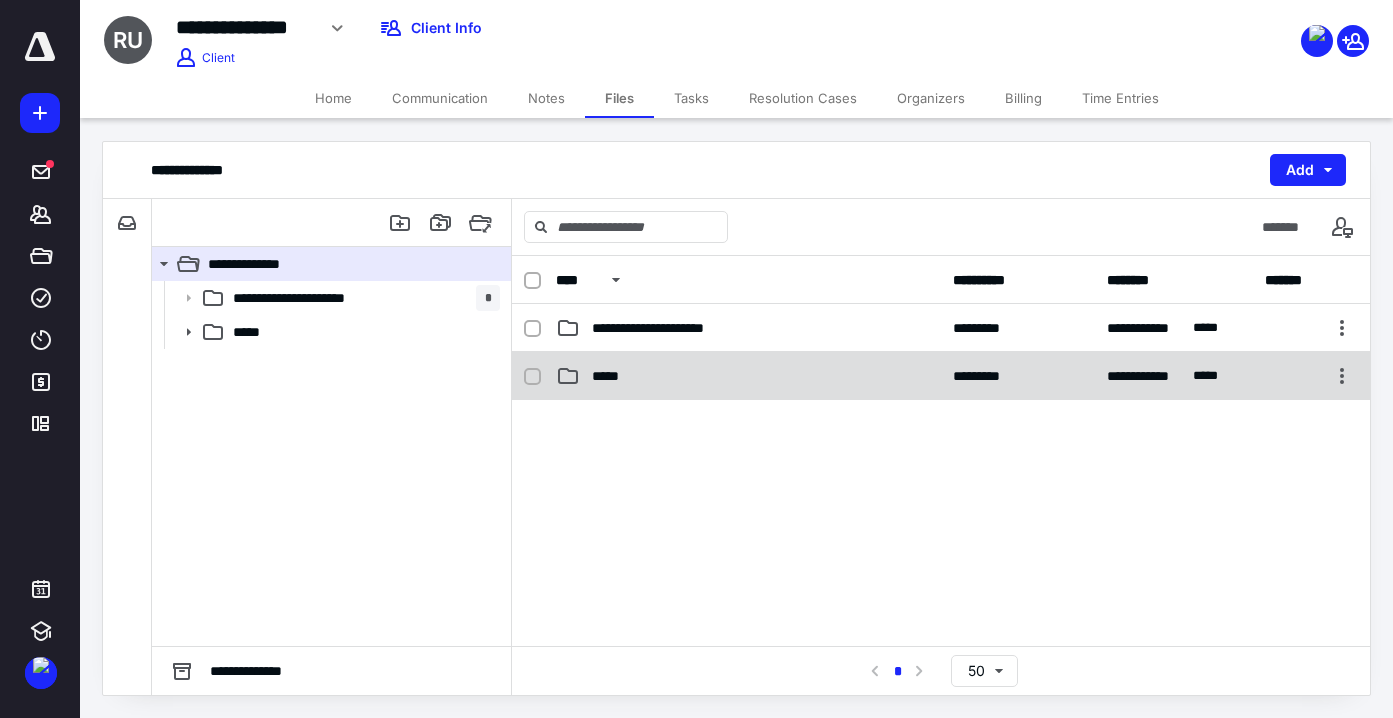 click on "*****" at bounding box center (748, 376) 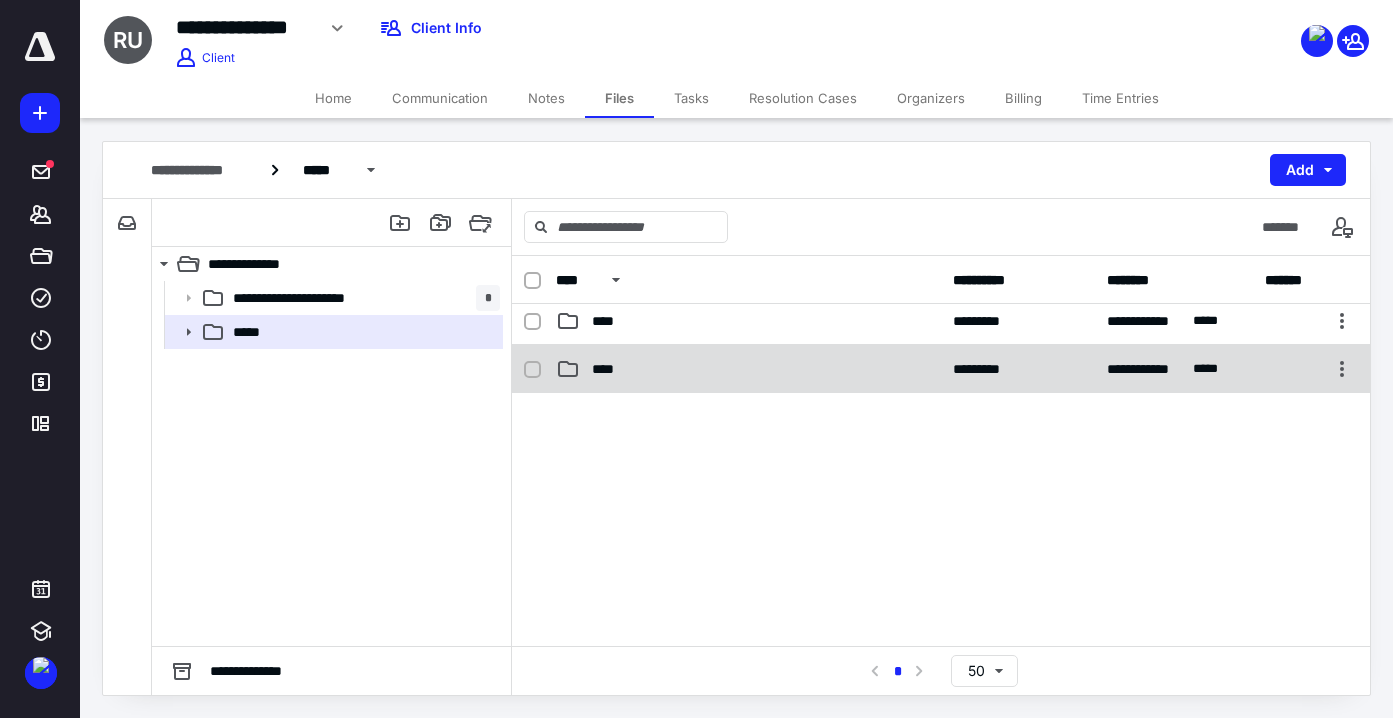 scroll, scrollTop: 102, scrollLeft: 0, axis: vertical 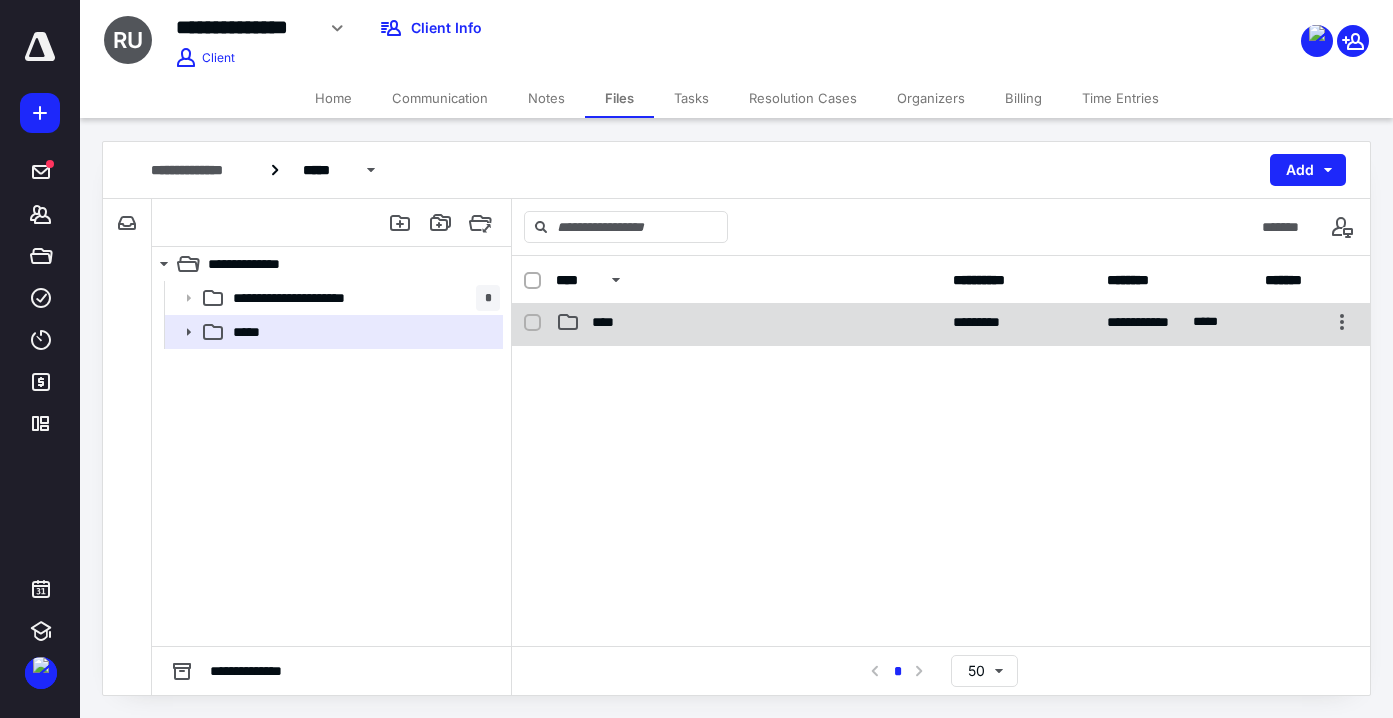 click on "****" at bounding box center (609, 322) 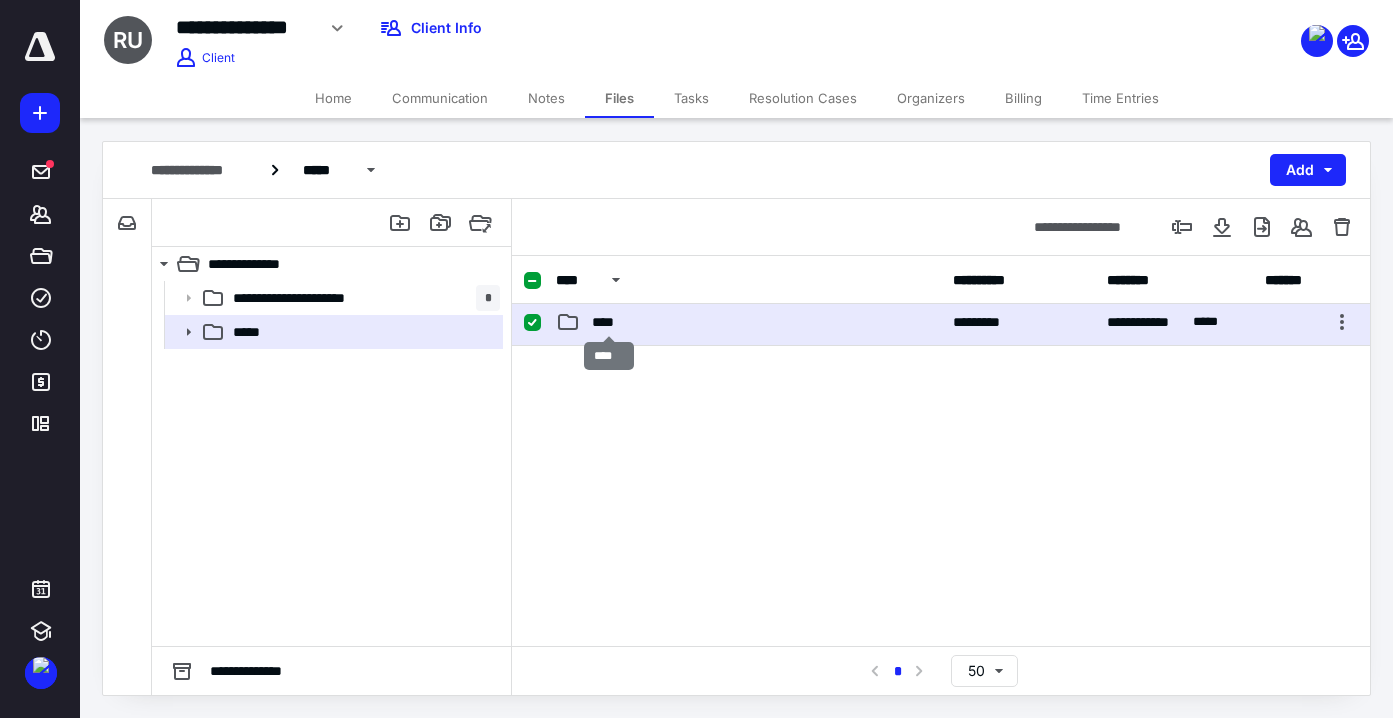 click on "****" at bounding box center [609, 322] 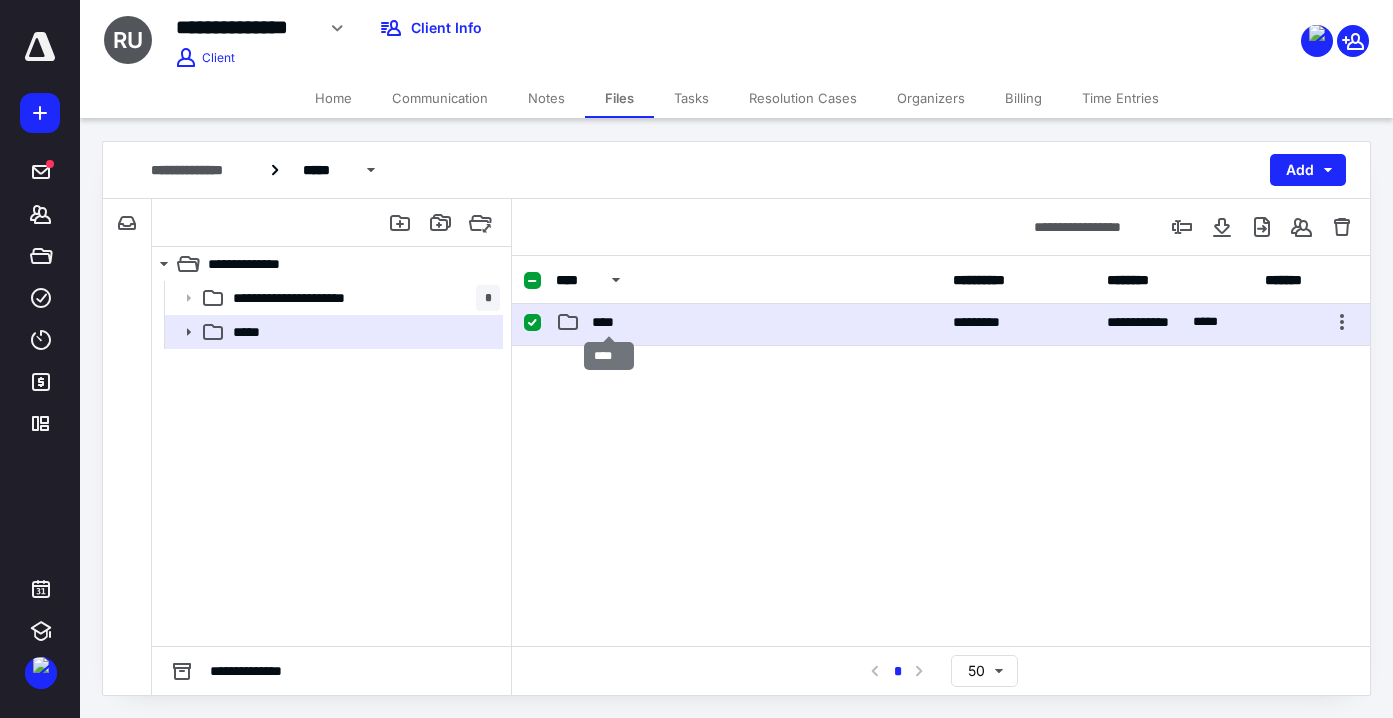 scroll, scrollTop: 0, scrollLeft: 0, axis: both 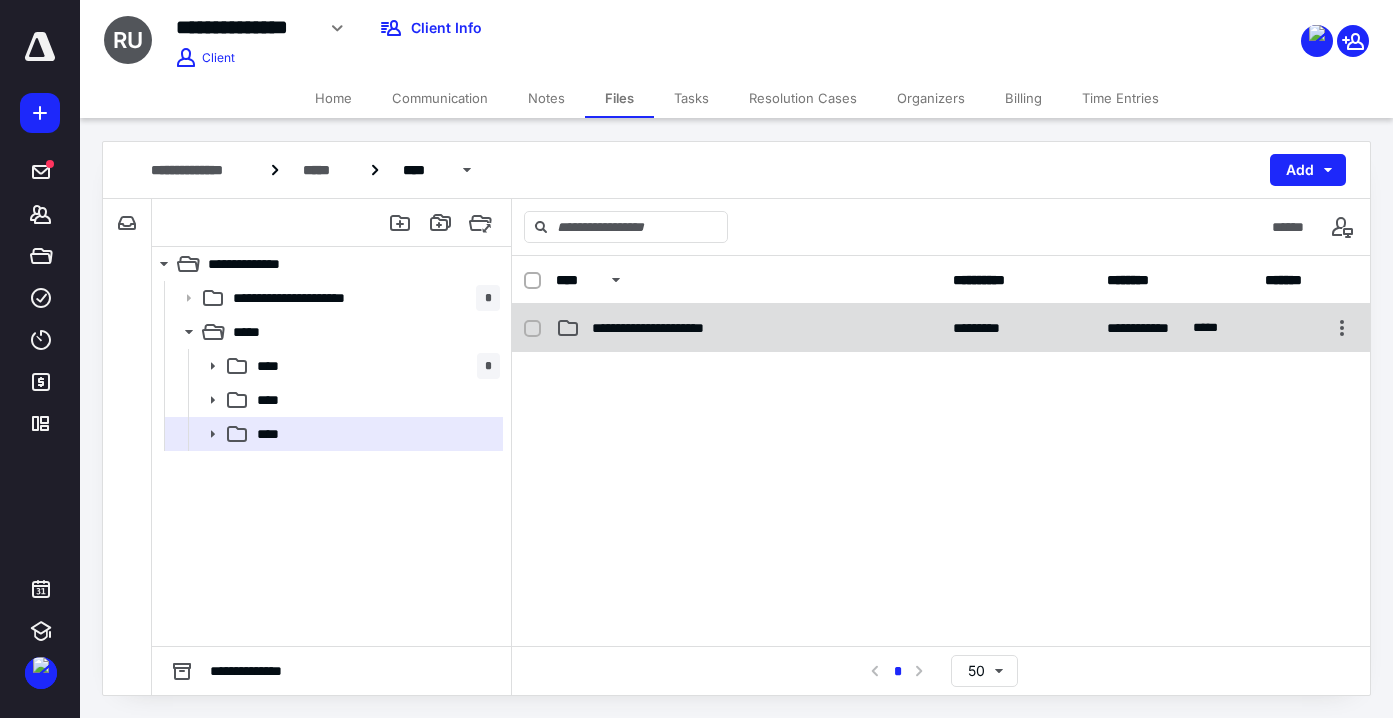 click on "**********" at bounding box center (941, 328) 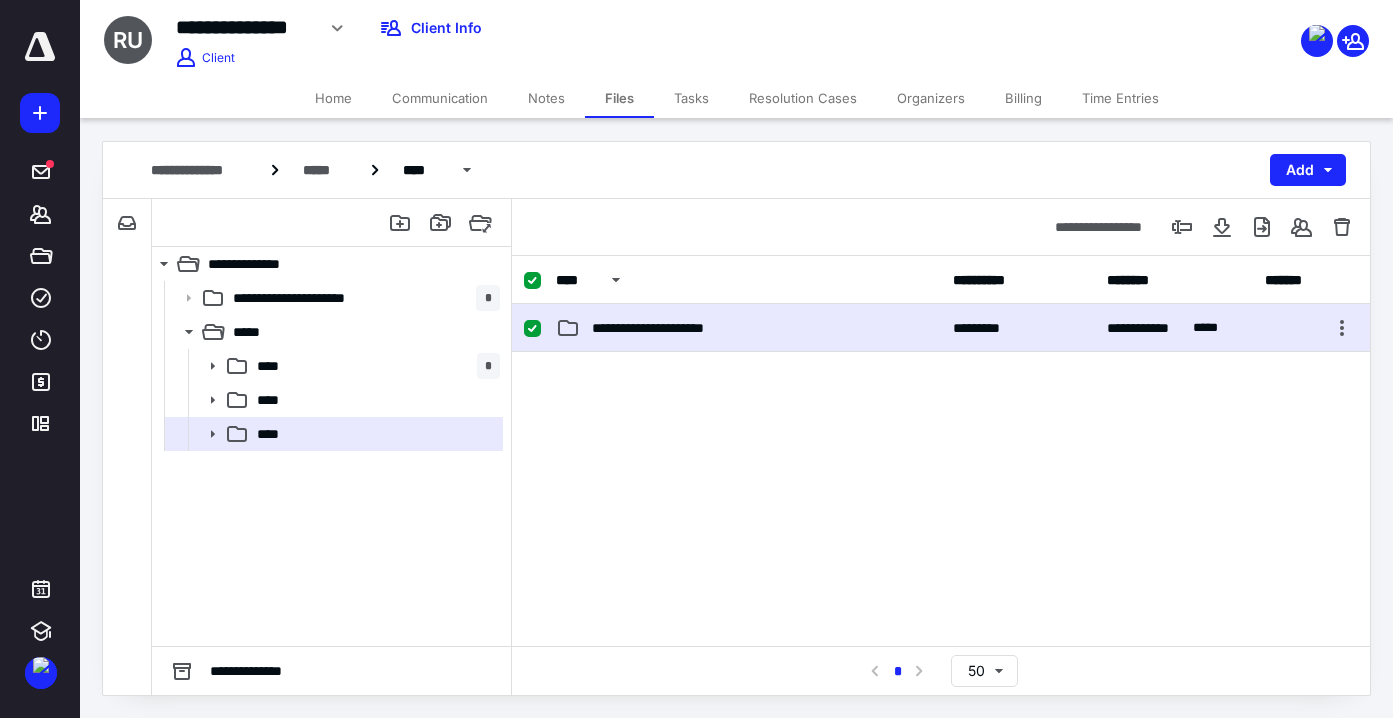 click on "**********" at bounding box center (941, 328) 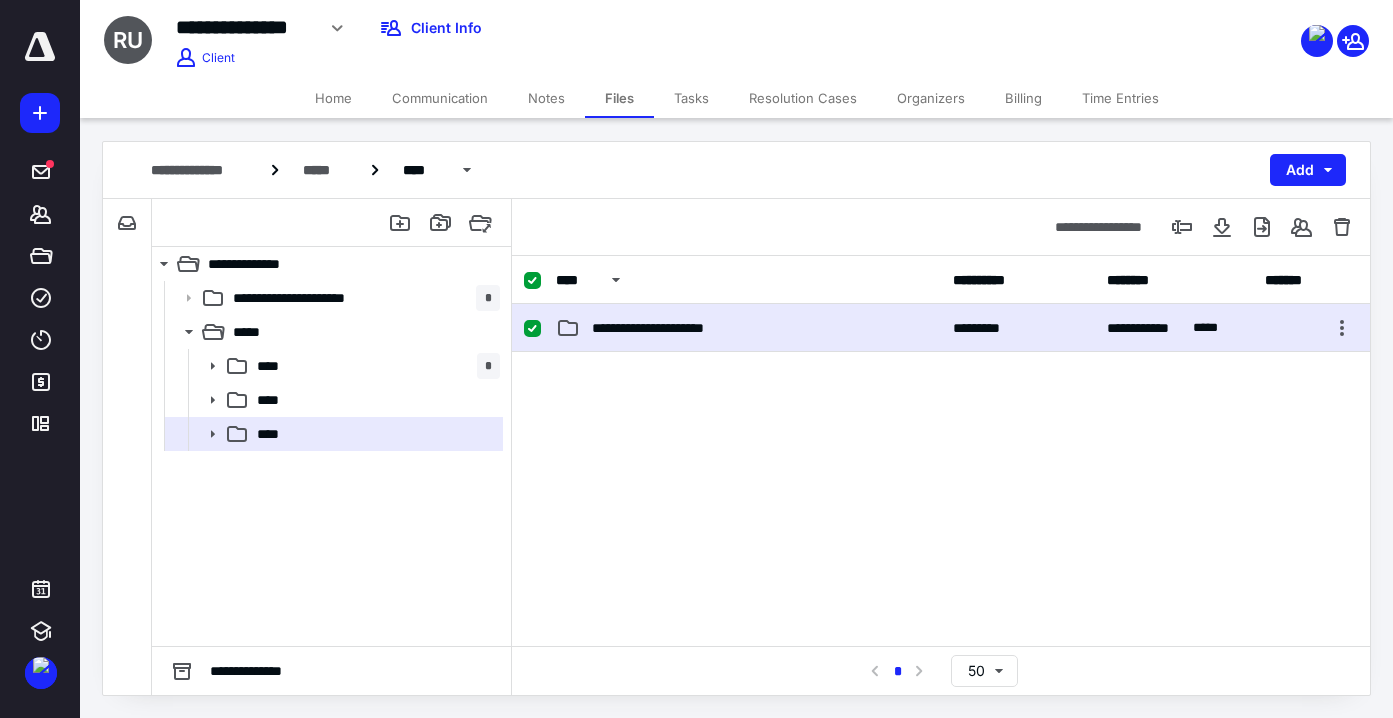 checkbox on "false" 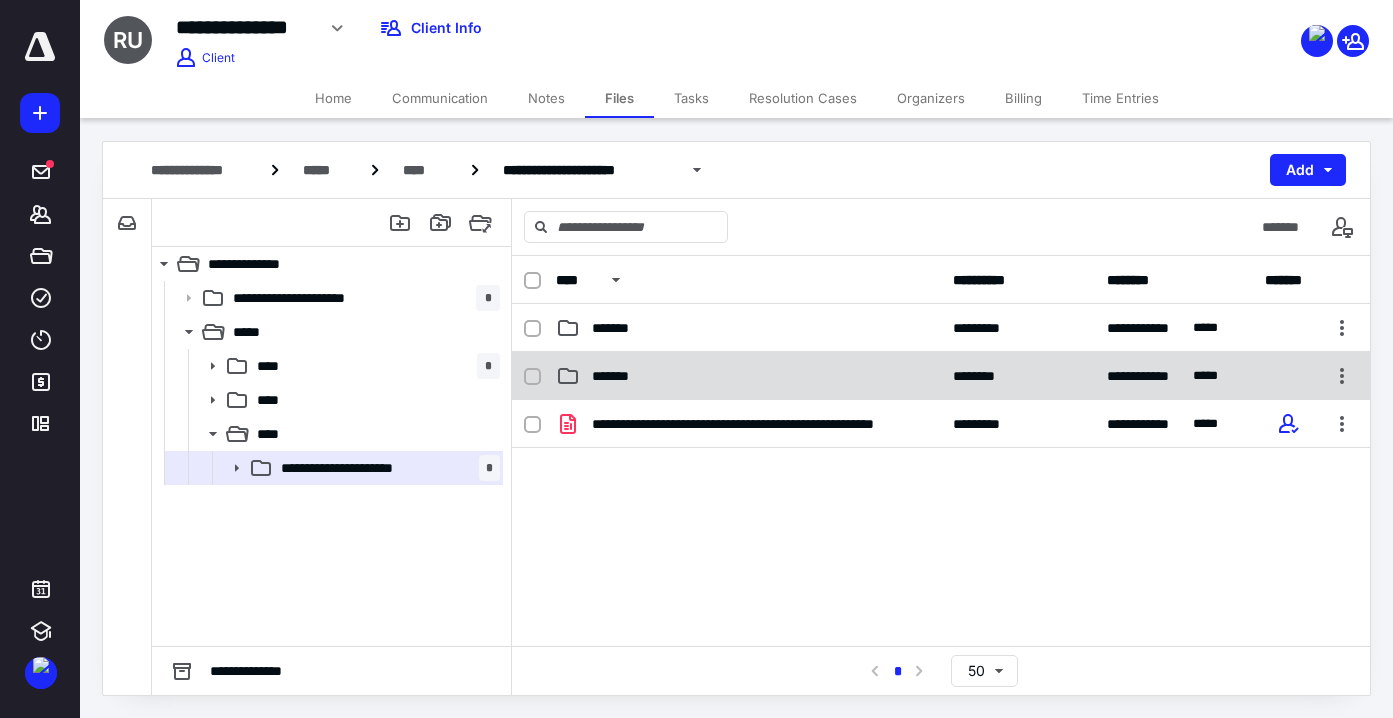 click on "*******" at bounding box center [748, 376] 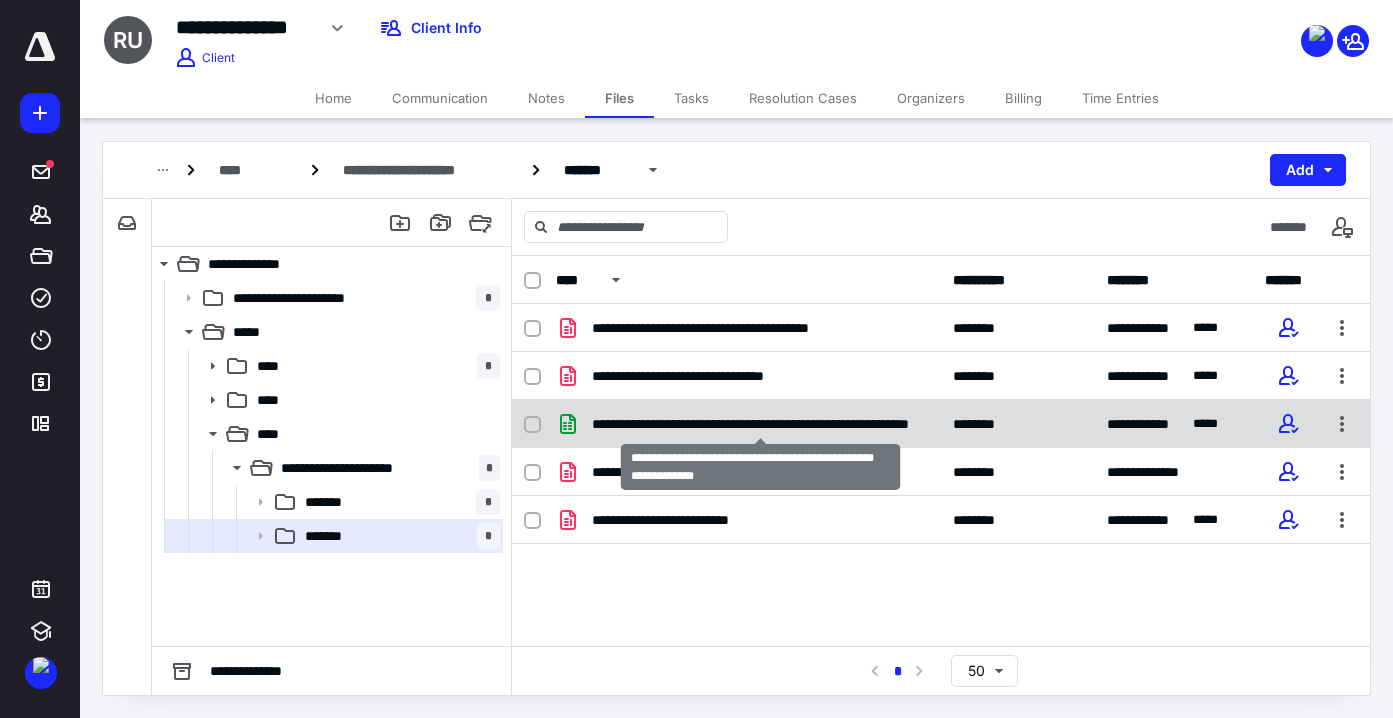 click on "**********" at bounding box center (760, 424) 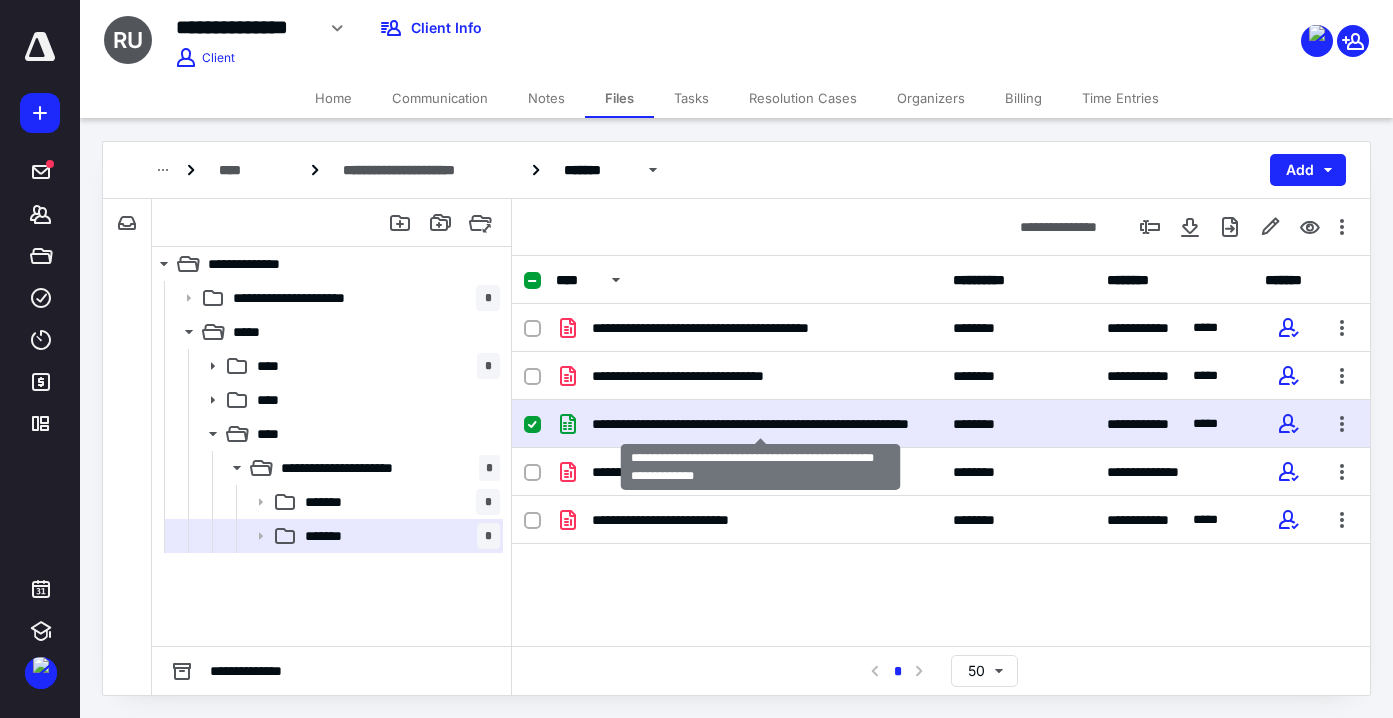 click on "**********" at bounding box center [760, 424] 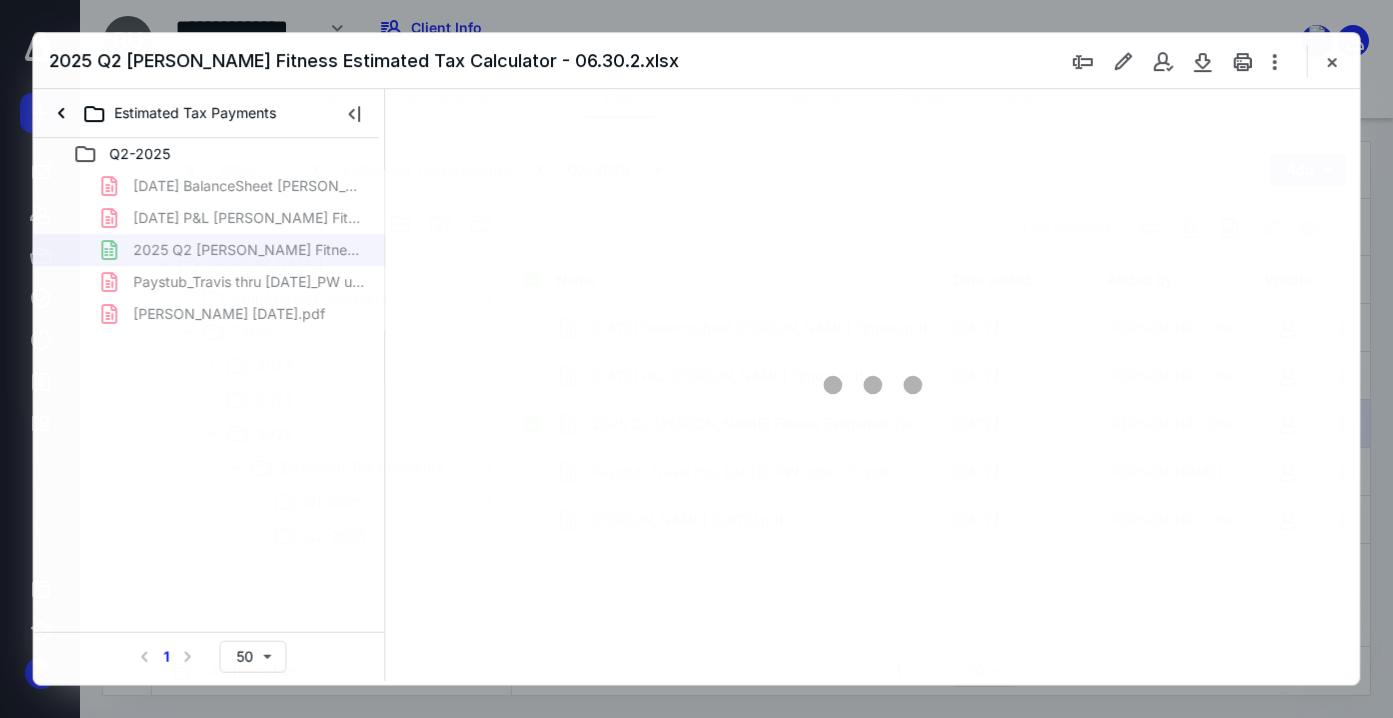 scroll, scrollTop: 0, scrollLeft: 0, axis: both 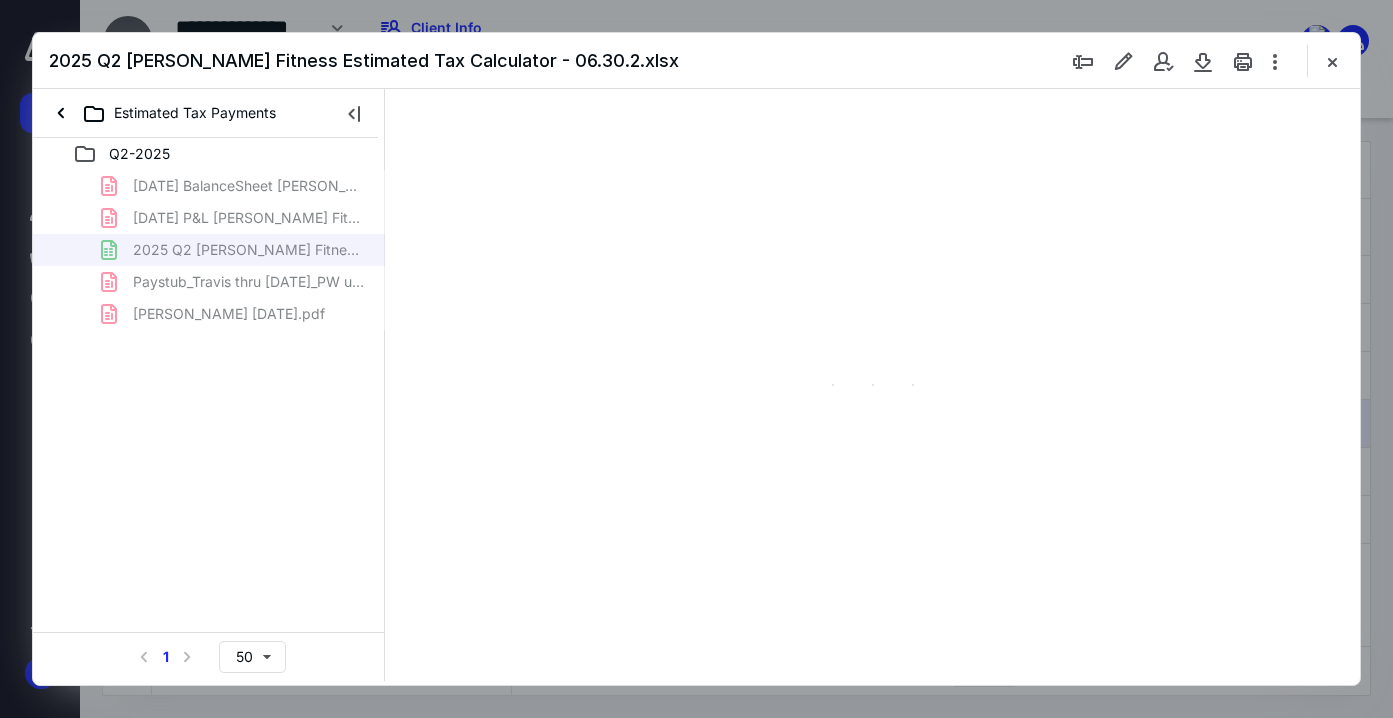 type on "20" 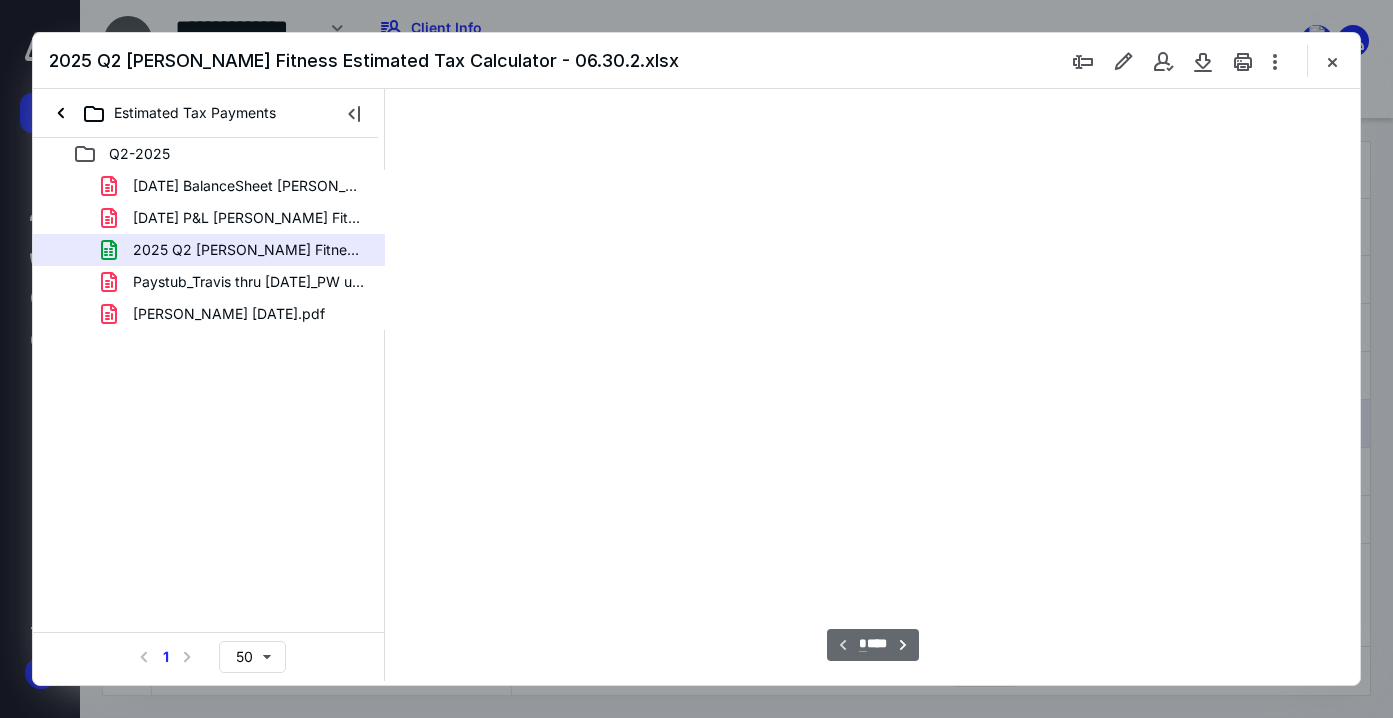 type on "*" 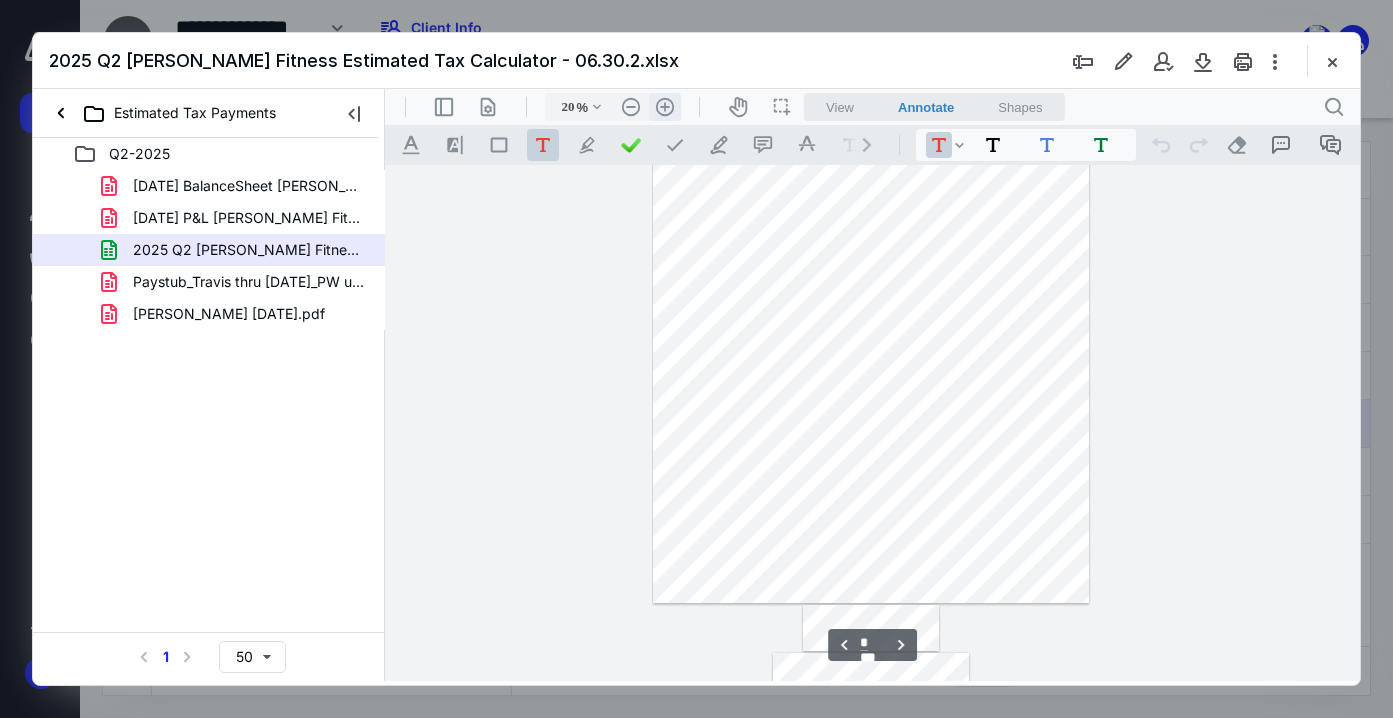 click on ".cls-1{fill:#abb0c4;} icon - header - zoom - in - line" at bounding box center (665, 107) 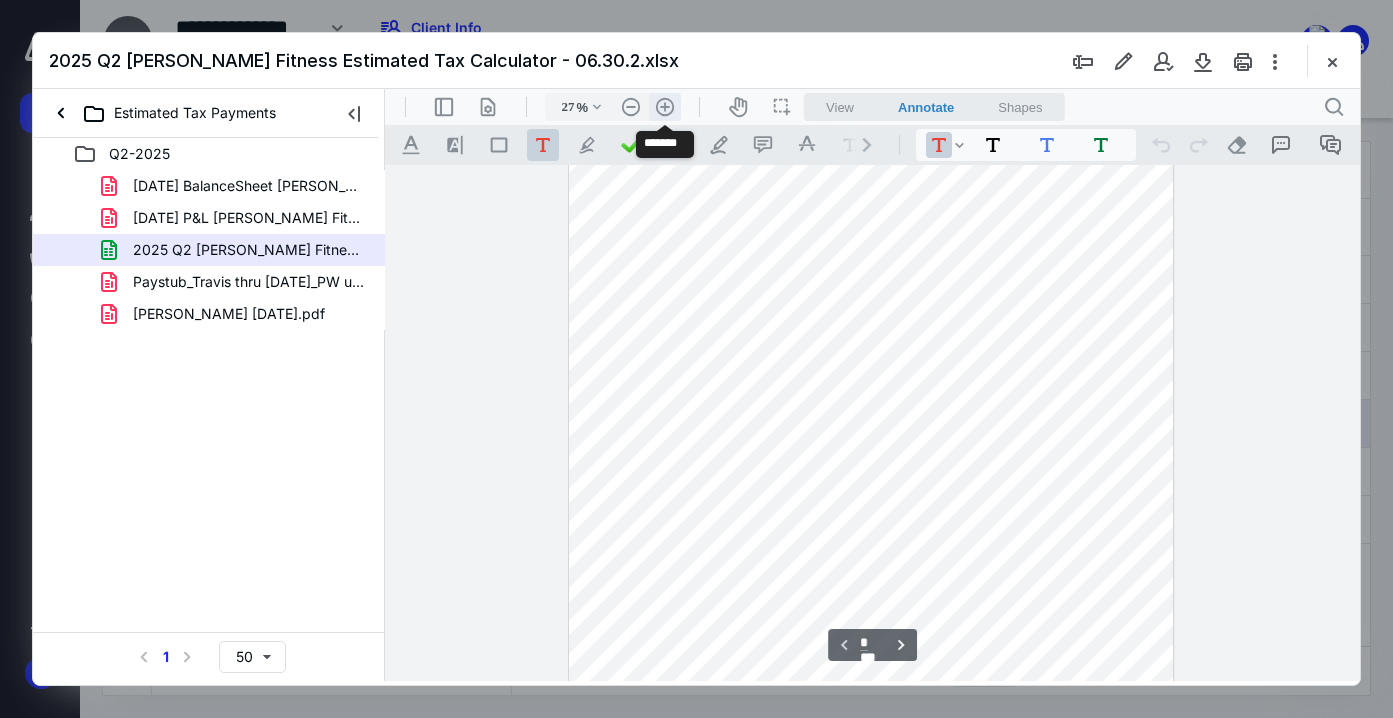 click on ".cls-1{fill:#abb0c4;} icon - header - zoom - in - line" at bounding box center (665, 107) 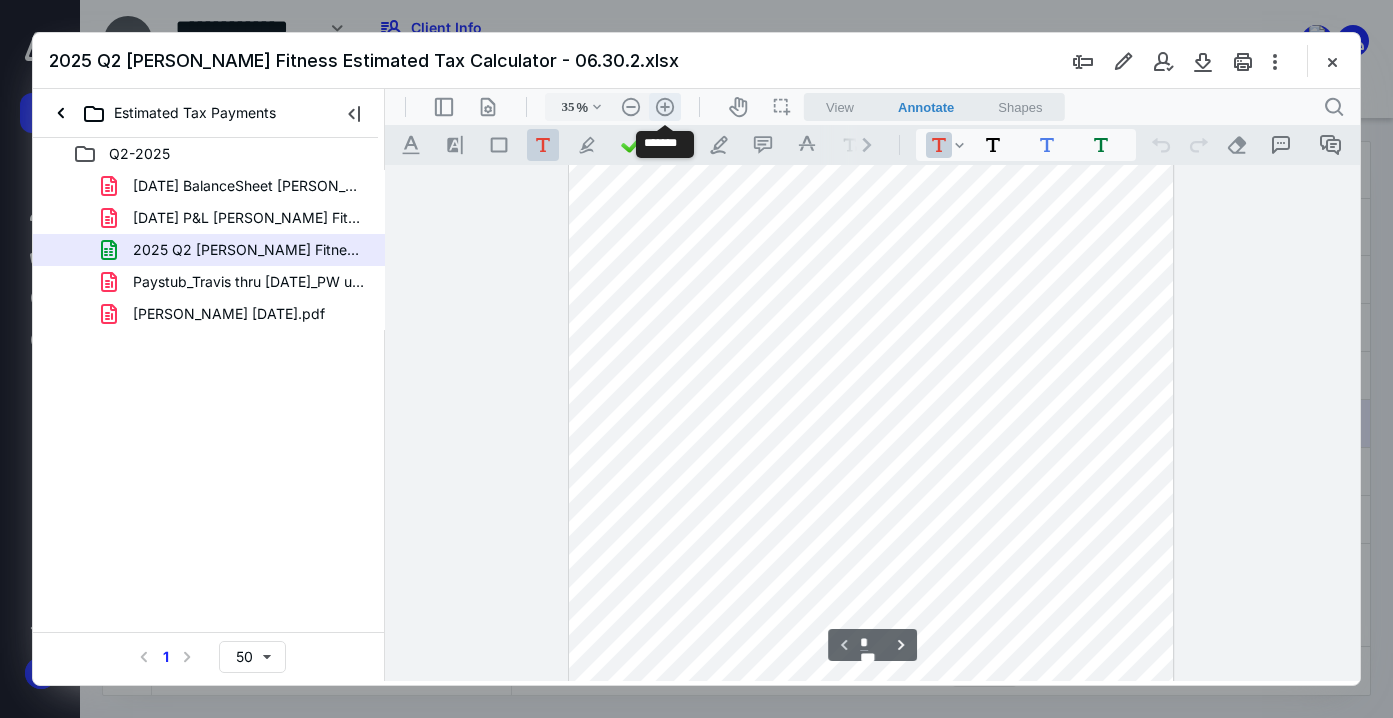 scroll, scrollTop: 306, scrollLeft: 0, axis: vertical 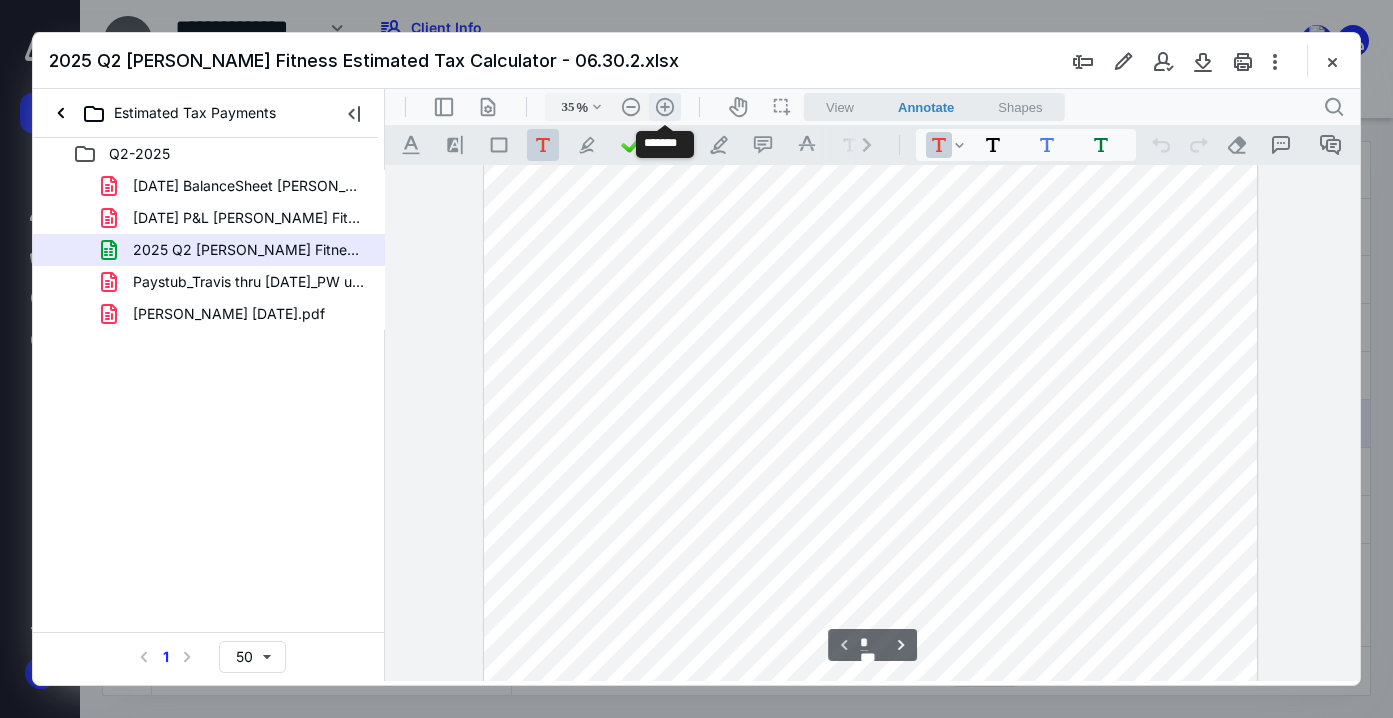 click on ".cls-1{fill:#abb0c4;} icon - header - zoom - in - line" at bounding box center [665, 107] 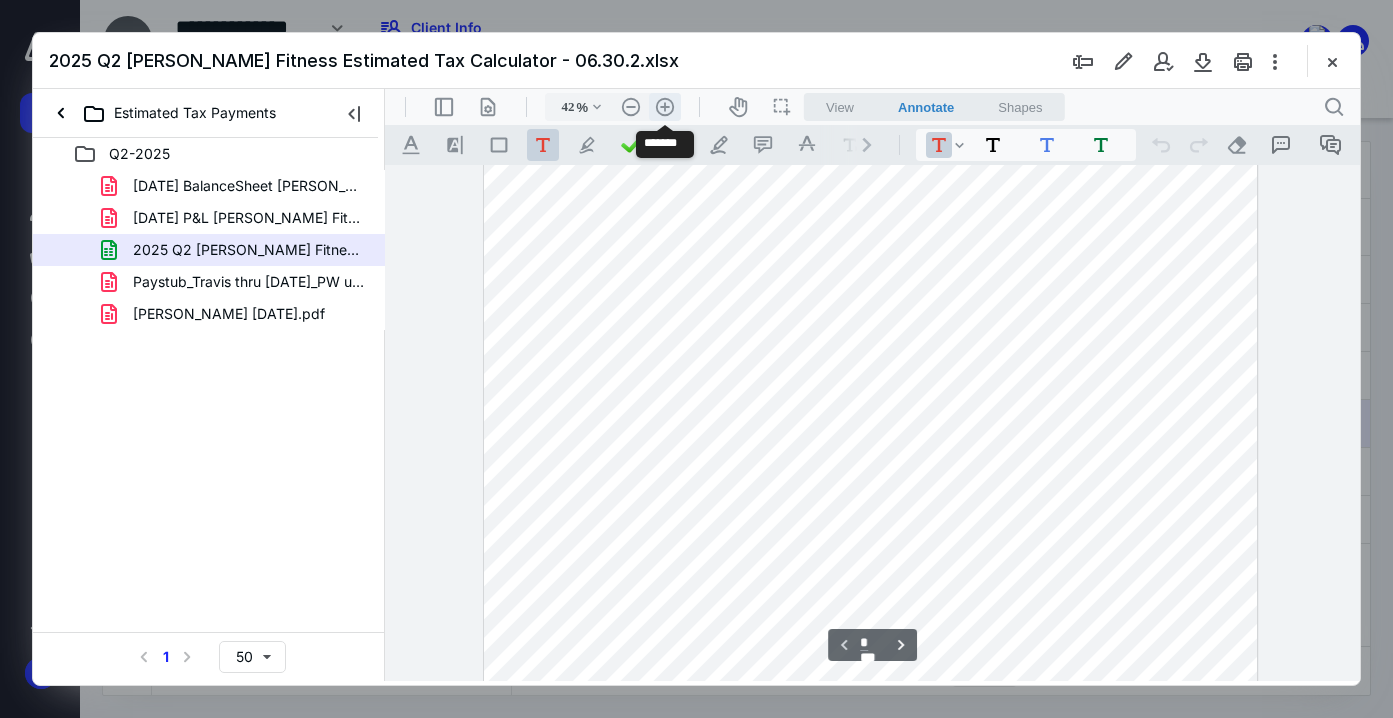 click on ".cls-1{fill:#abb0c4;} icon - header - zoom - in - line" at bounding box center [665, 107] 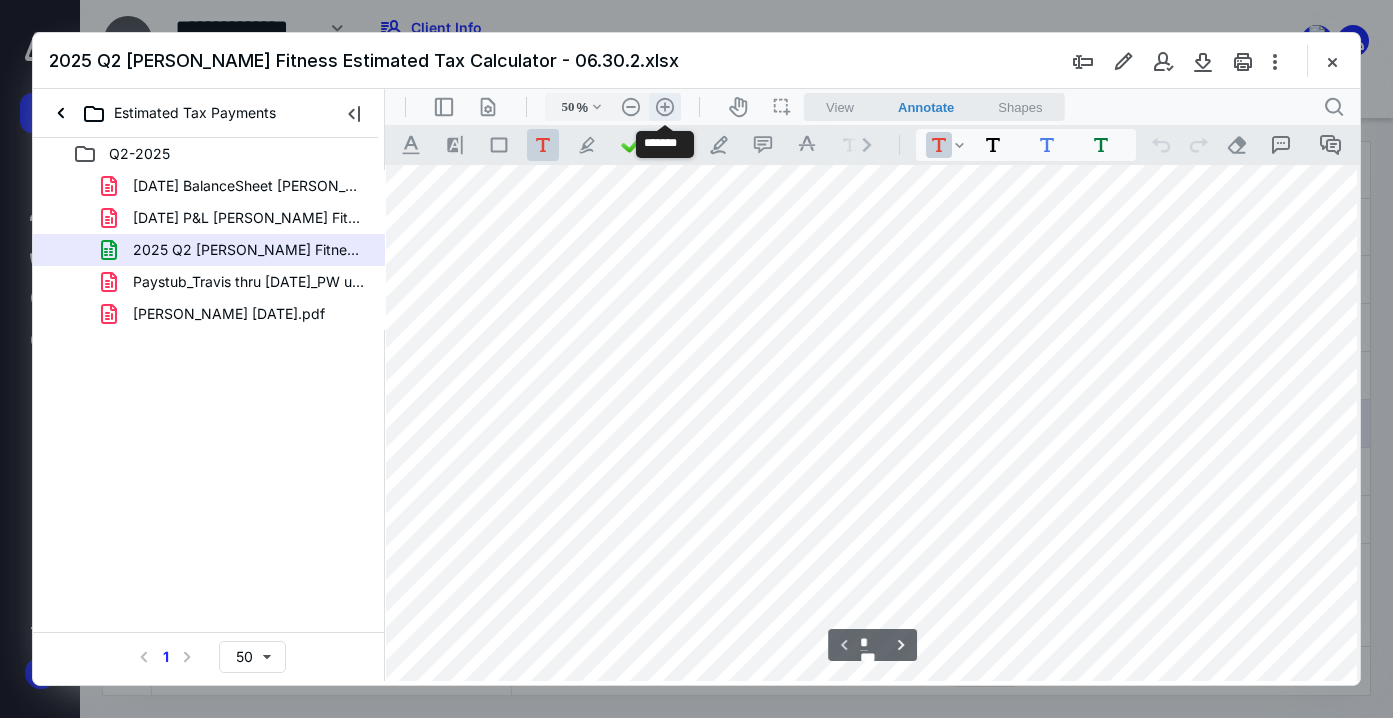 click on ".cls-1{fill:#abb0c4;} icon - header - zoom - in - line" at bounding box center [665, 107] 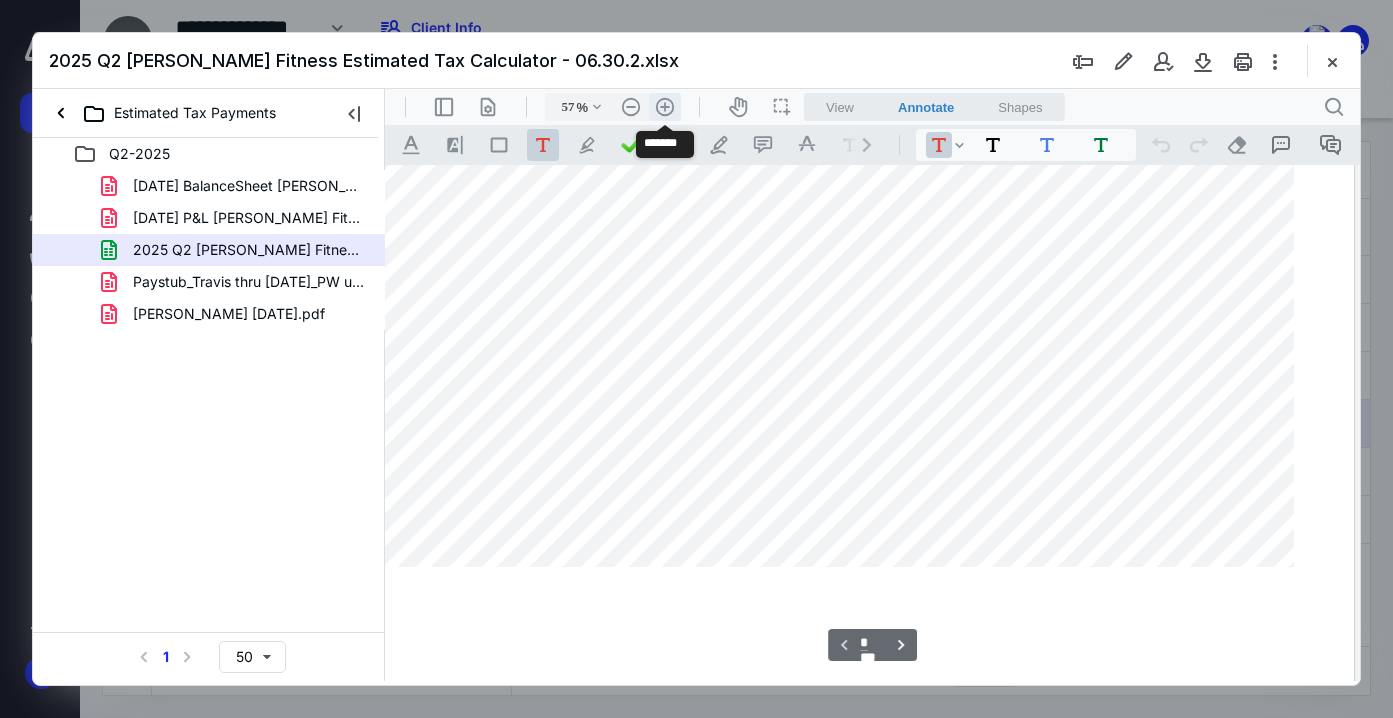click on ".cls-1{fill:#abb0c4;} icon - header - zoom - in - line" at bounding box center (665, 107) 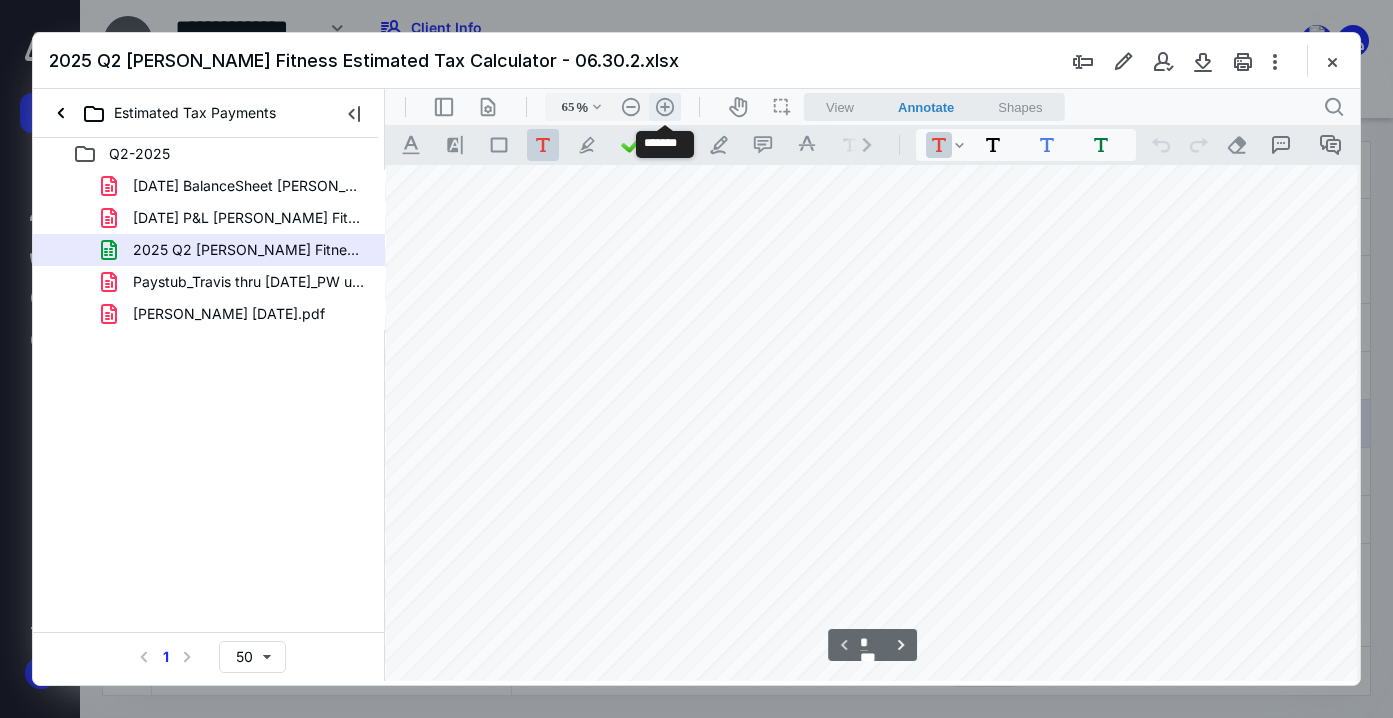 click on ".cls-1{fill:#abb0c4;} icon - header - zoom - in - line" at bounding box center (665, 107) 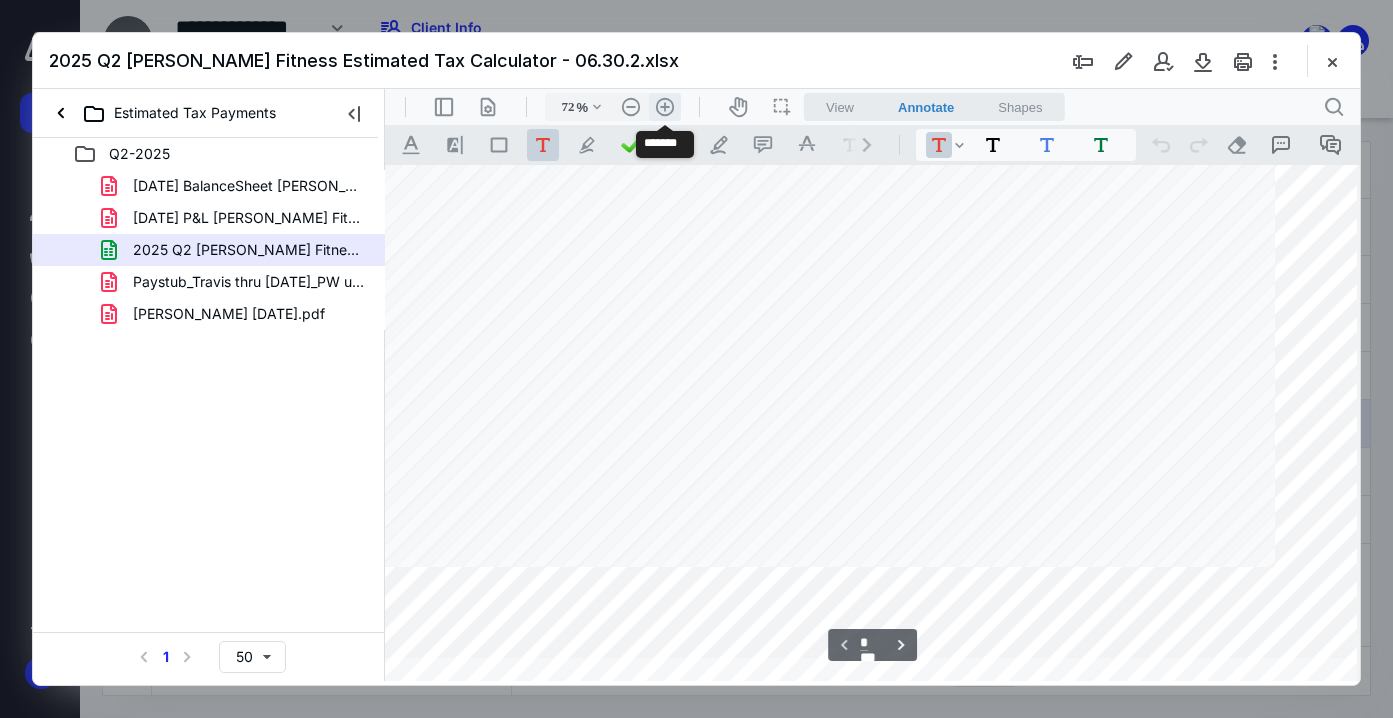 click on ".cls-1{fill:#abb0c4;} icon - header - zoom - in - line" at bounding box center [665, 107] 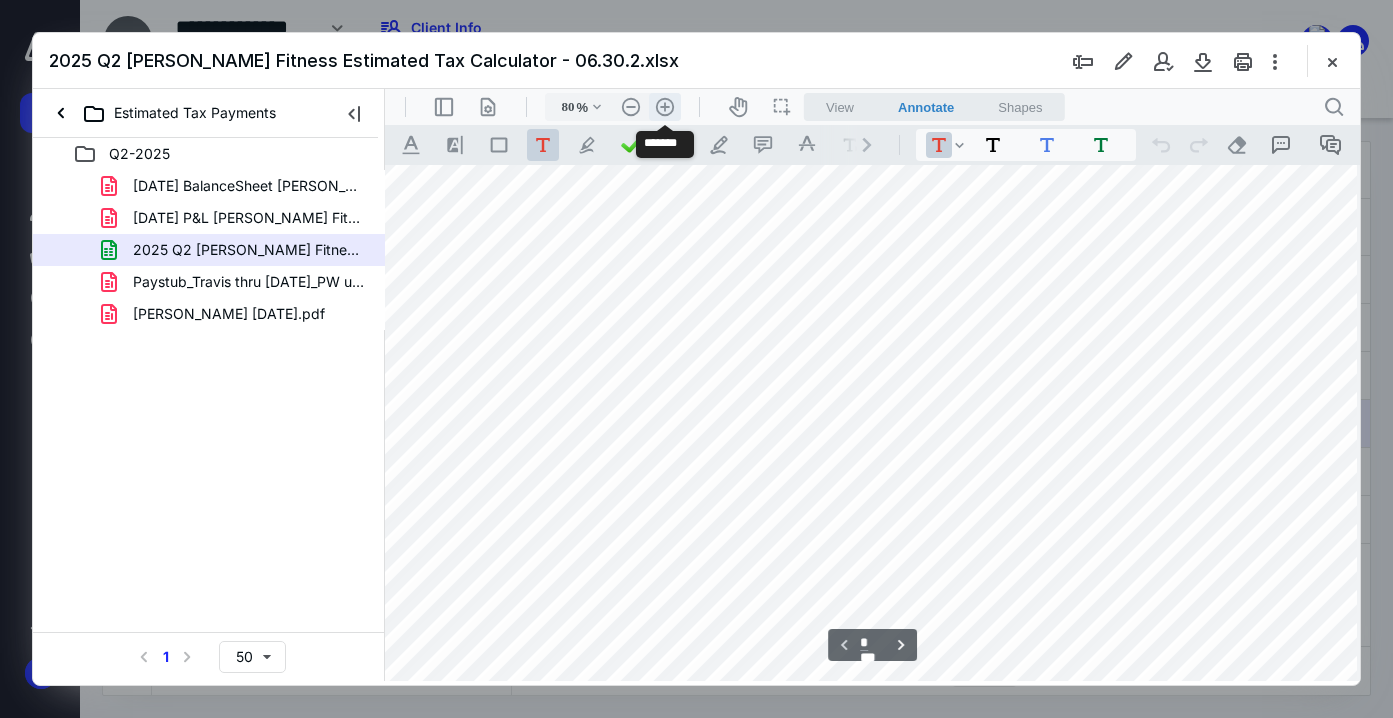 click on ".cls-1{fill:#abb0c4;} icon - header - zoom - in - line" at bounding box center [665, 107] 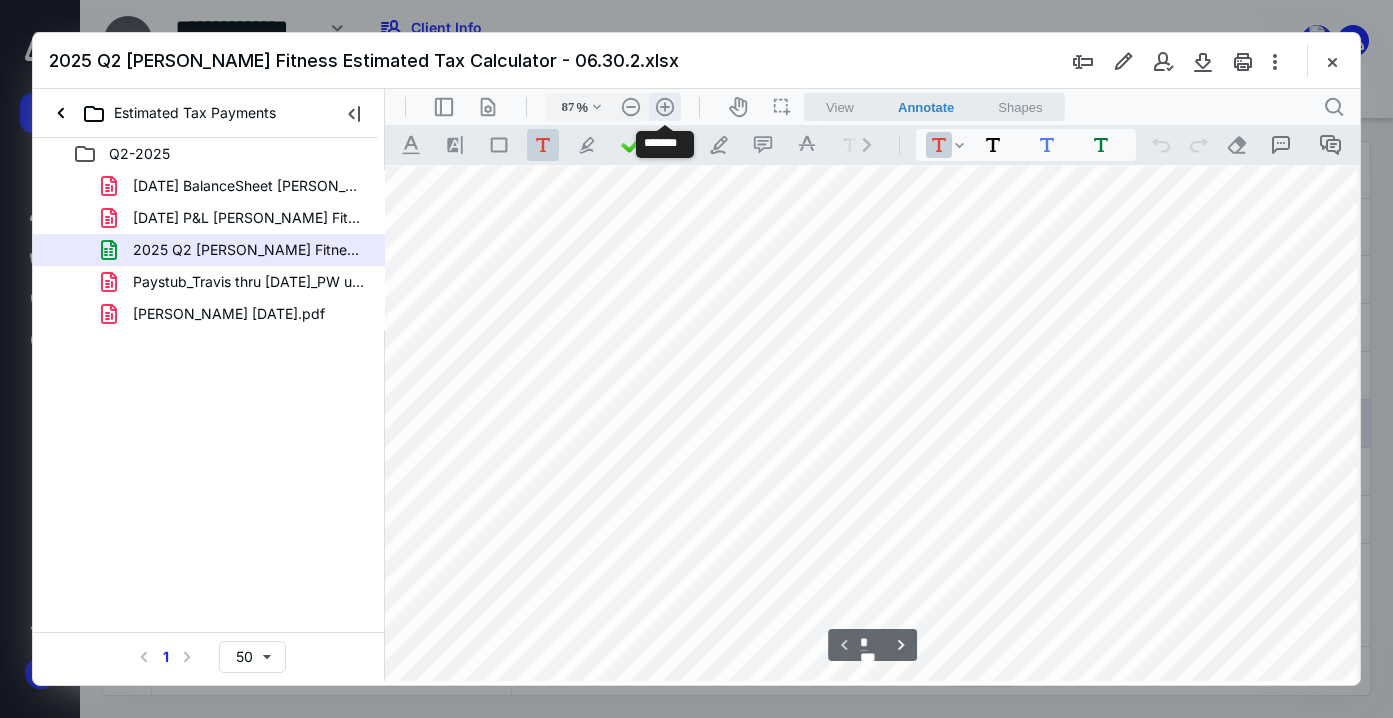 click on ".cls-1{fill:#abb0c4;} icon - header - zoom - in - line" at bounding box center (665, 107) 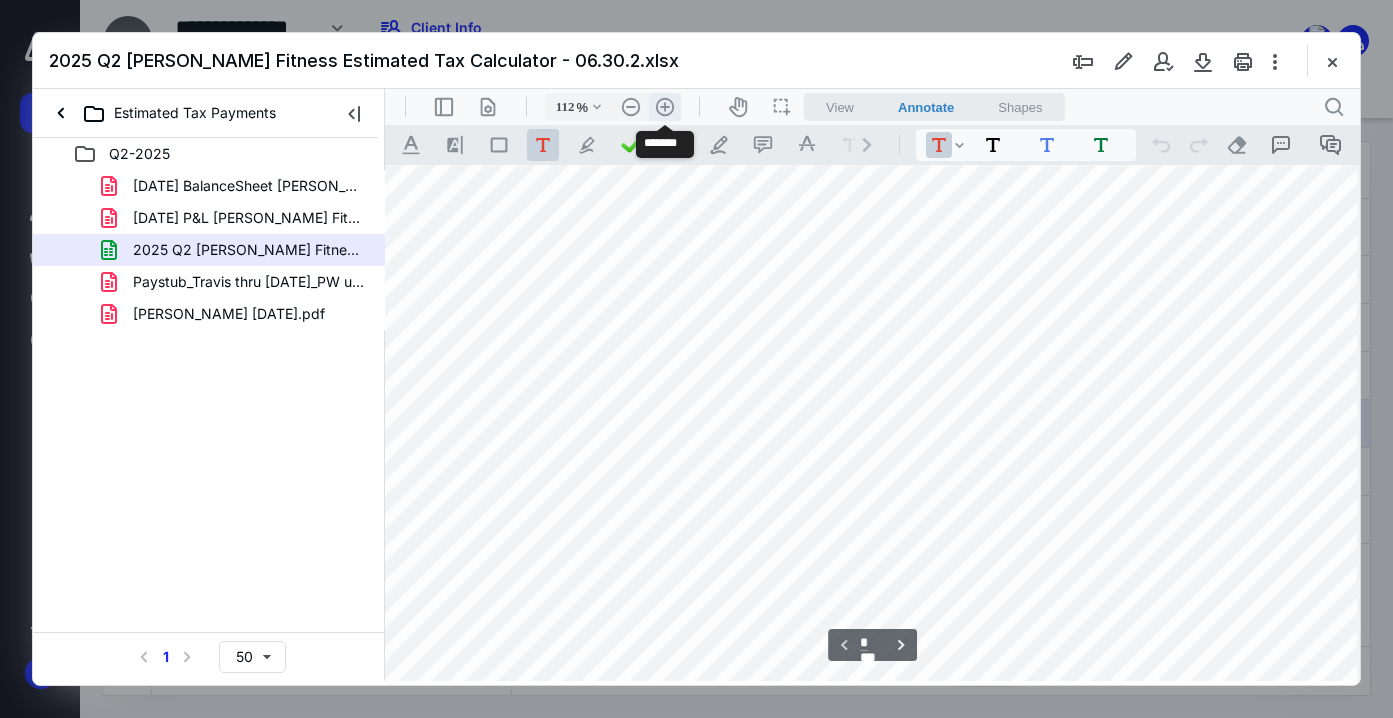 scroll, scrollTop: 1489, scrollLeft: 788, axis: both 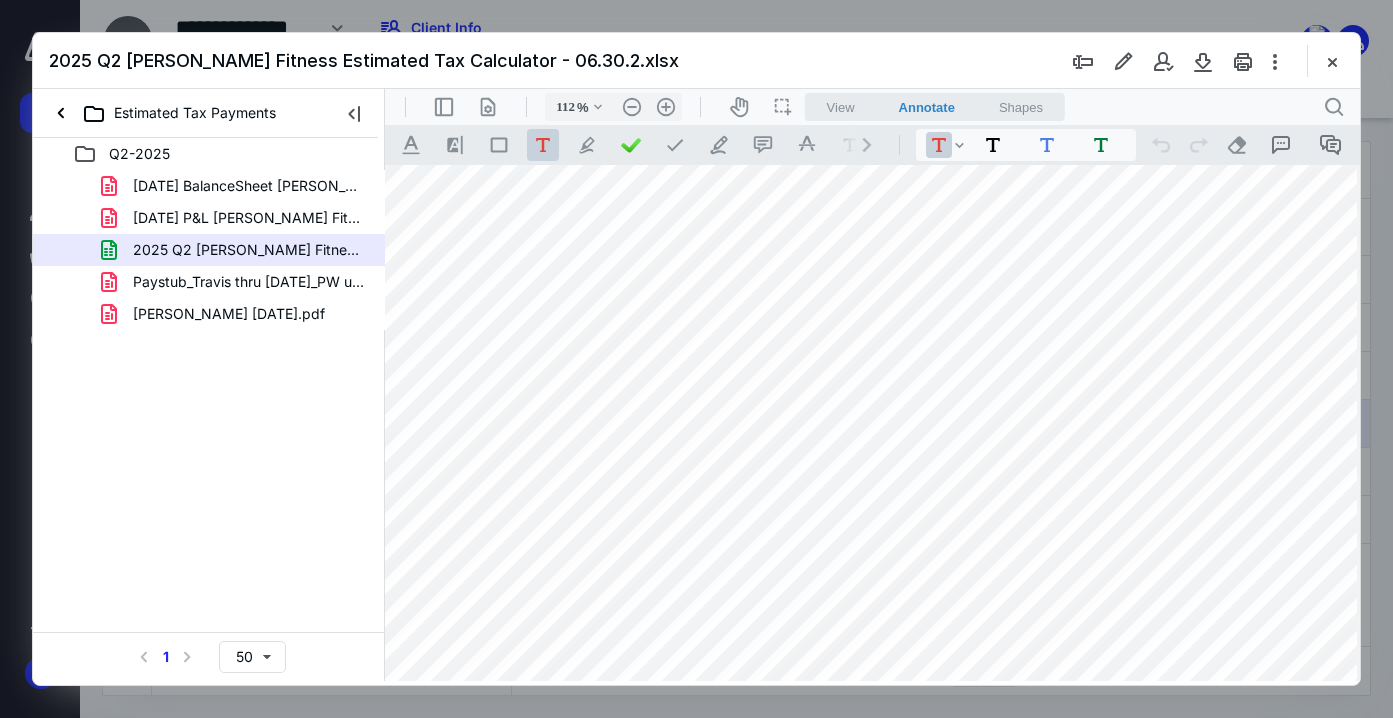 drag, startPoint x: 1373, startPoint y: 770, endPoint x: 779, endPoint y: 672, distance: 602.0299 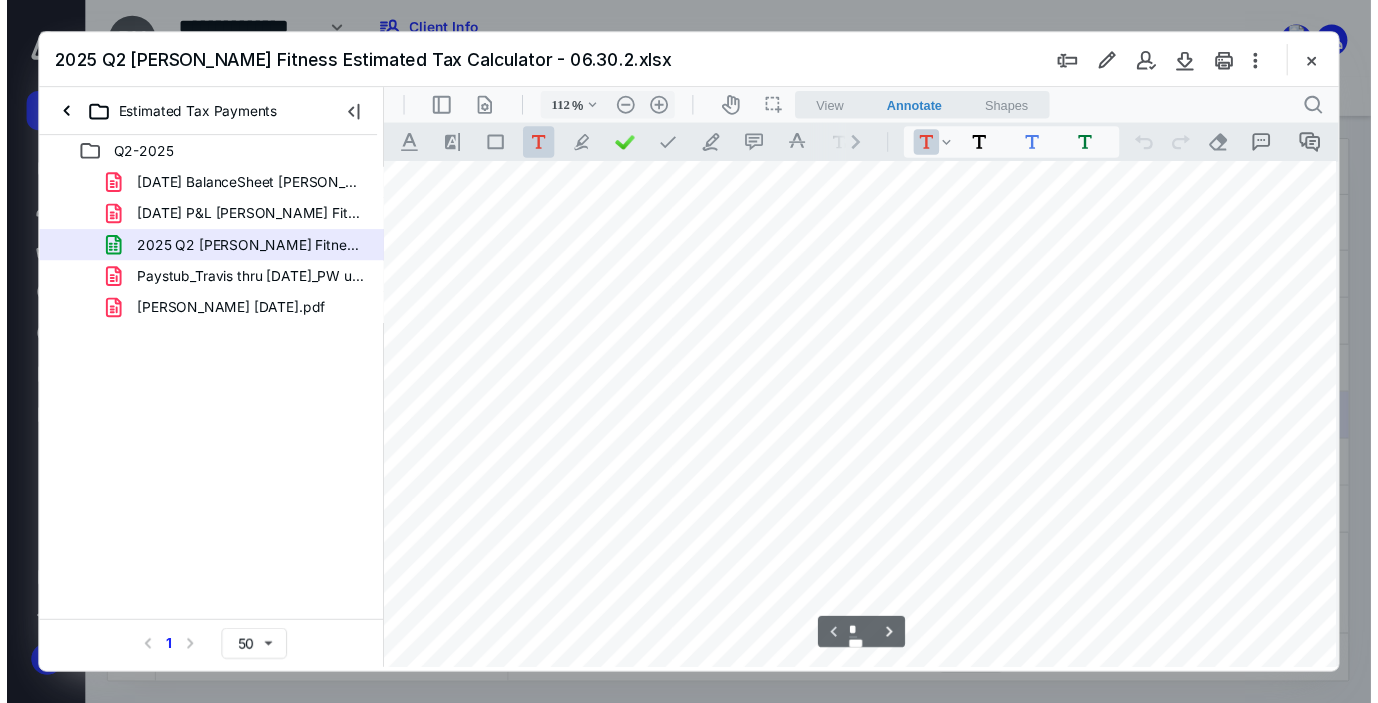 scroll, scrollTop: 0, scrollLeft: 214, axis: horizontal 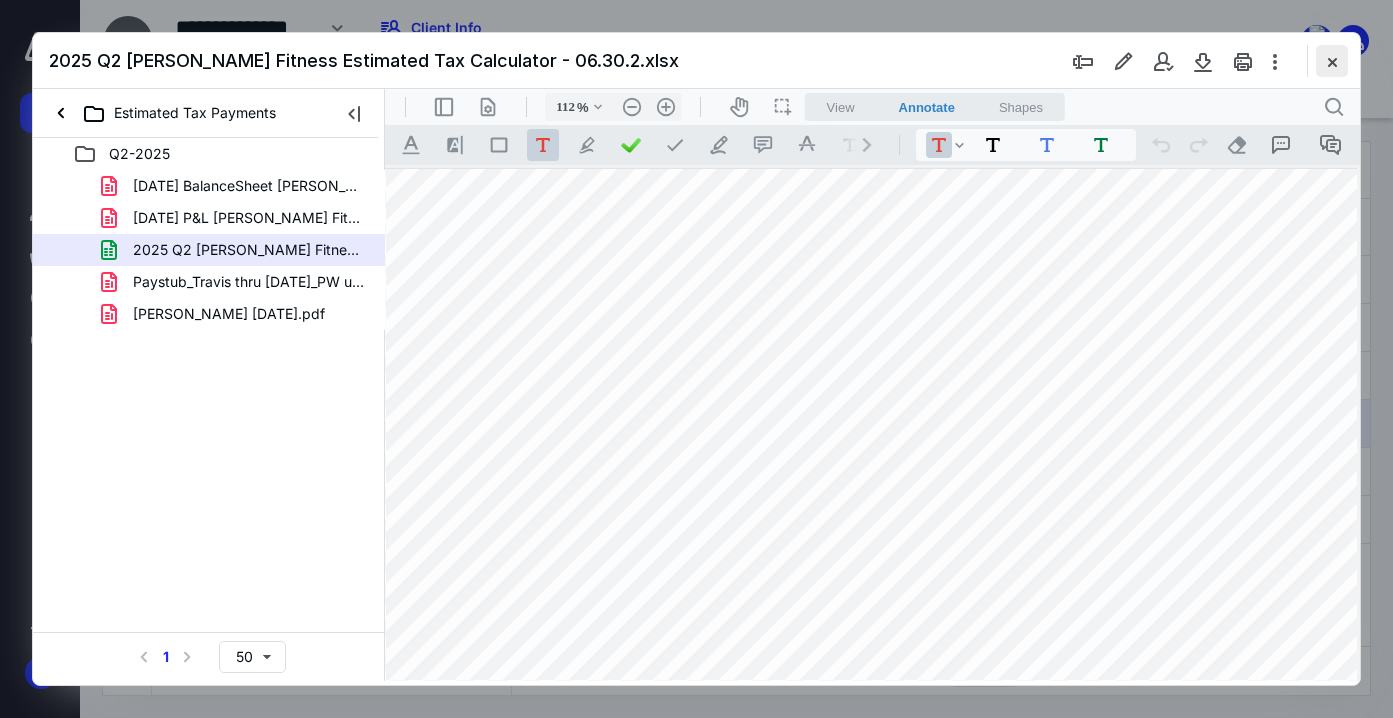 click at bounding box center [1332, 61] 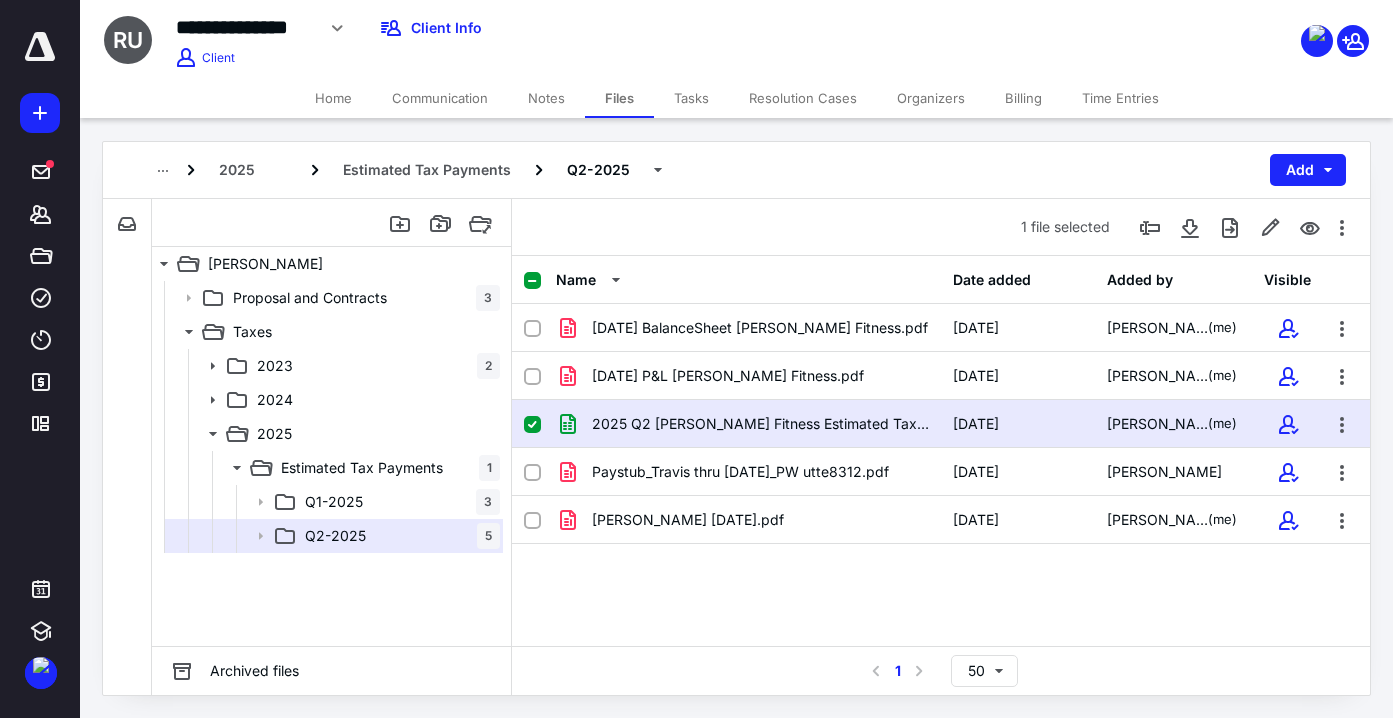 click on "Tasks" at bounding box center [691, 98] 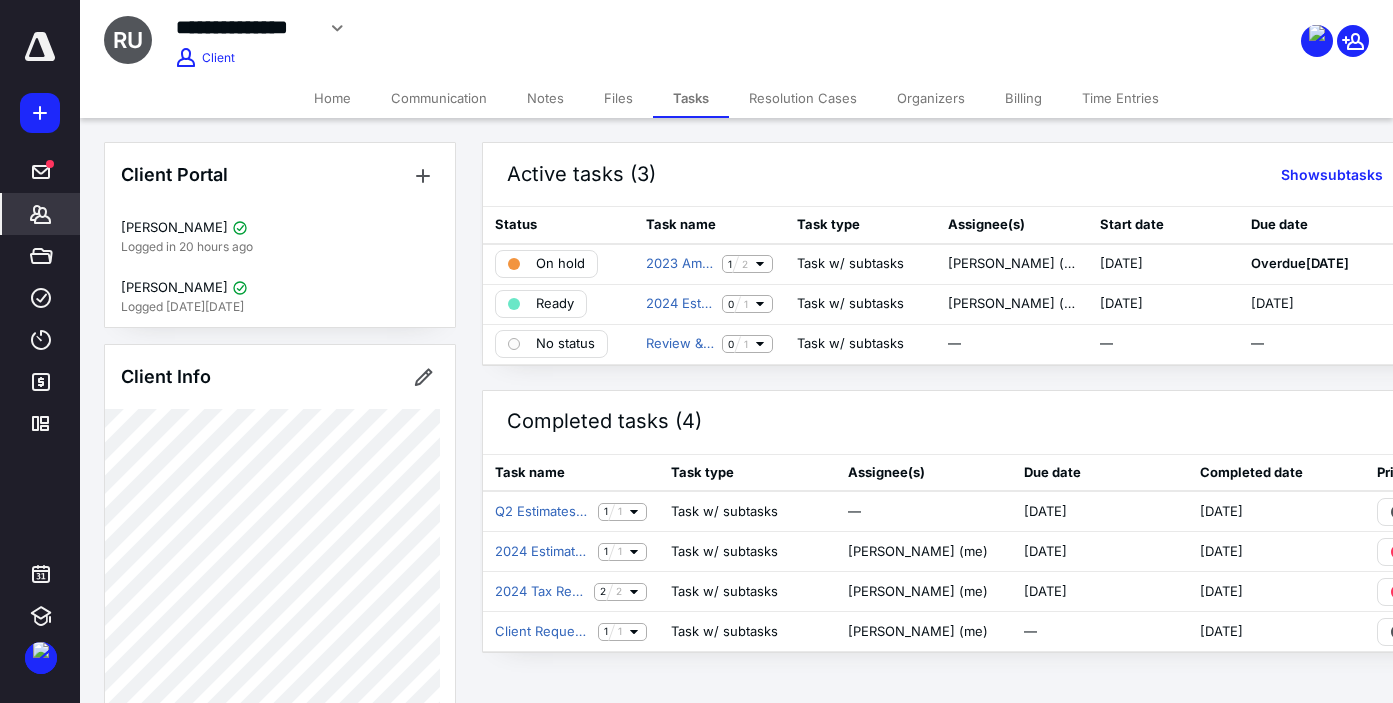 click 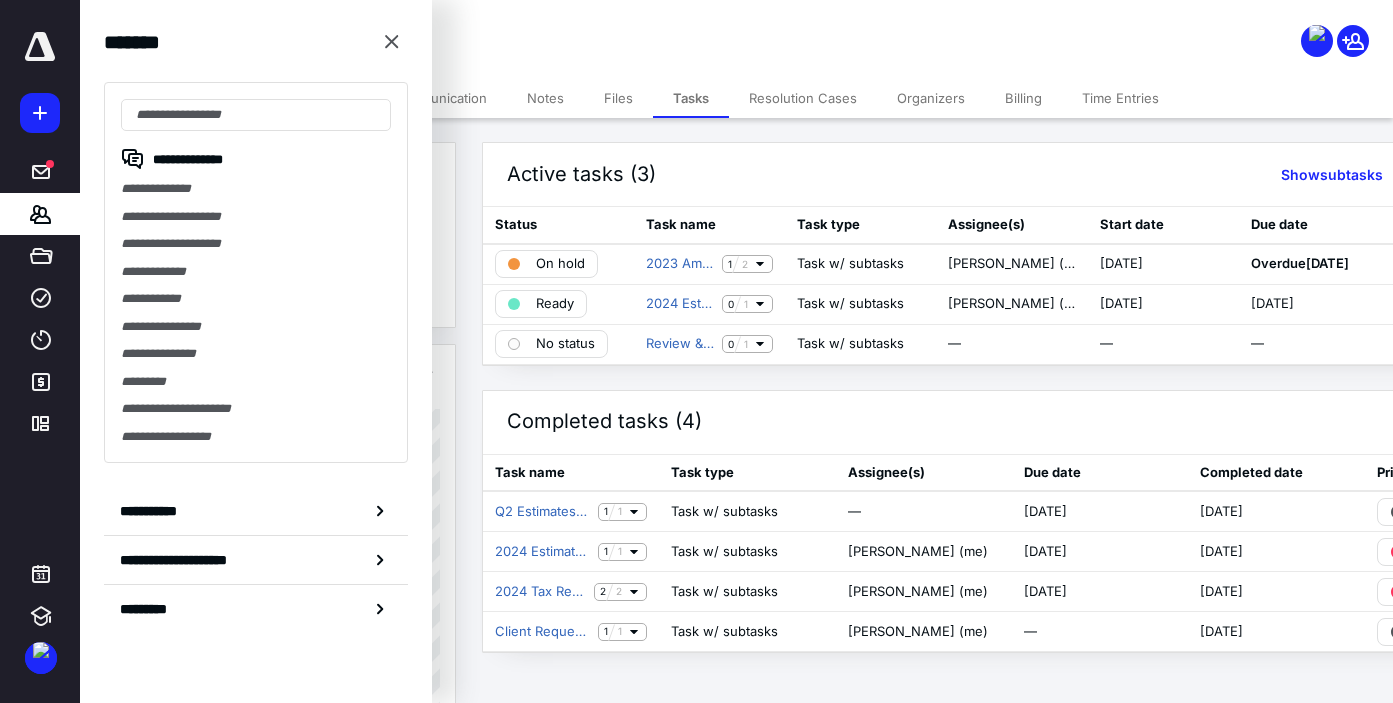 drag, startPoint x: 161, startPoint y: 209, endPoint x: 195, endPoint y: 225, distance: 37.576588 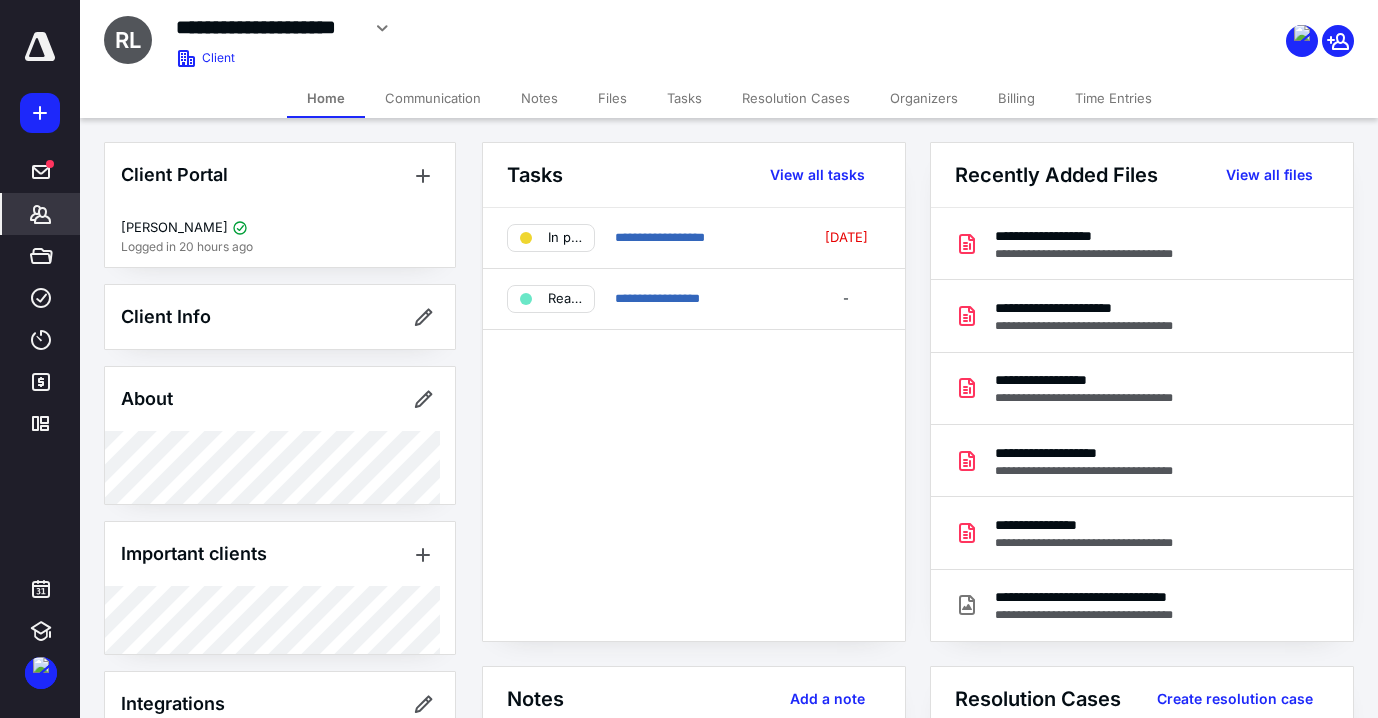 click on "Tasks" at bounding box center (684, 98) 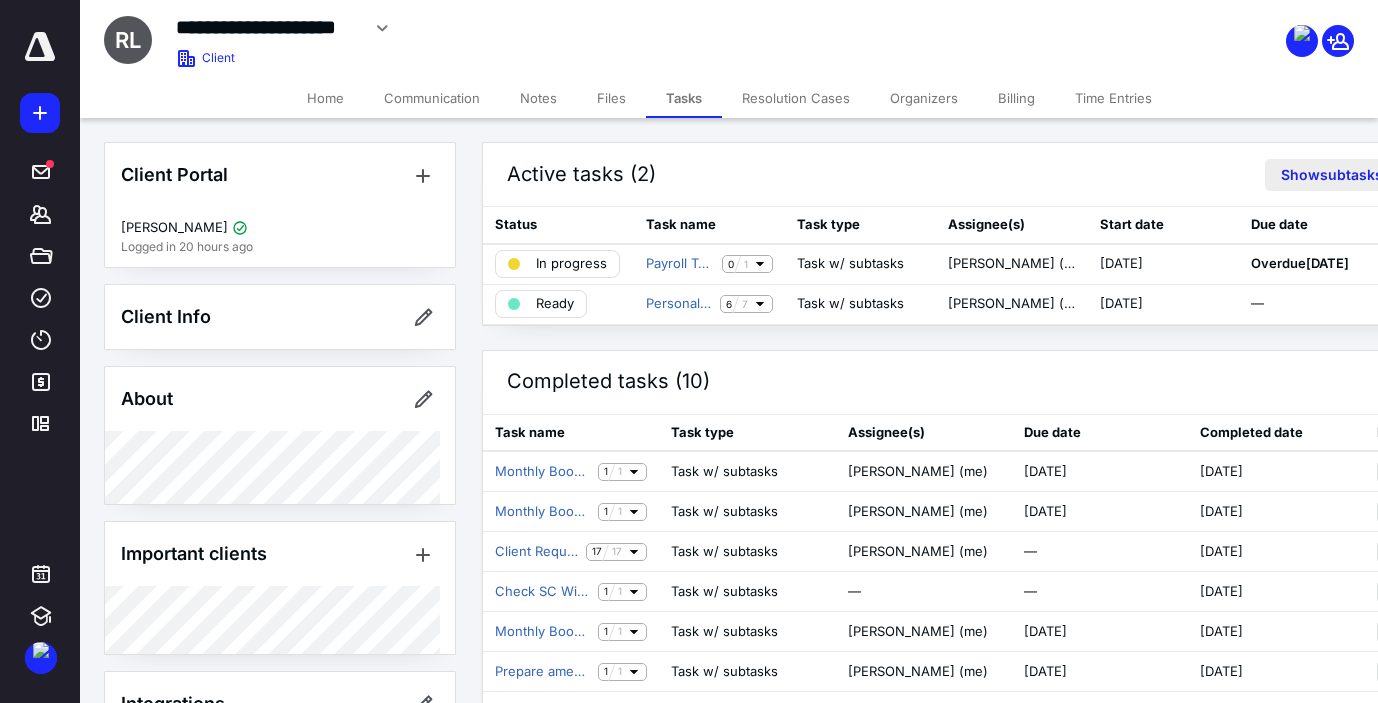 click on "Show  subtasks" at bounding box center (1332, 175) 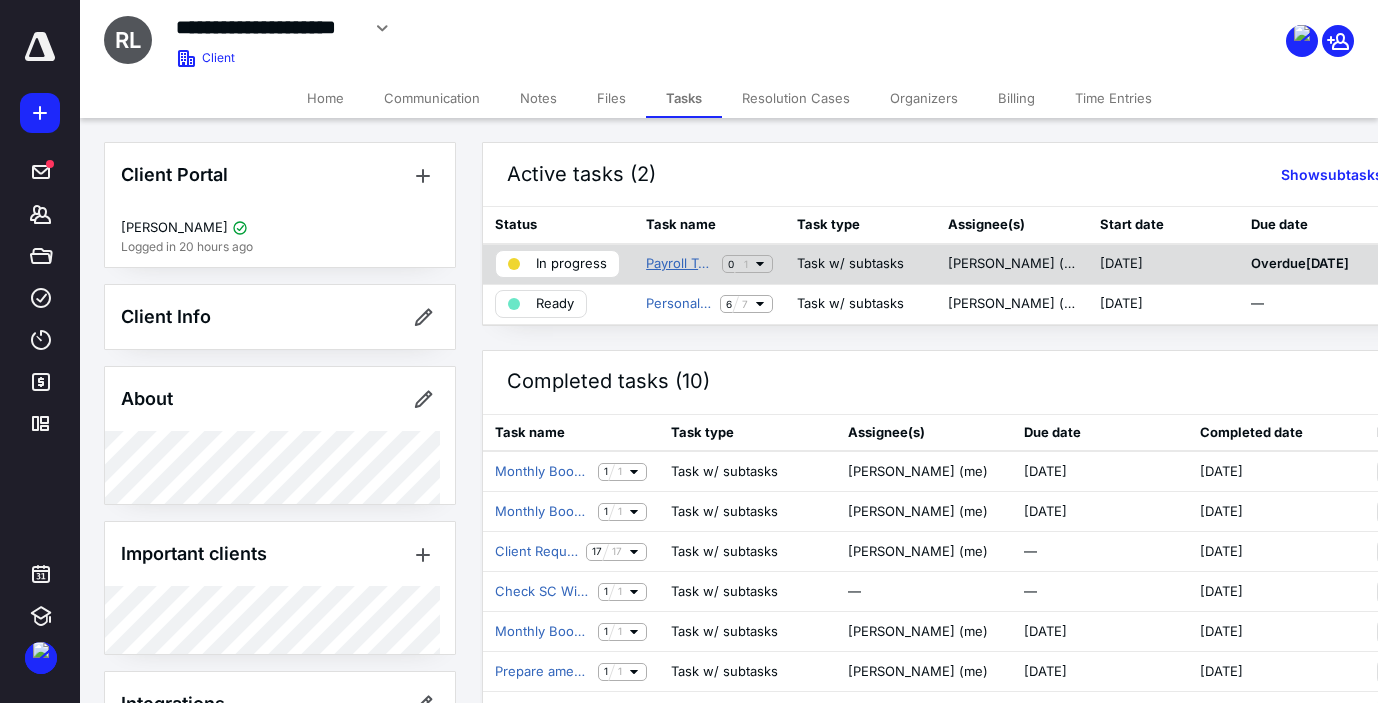 click on "Payroll Tax Notice" at bounding box center (680, 264) 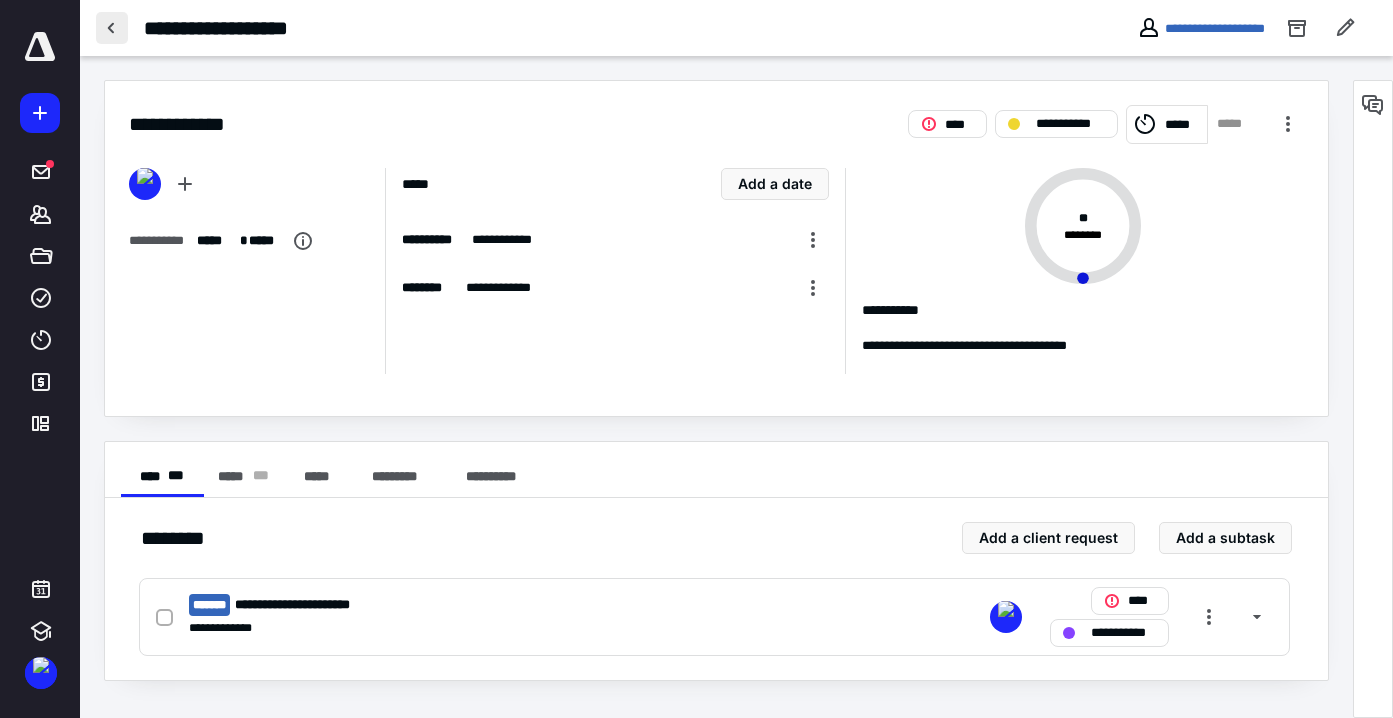 click at bounding box center [112, 28] 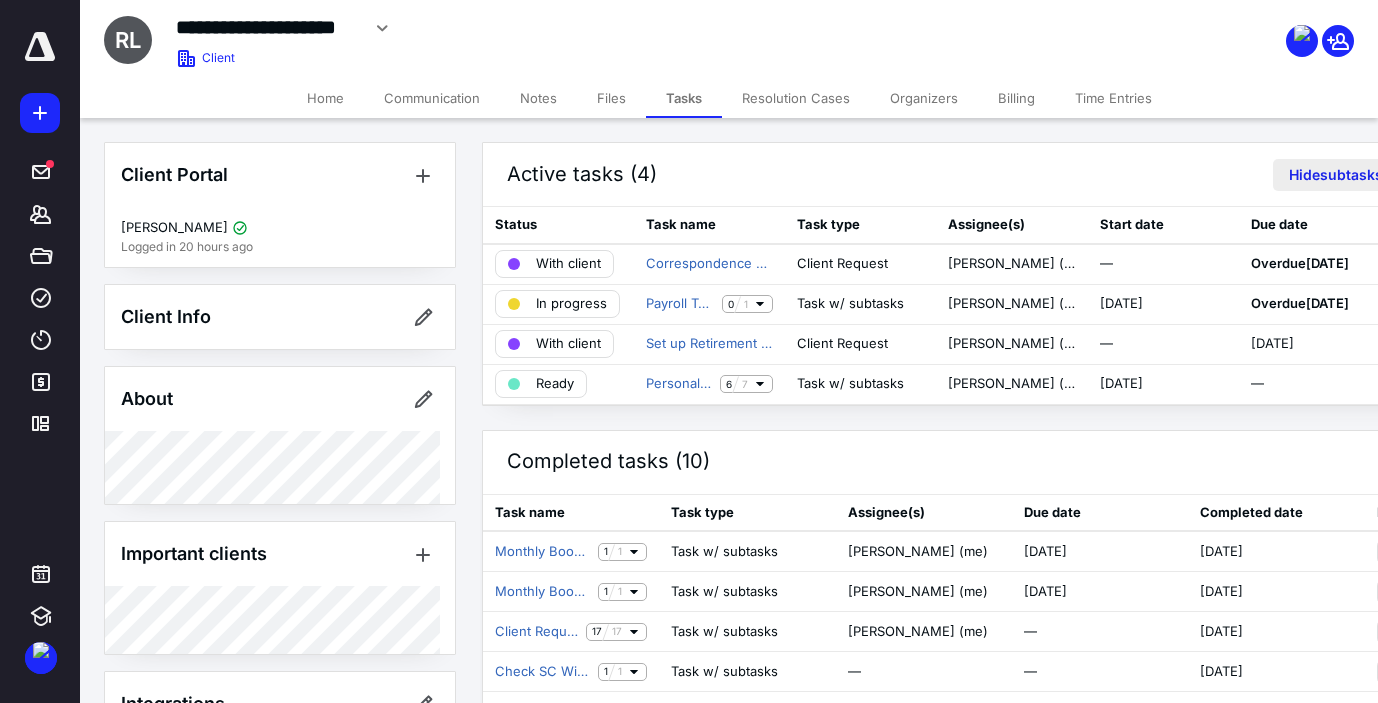 click on "Hide  subtasks" at bounding box center (1336, 175) 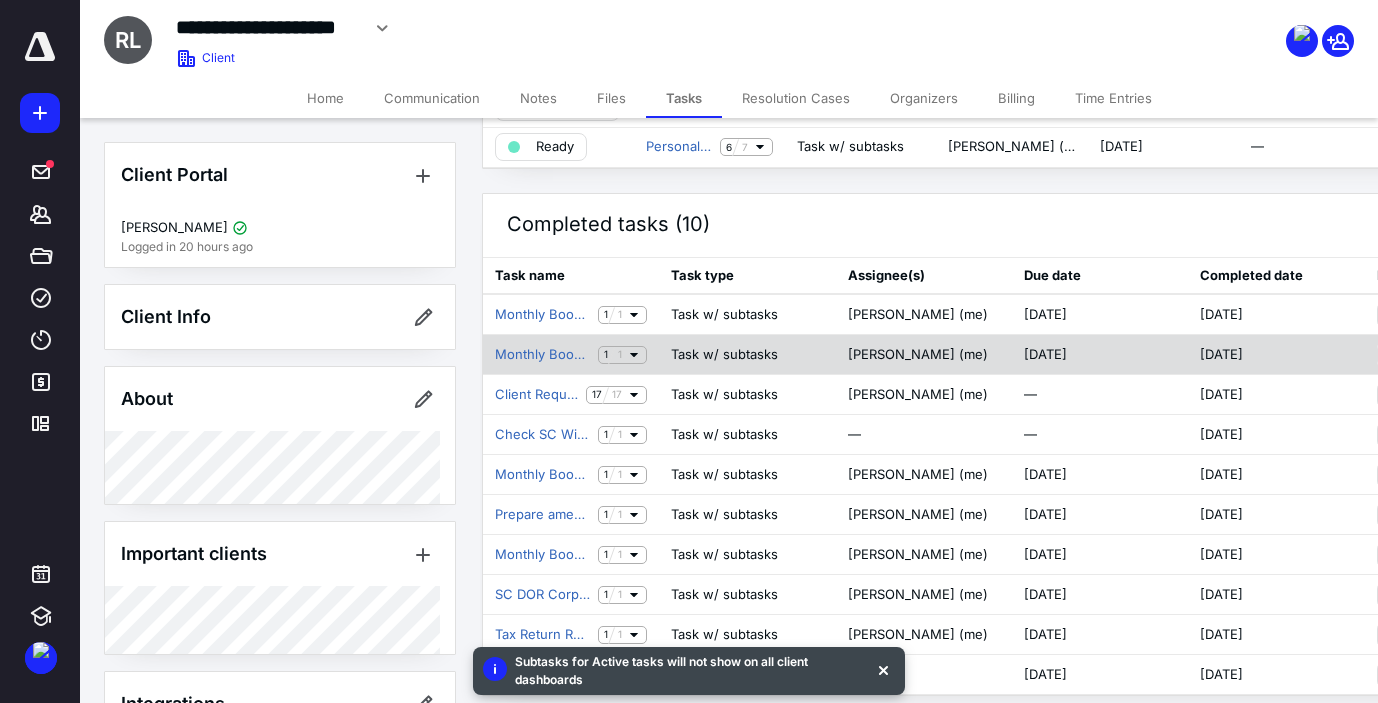 scroll, scrollTop: 174, scrollLeft: 0, axis: vertical 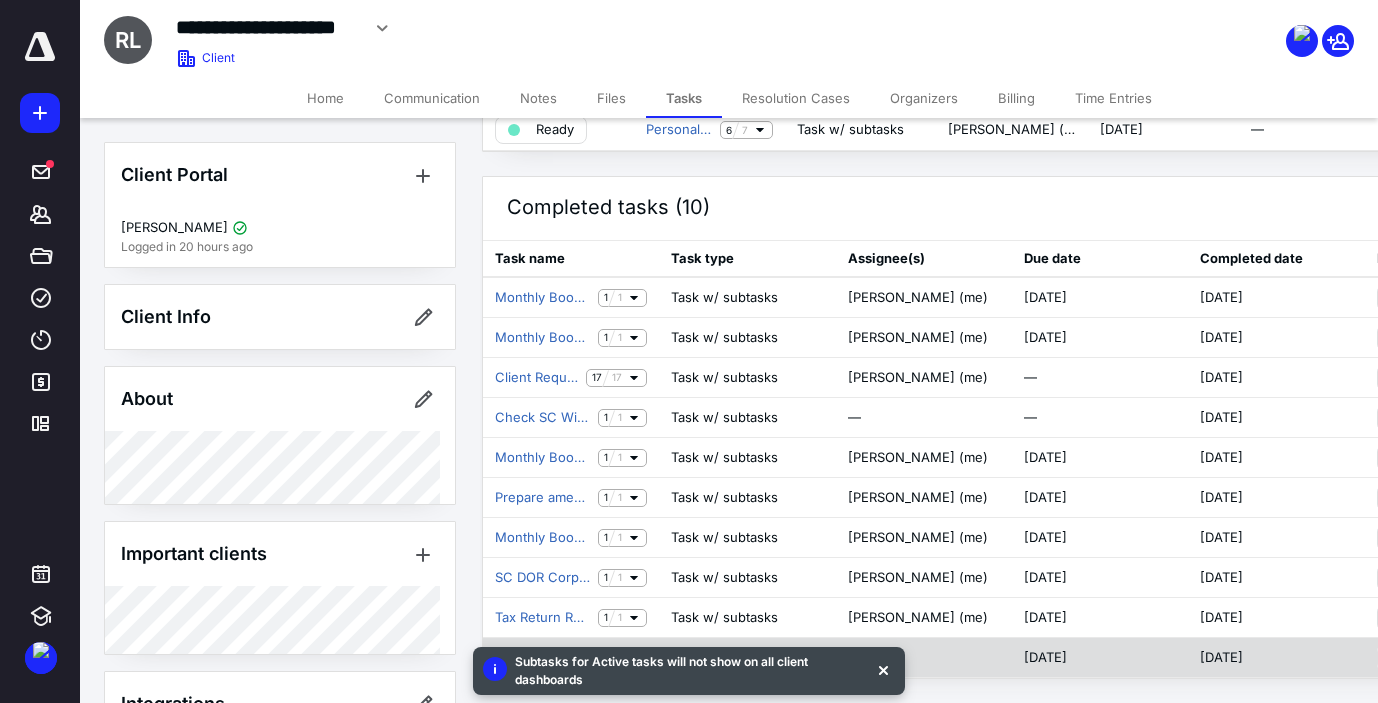 click at bounding box center (883, 669) 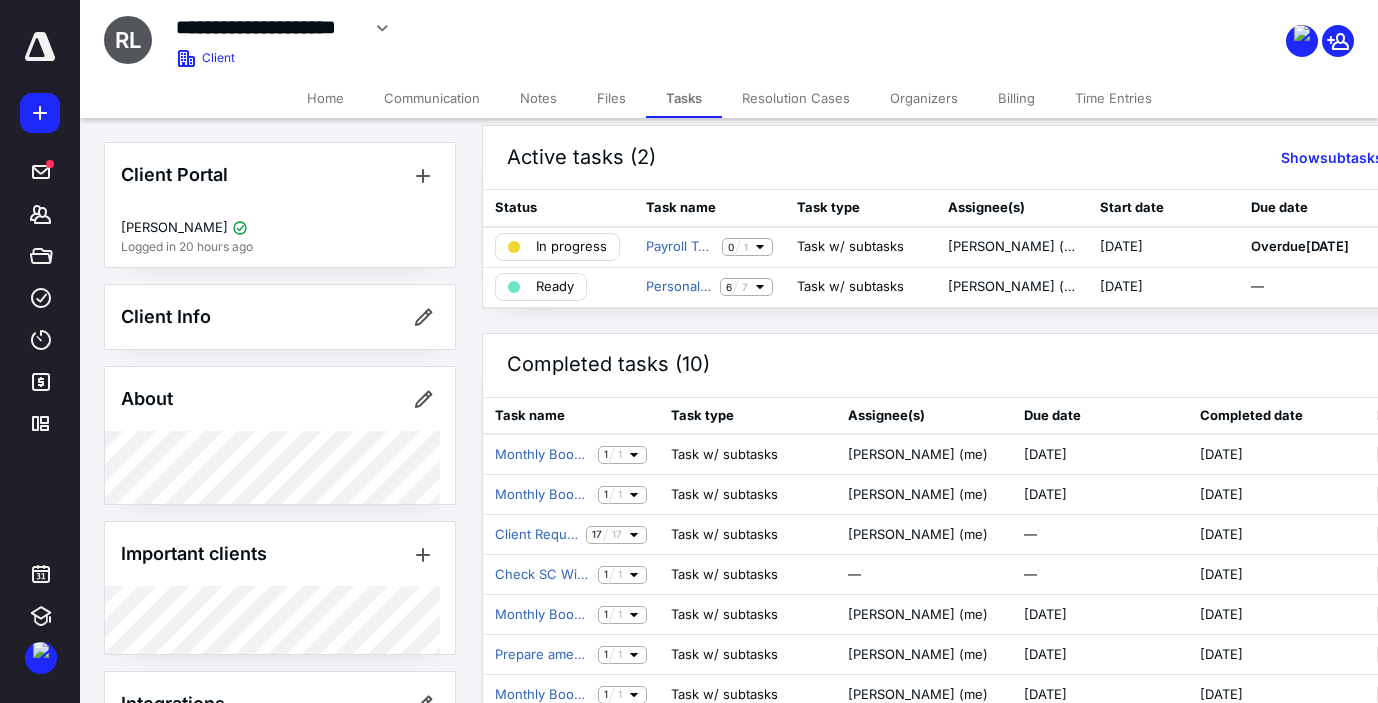 scroll, scrollTop: 0, scrollLeft: 0, axis: both 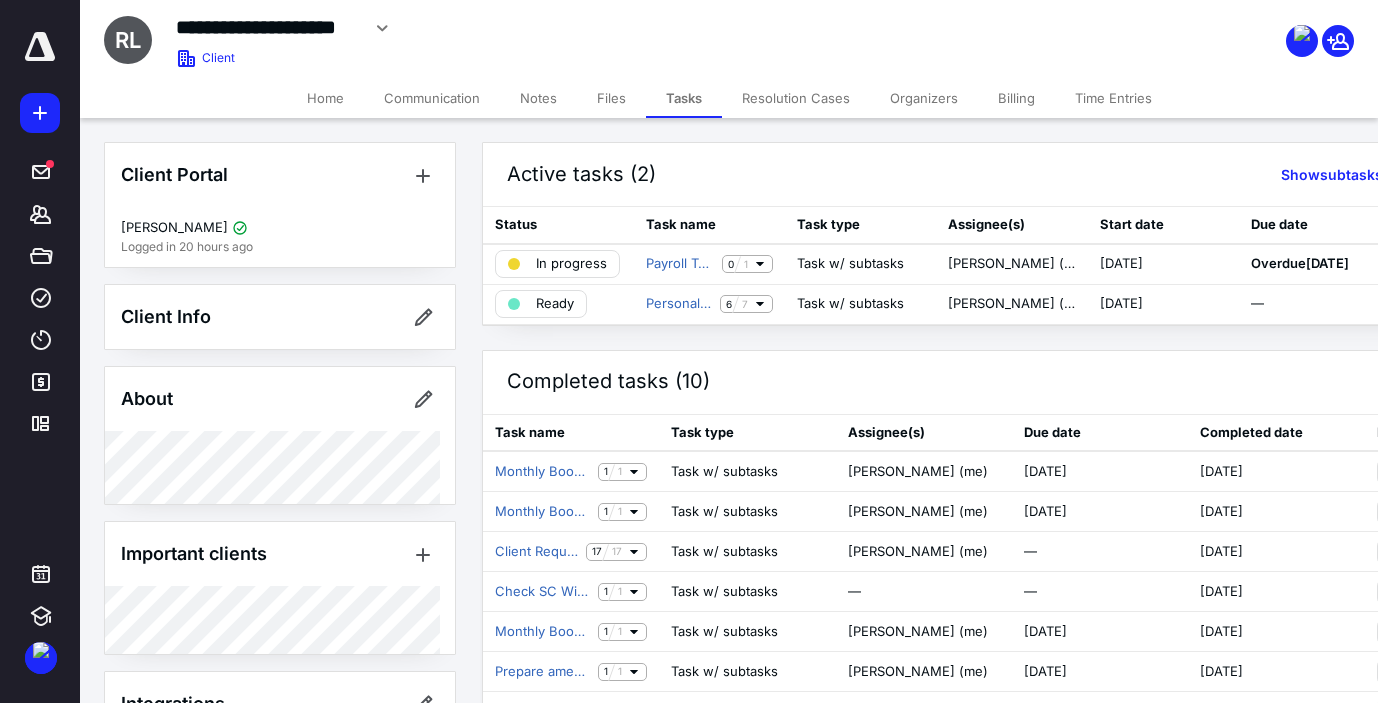 click on "Files" at bounding box center [611, 98] 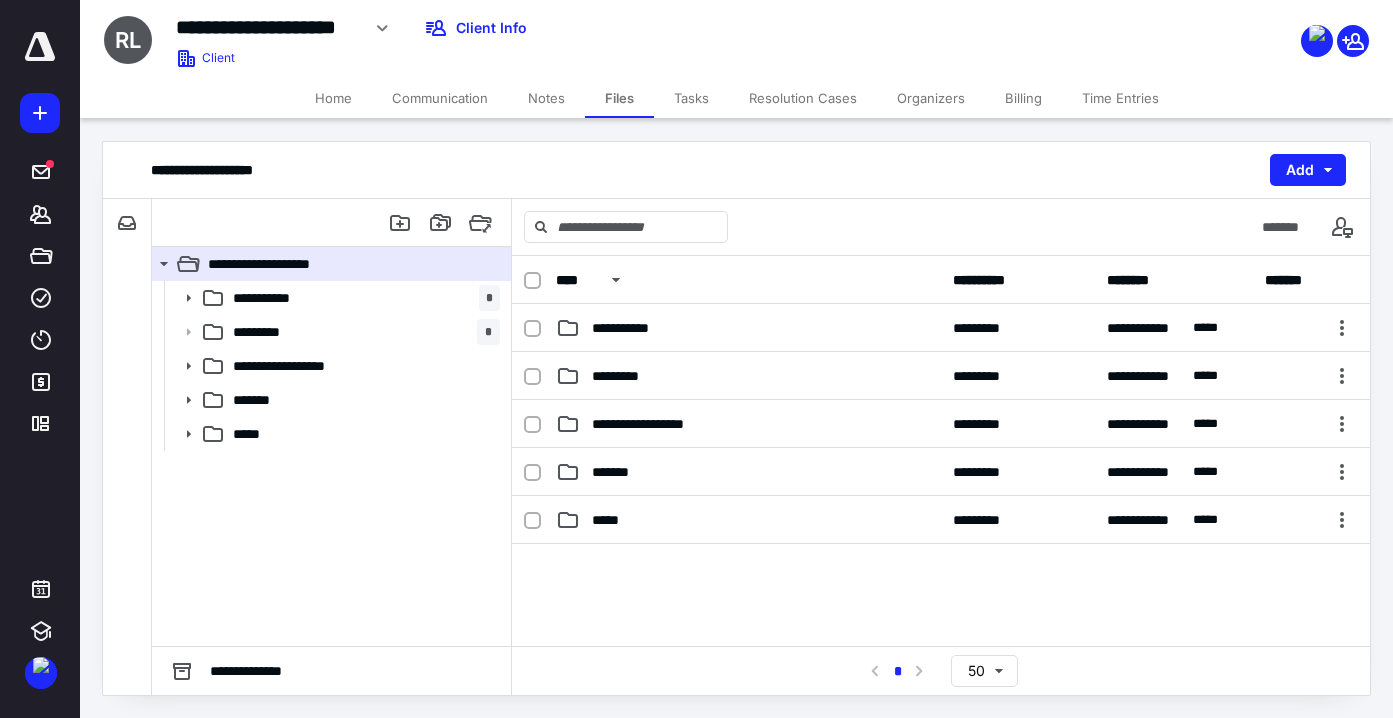 click on "Tasks" at bounding box center [691, 98] 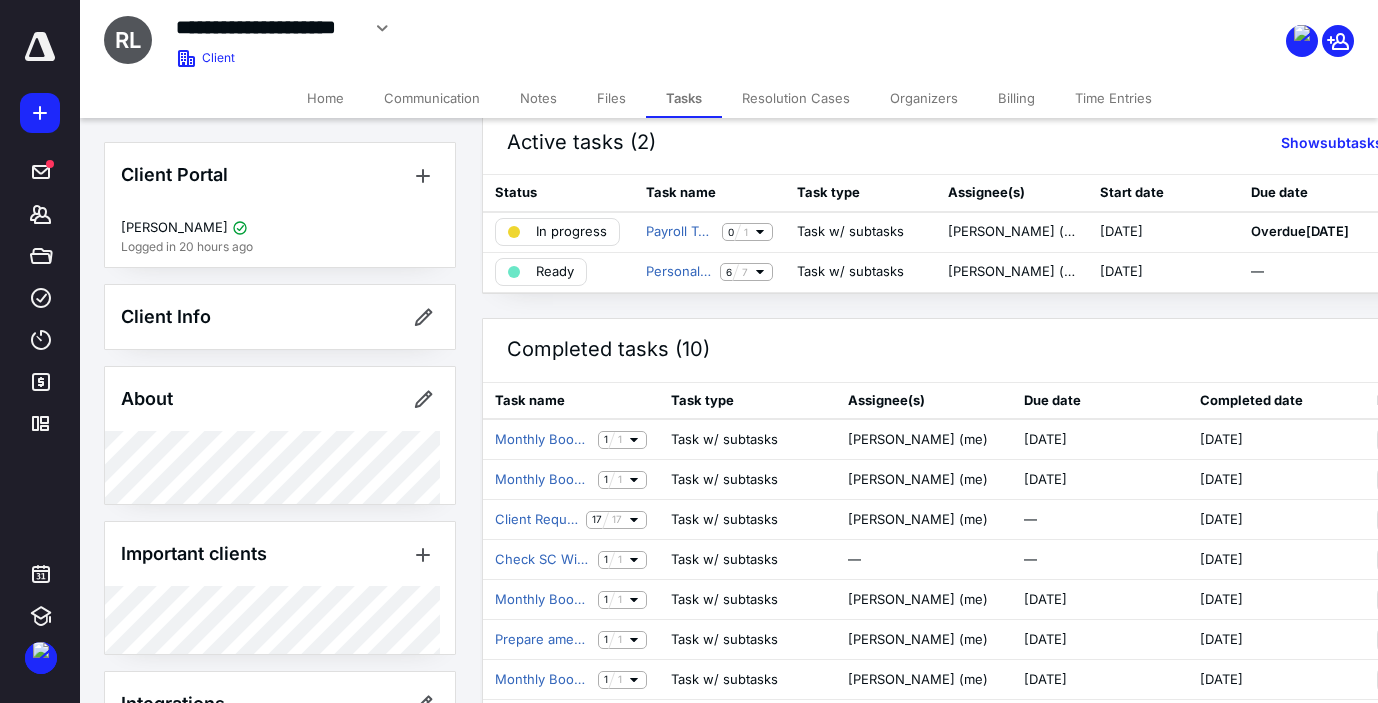 scroll, scrollTop: 0, scrollLeft: 0, axis: both 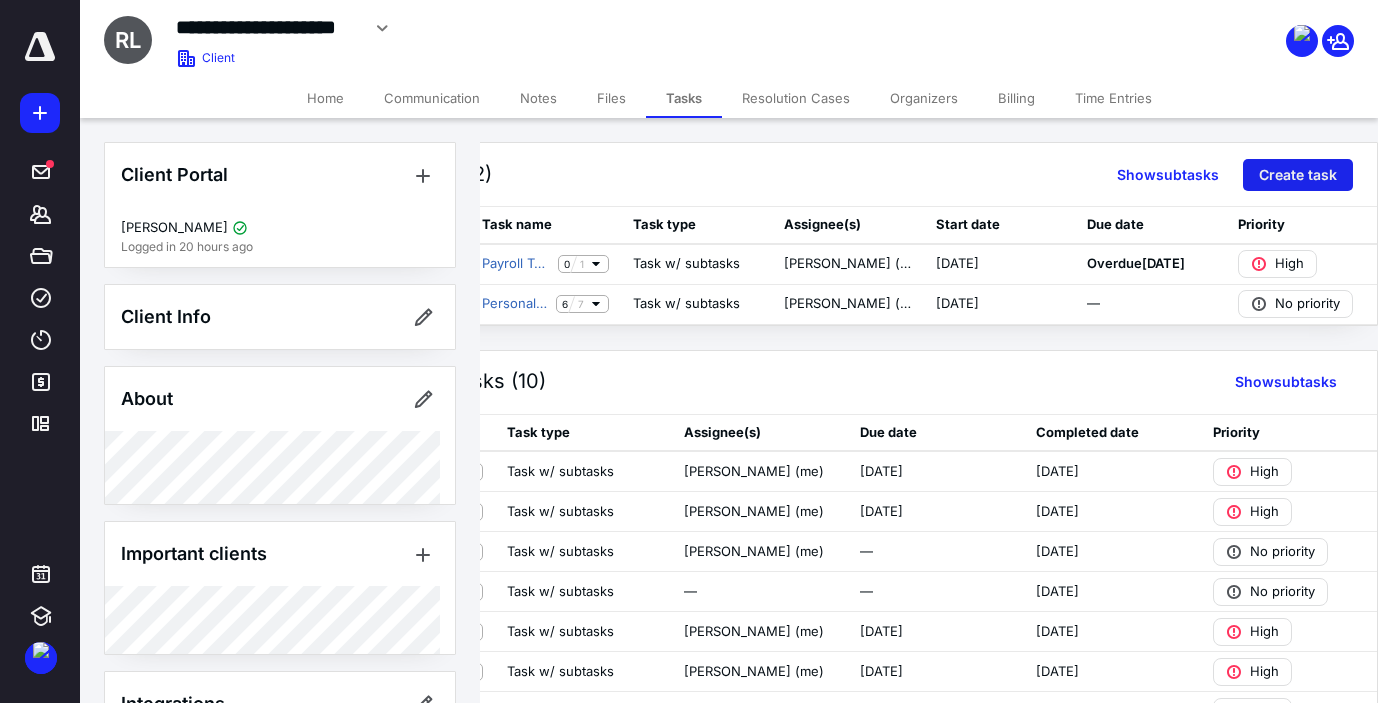 click on "Create task" at bounding box center (1298, 175) 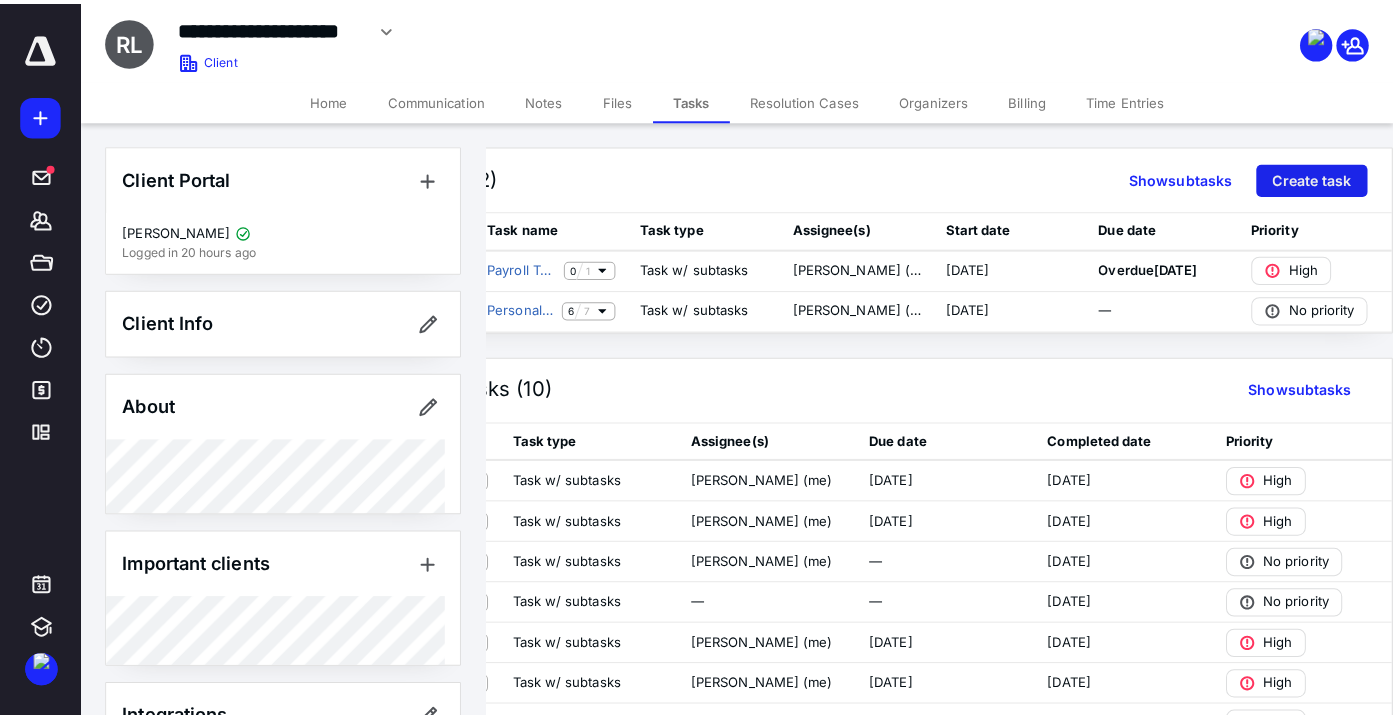 scroll, scrollTop: 0, scrollLeft: 149, axis: horizontal 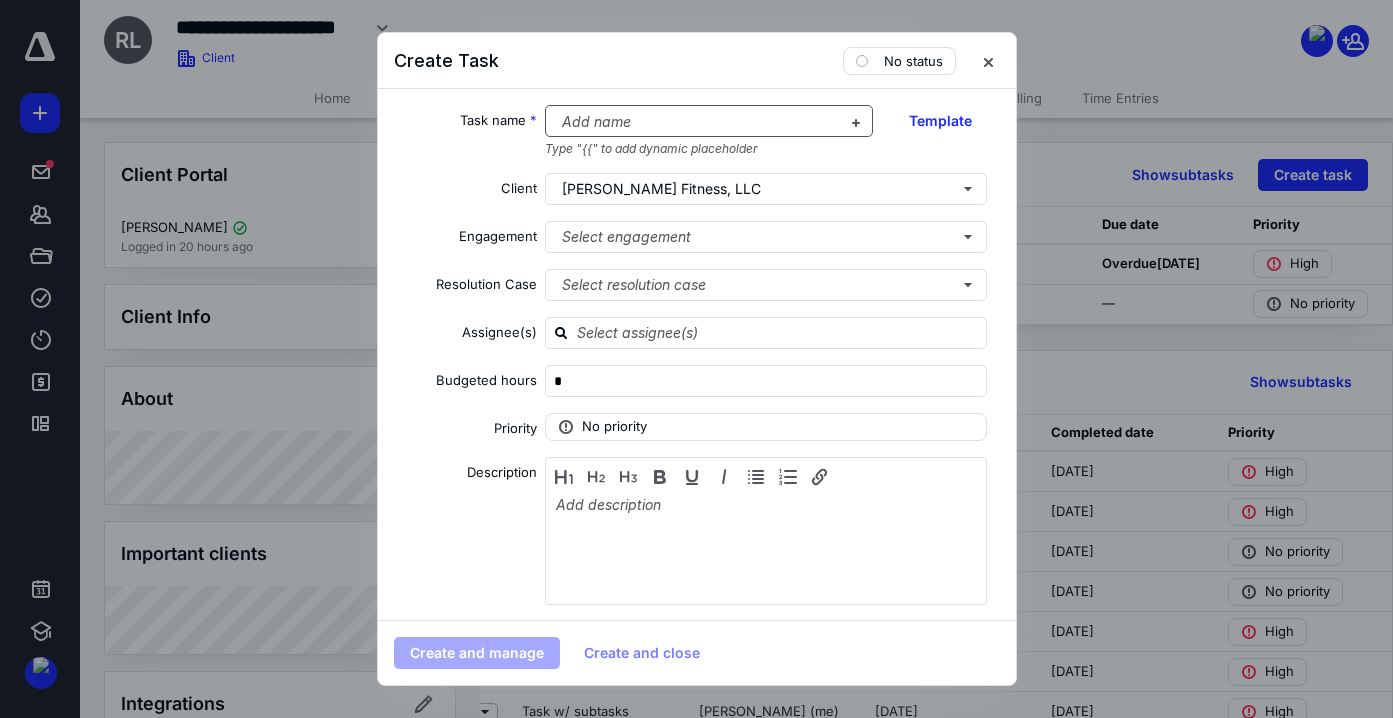 drag, startPoint x: 562, startPoint y: 112, endPoint x: 579, endPoint y: 121, distance: 19.235384 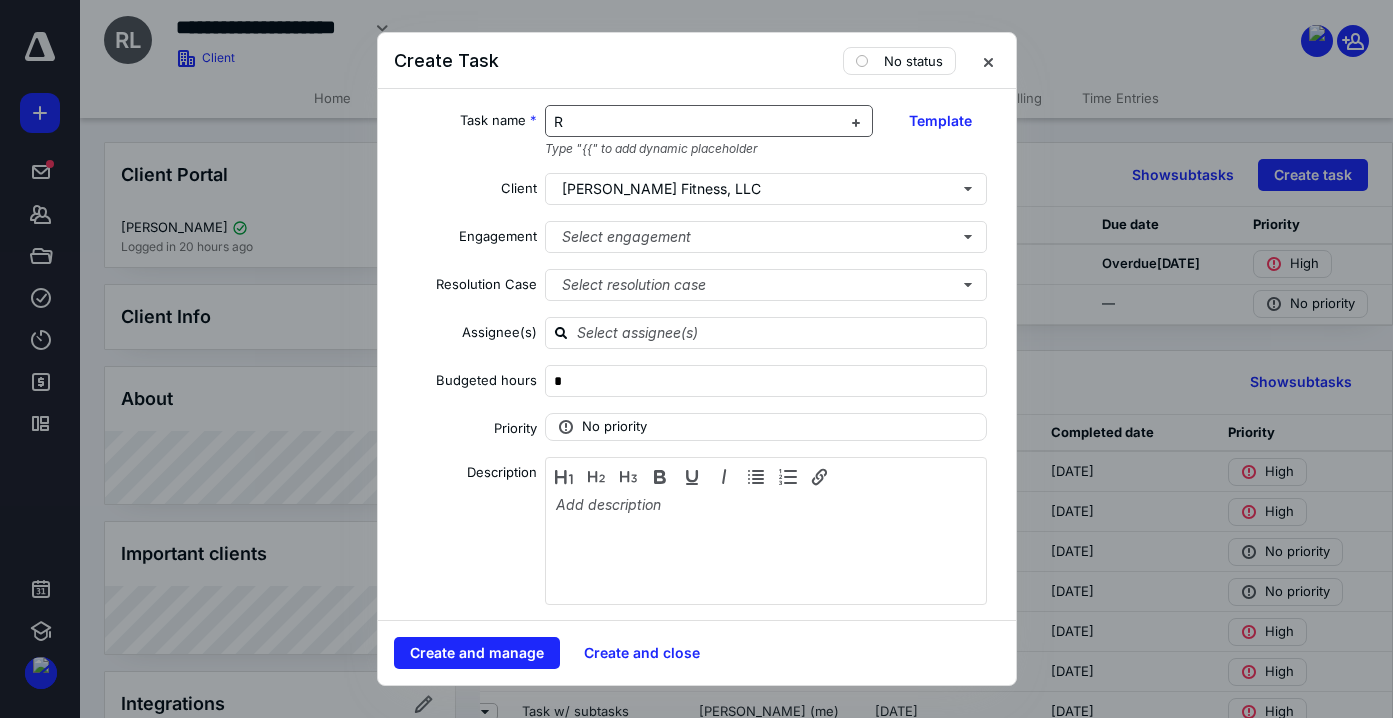 type 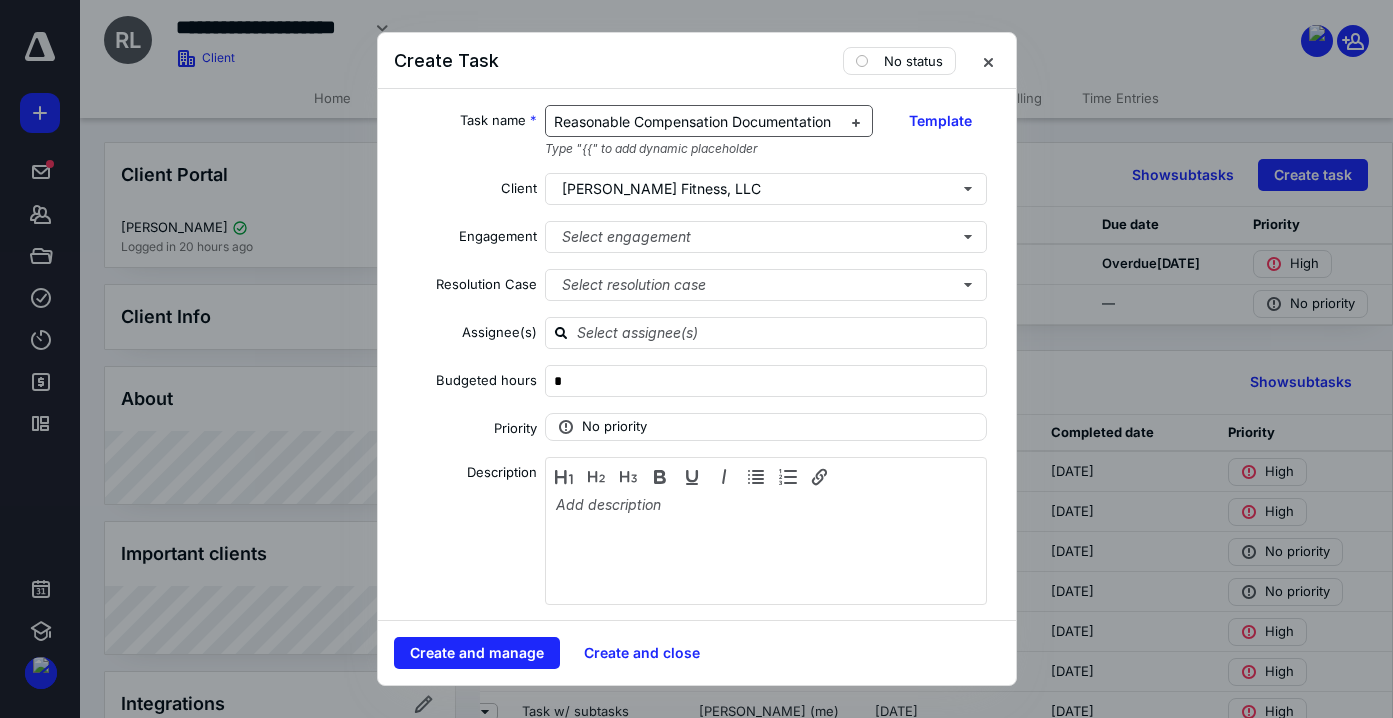 scroll, scrollTop: 0, scrollLeft: 7, axis: horizontal 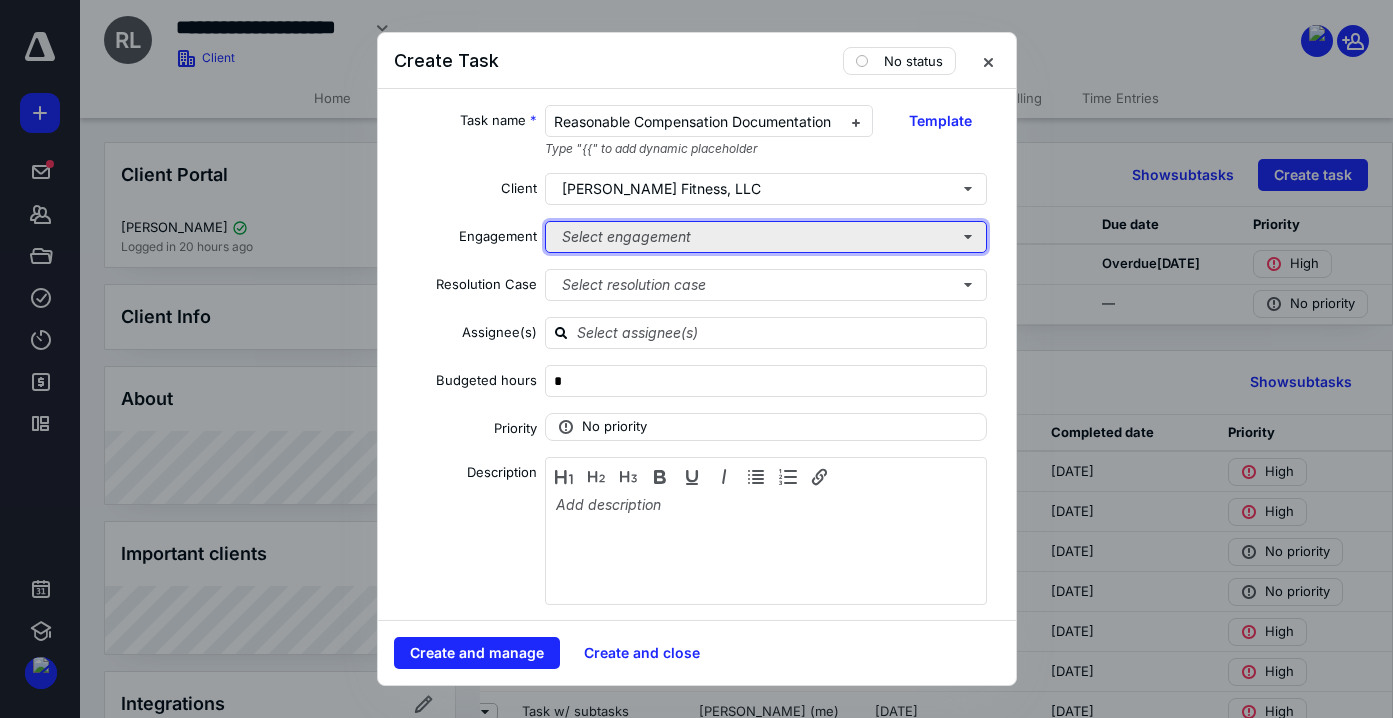 click on "Select engagement" at bounding box center [766, 237] 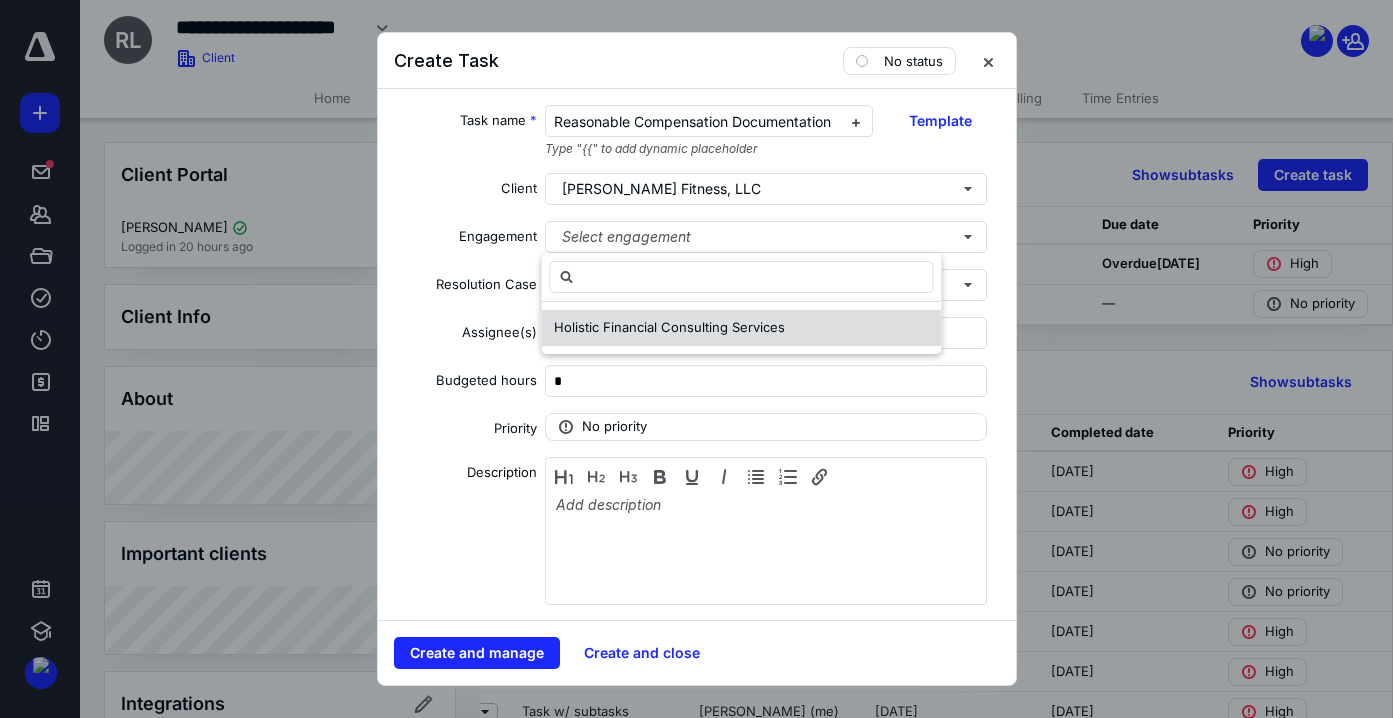 click on "Holistic Financial Consulting Services" at bounding box center [669, 327] 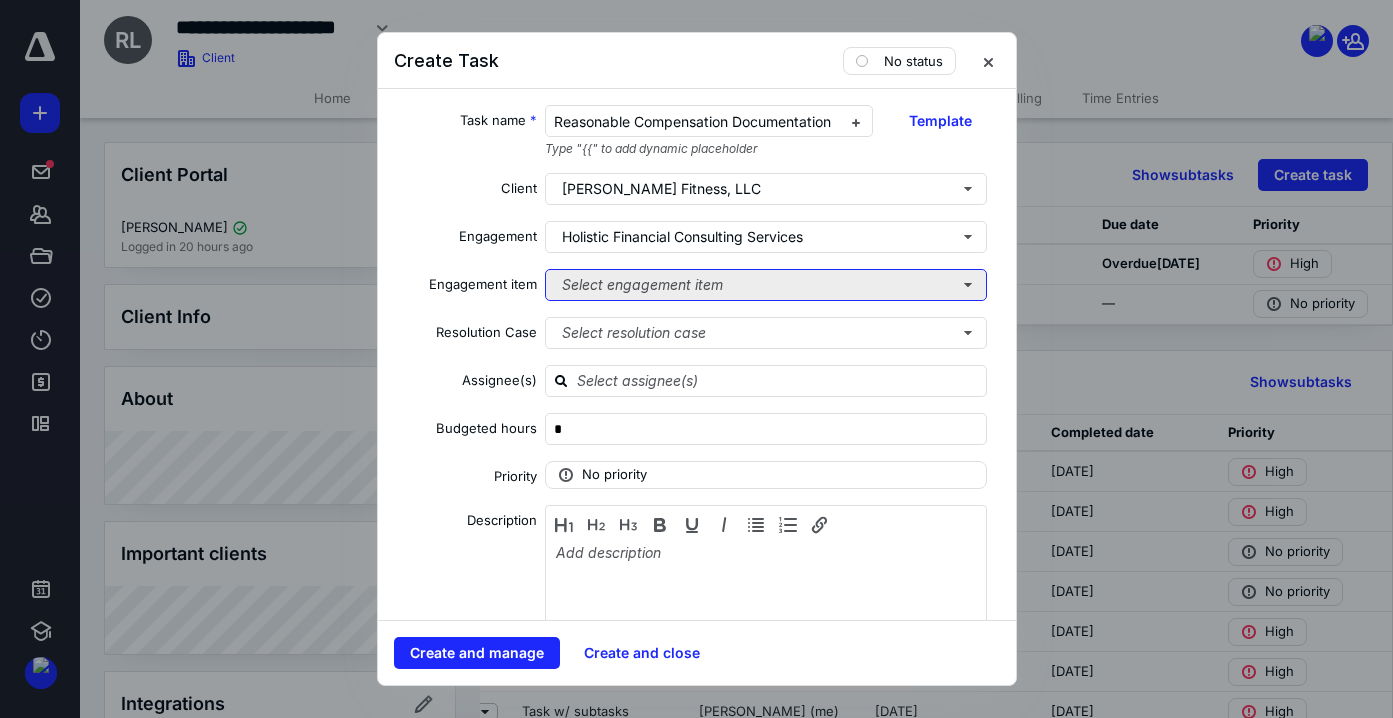 click on "Select engagement item" at bounding box center (766, 285) 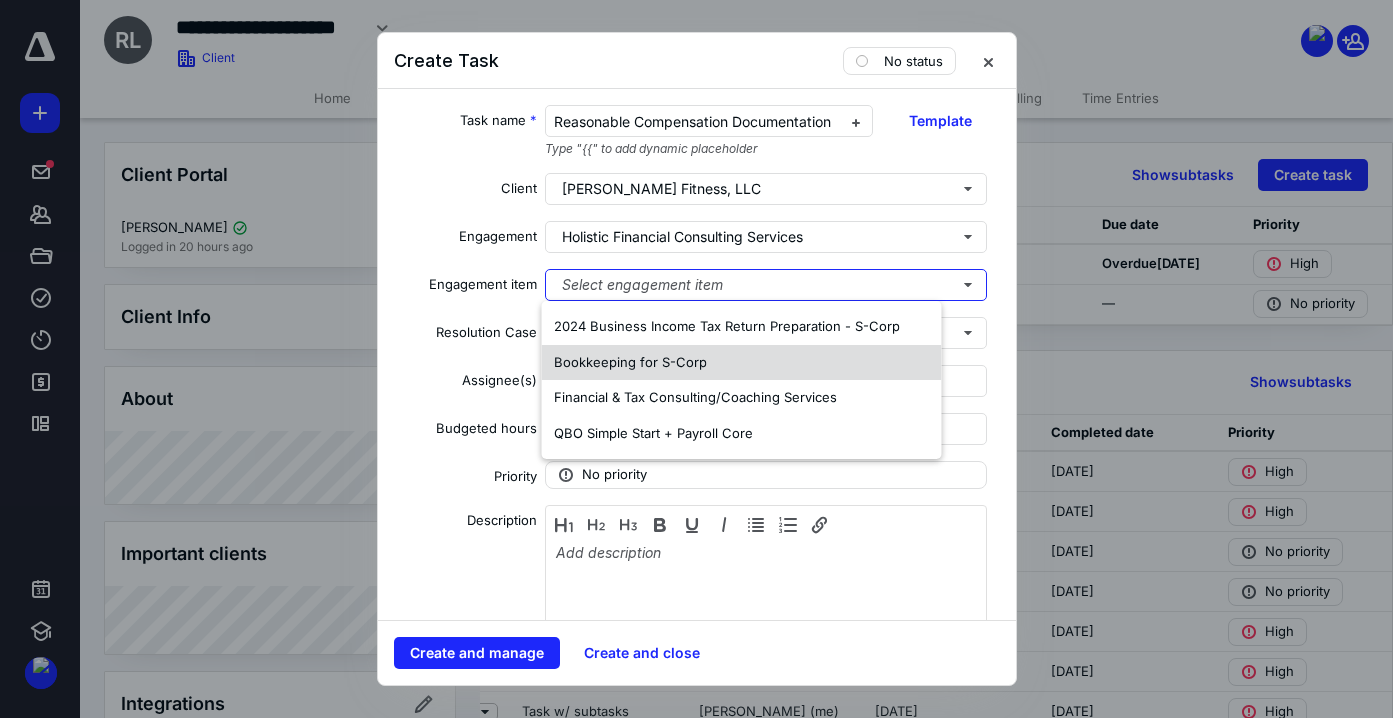 click on "Bookkeeping for S-Corp" at bounding box center [630, 362] 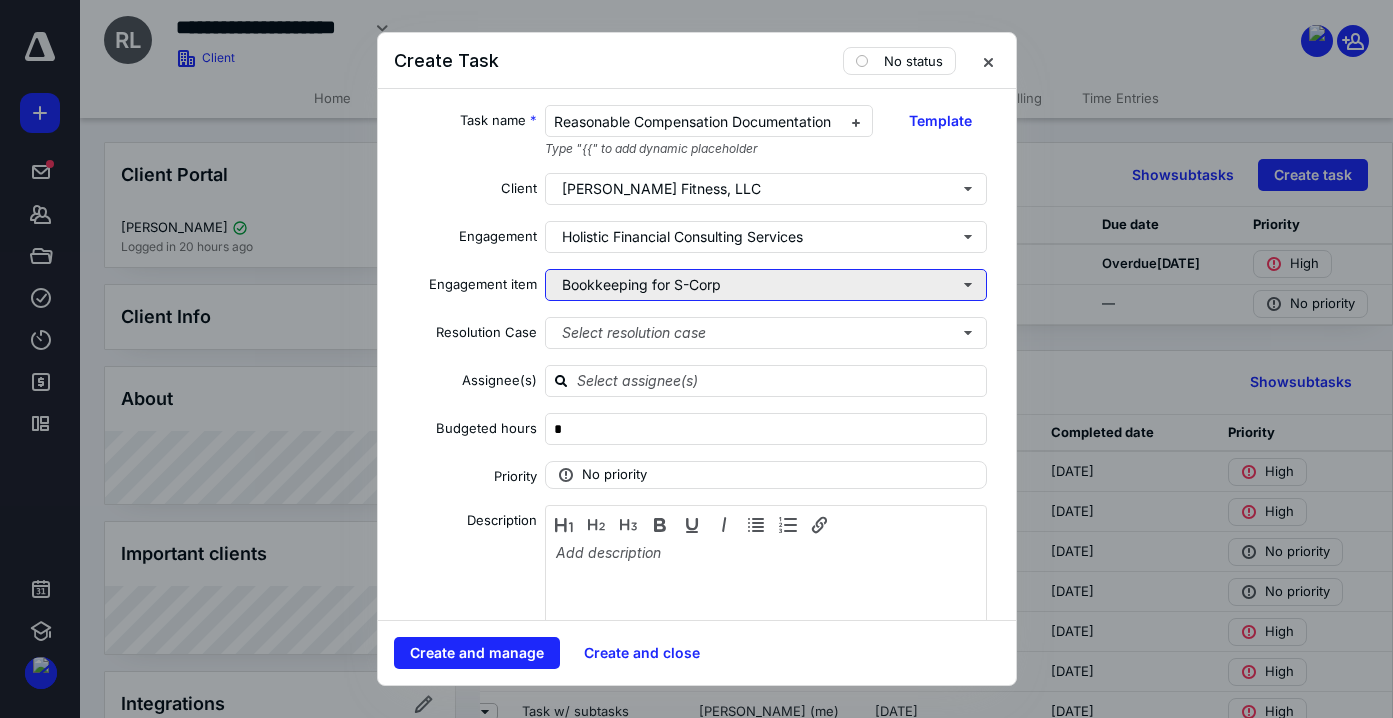 click on "Bookkeeping for S-Corp" at bounding box center [766, 285] 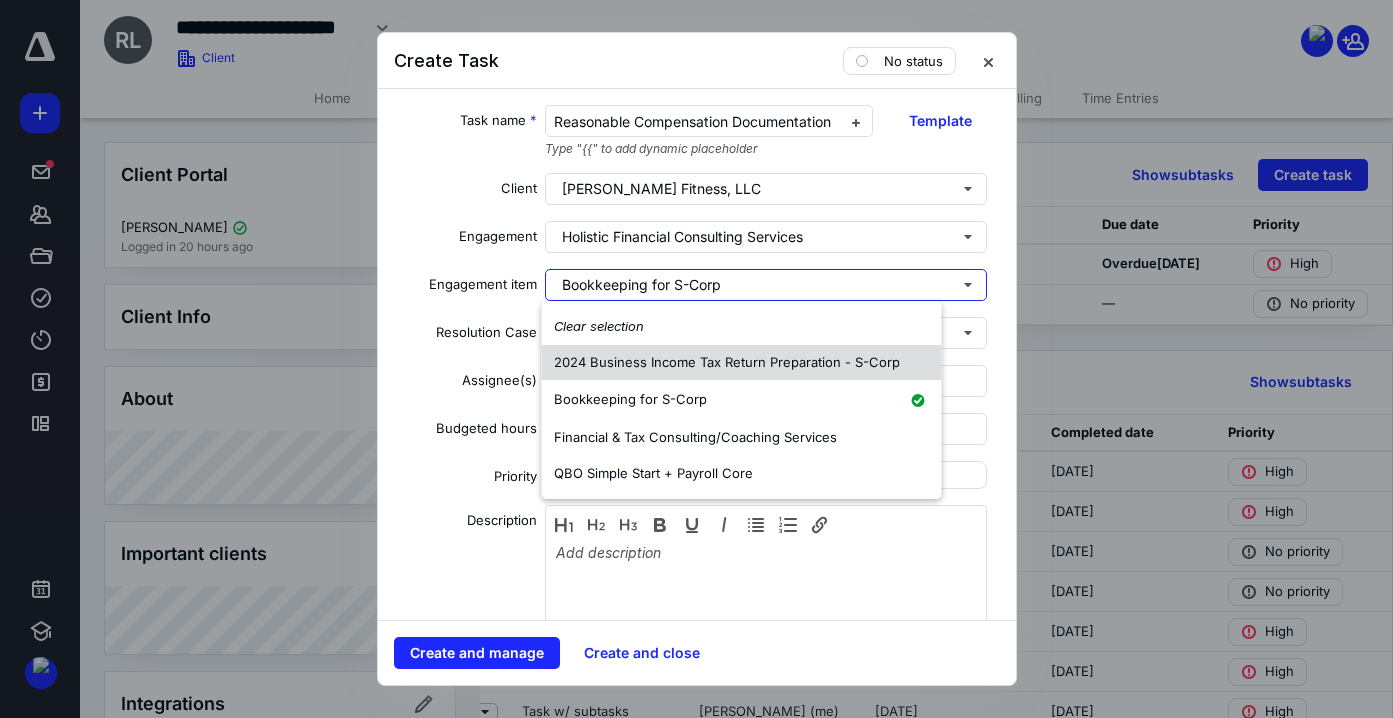 click on "2024 Business Income Tax Return Preparation - S-Corp" at bounding box center [727, 362] 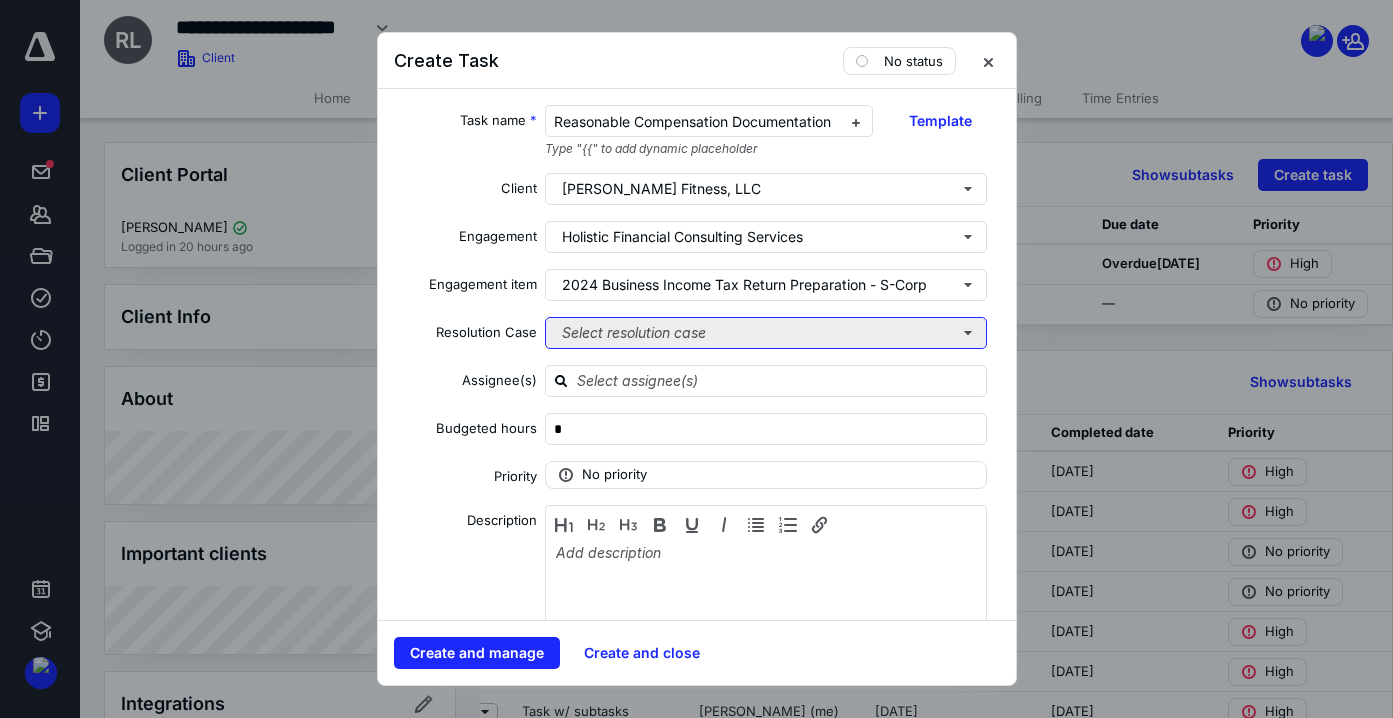 click on "Select resolution case" at bounding box center (766, 333) 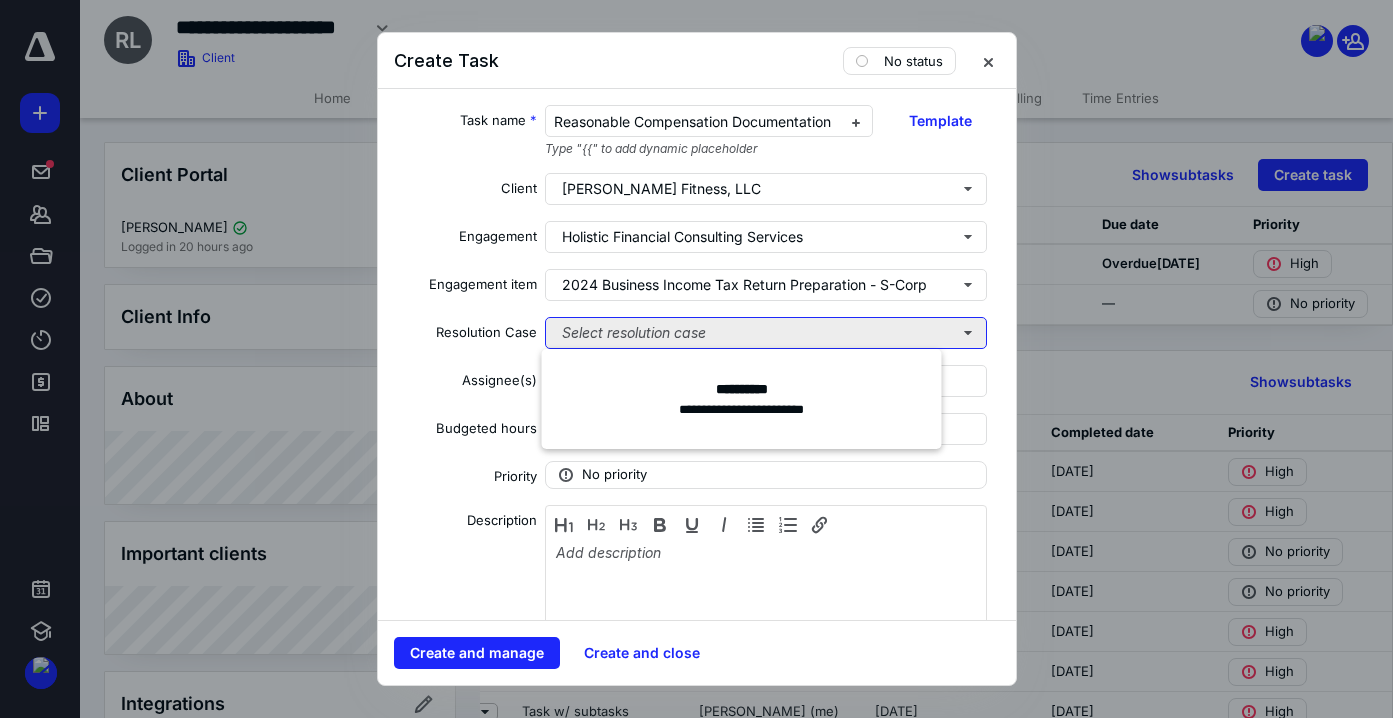 click on "Select resolution case" at bounding box center (766, 333) 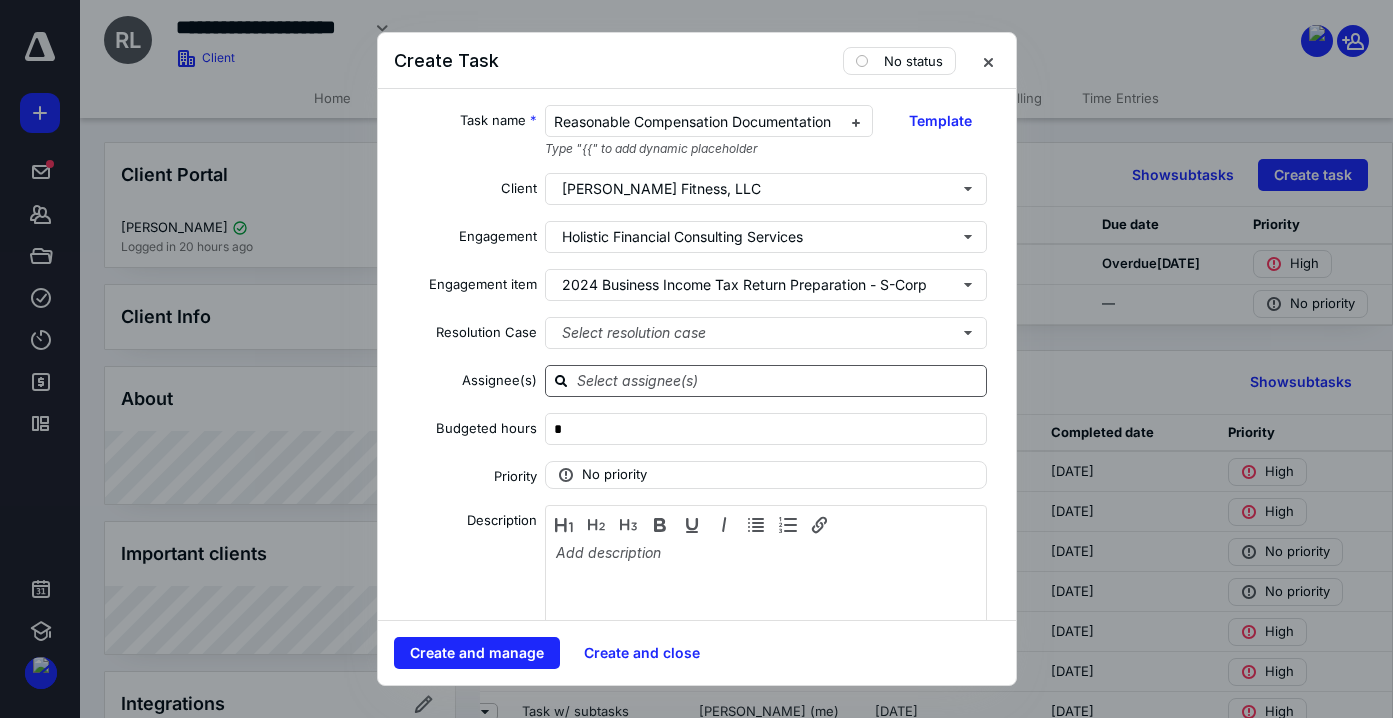 click at bounding box center [778, 380] 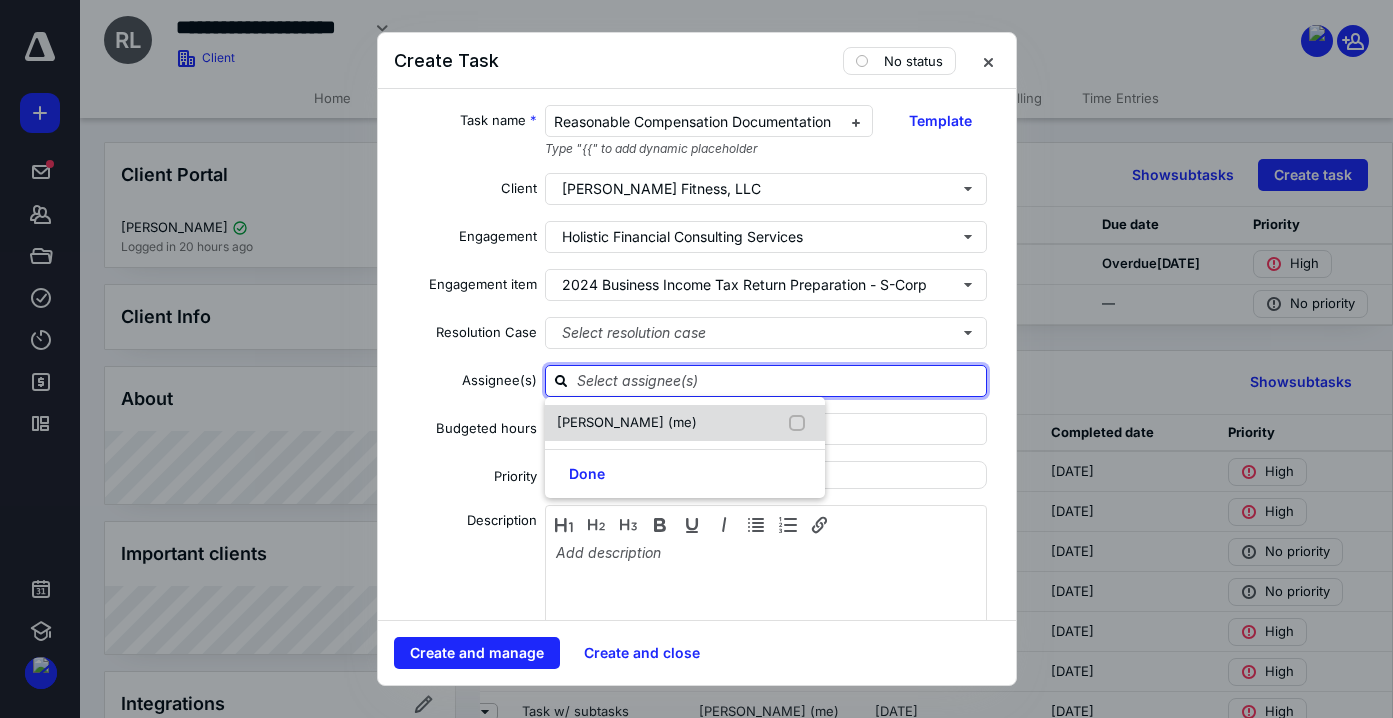 click on "[PERSON_NAME] (me)" at bounding box center [685, 423] 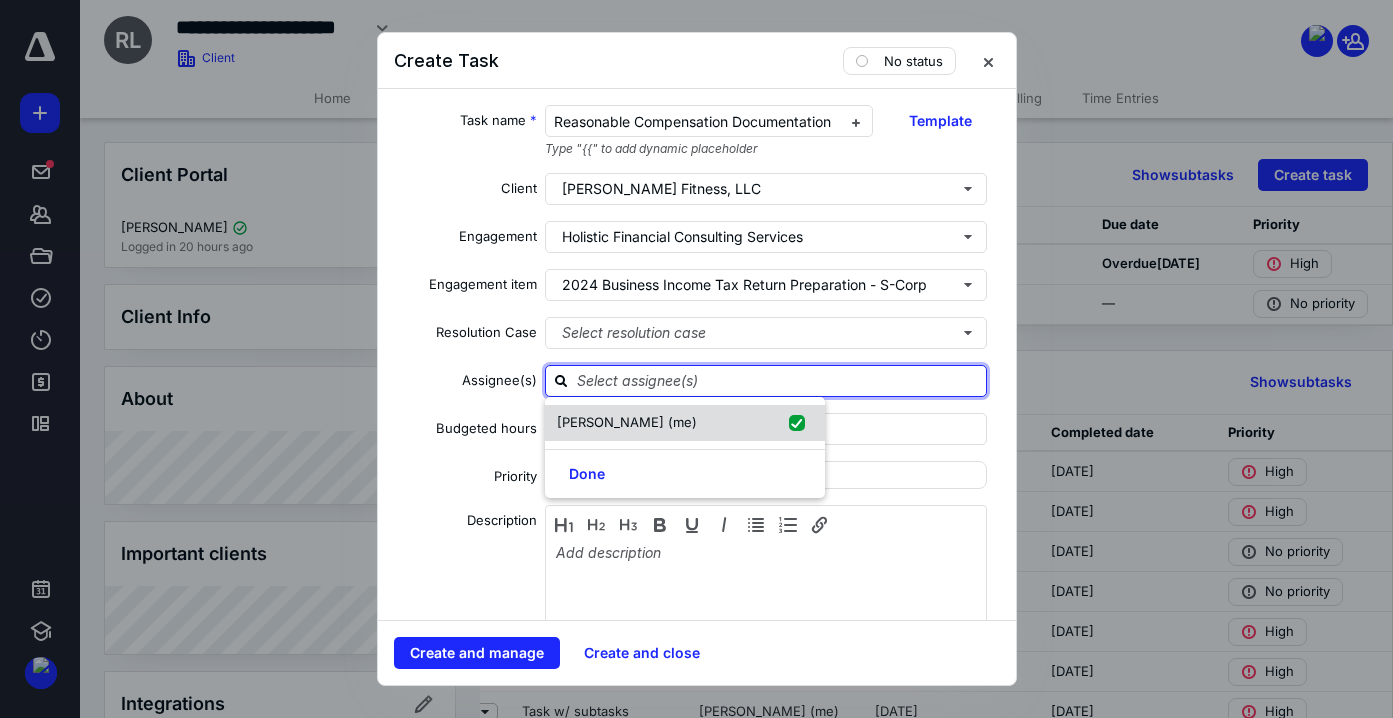 checkbox on "true" 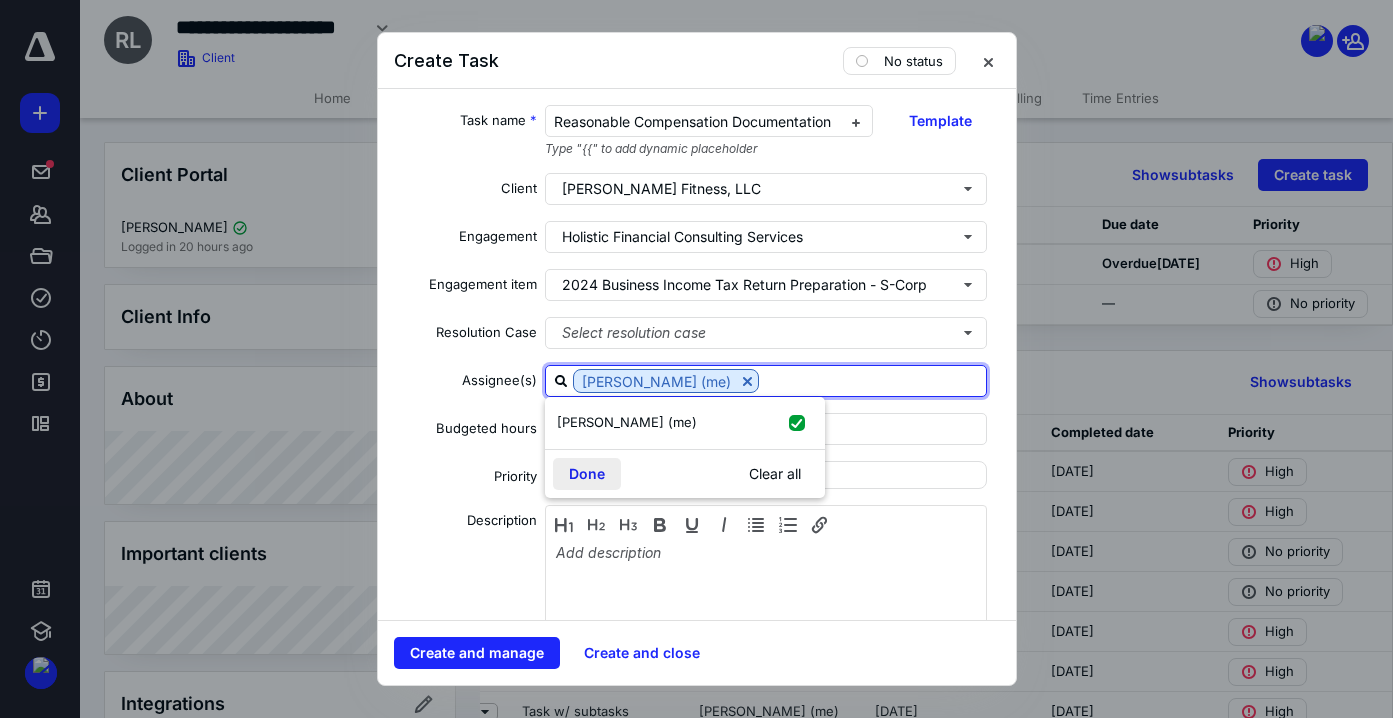 click on "Done" at bounding box center (587, 474) 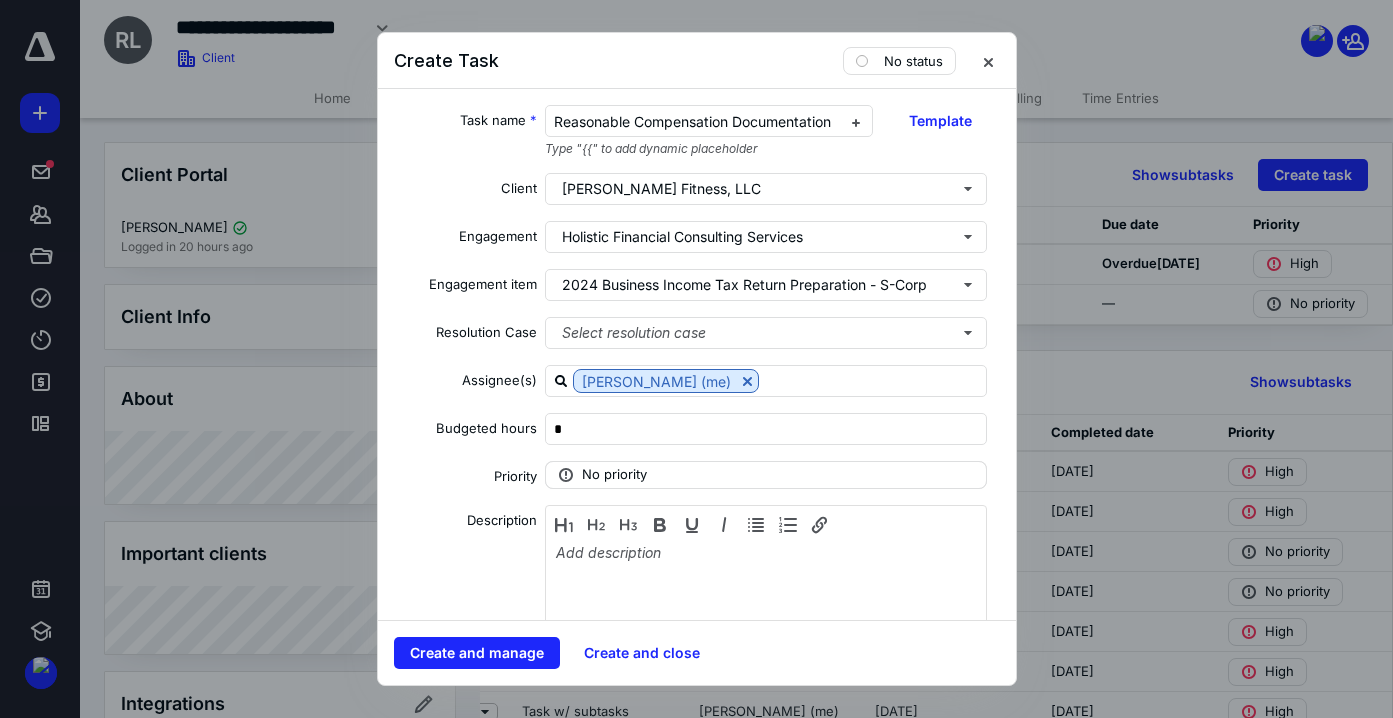 click on "No priority" at bounding box center [766, 475] 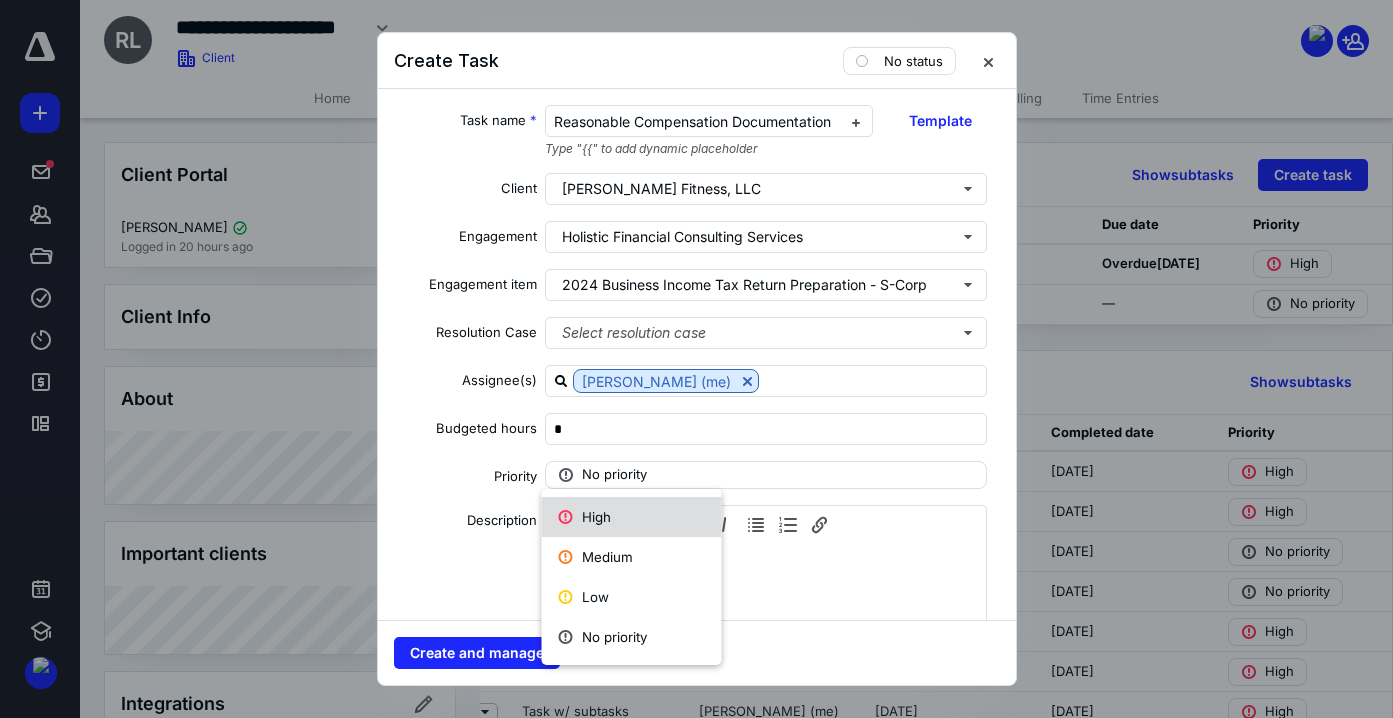 click on "High" at bounding box center (632, 517) 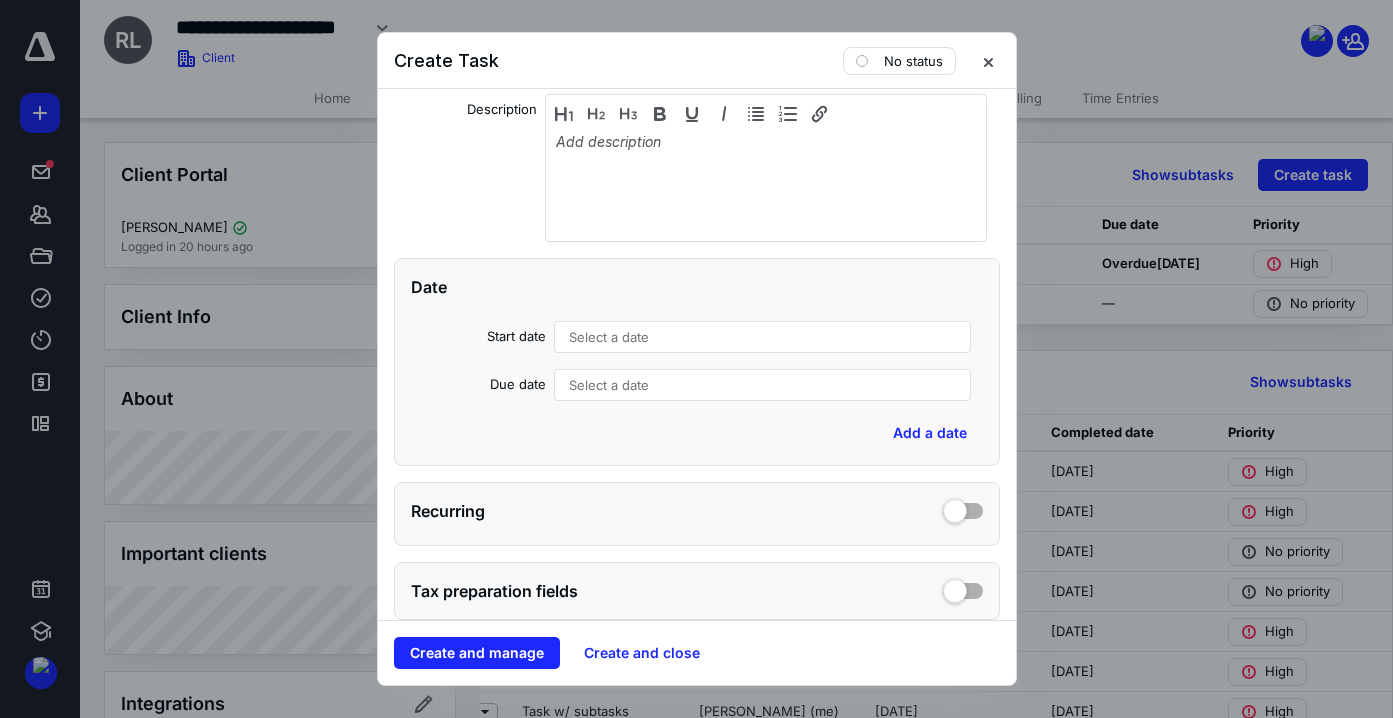 scroll, scrollTop: 366, scrollLeft: 0, axis: vertical 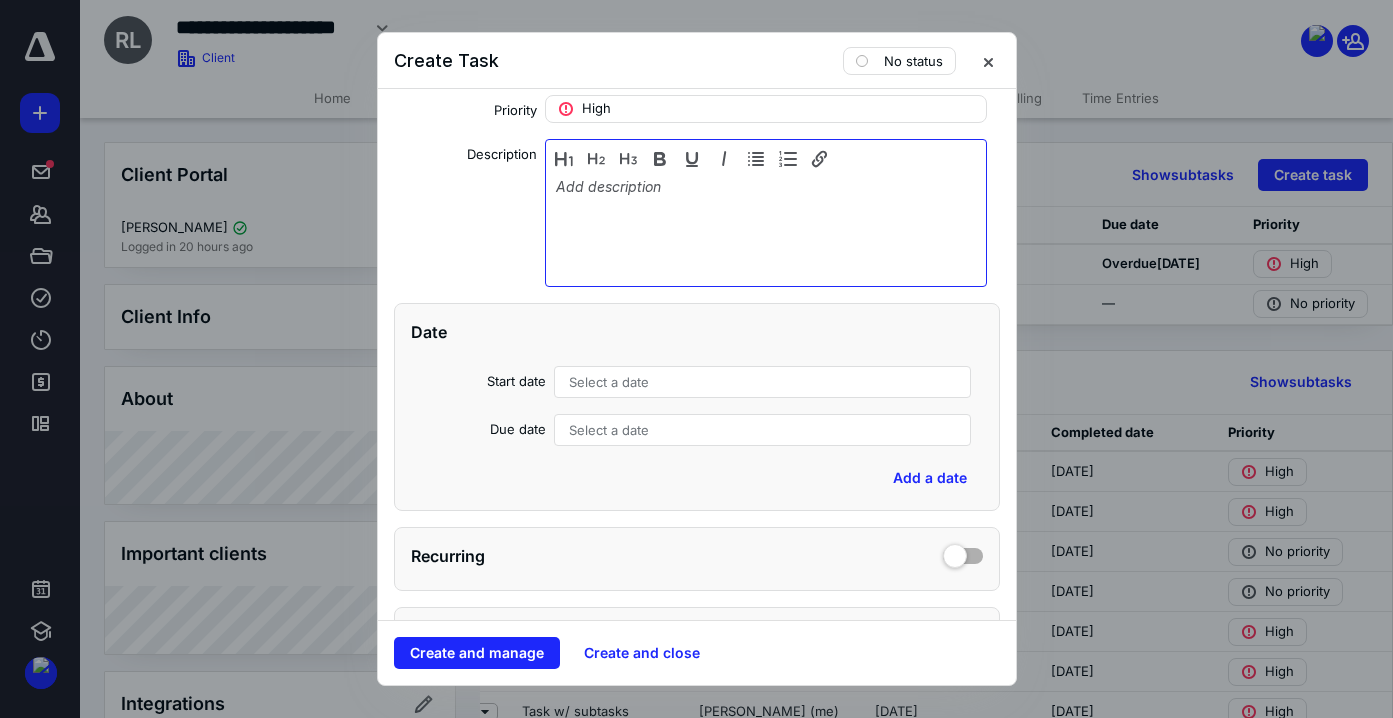 click at bounding box center [766, 228] 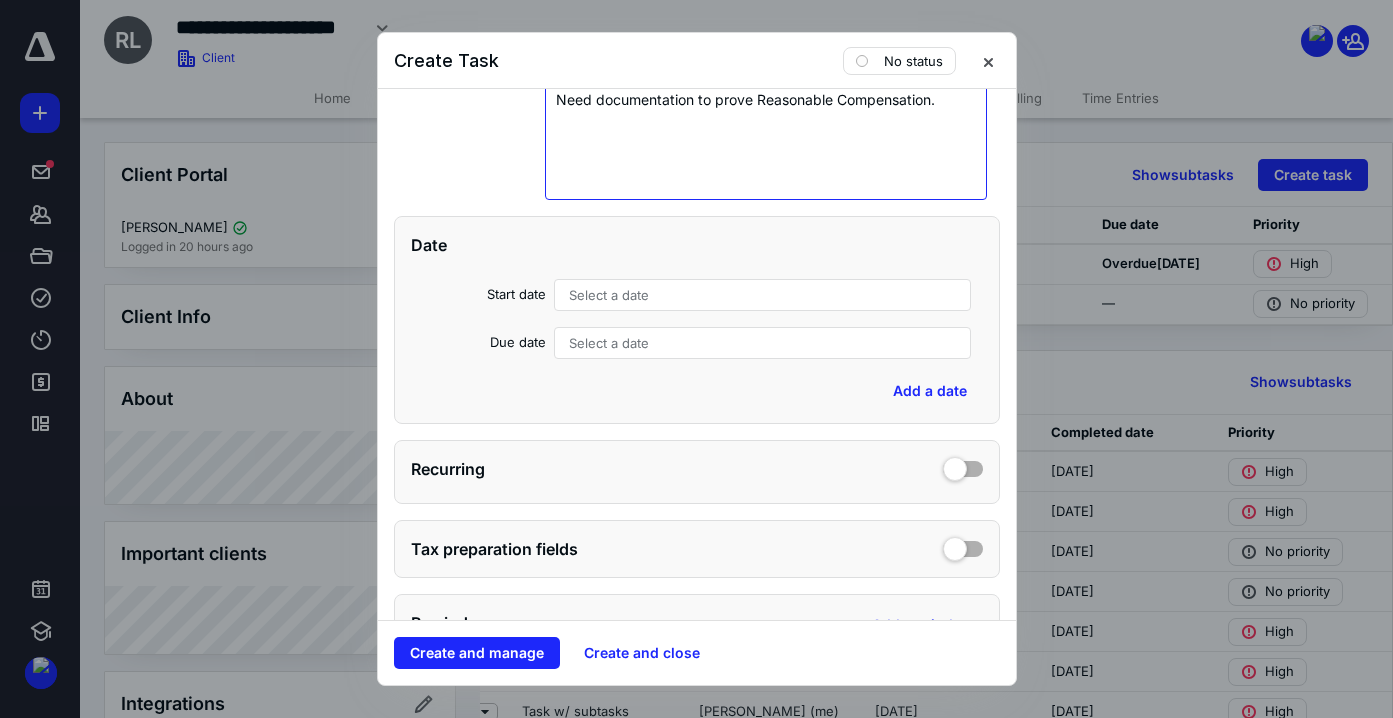 scroll, scrollTop: 475, scrollLeft: 0, axis: vertical 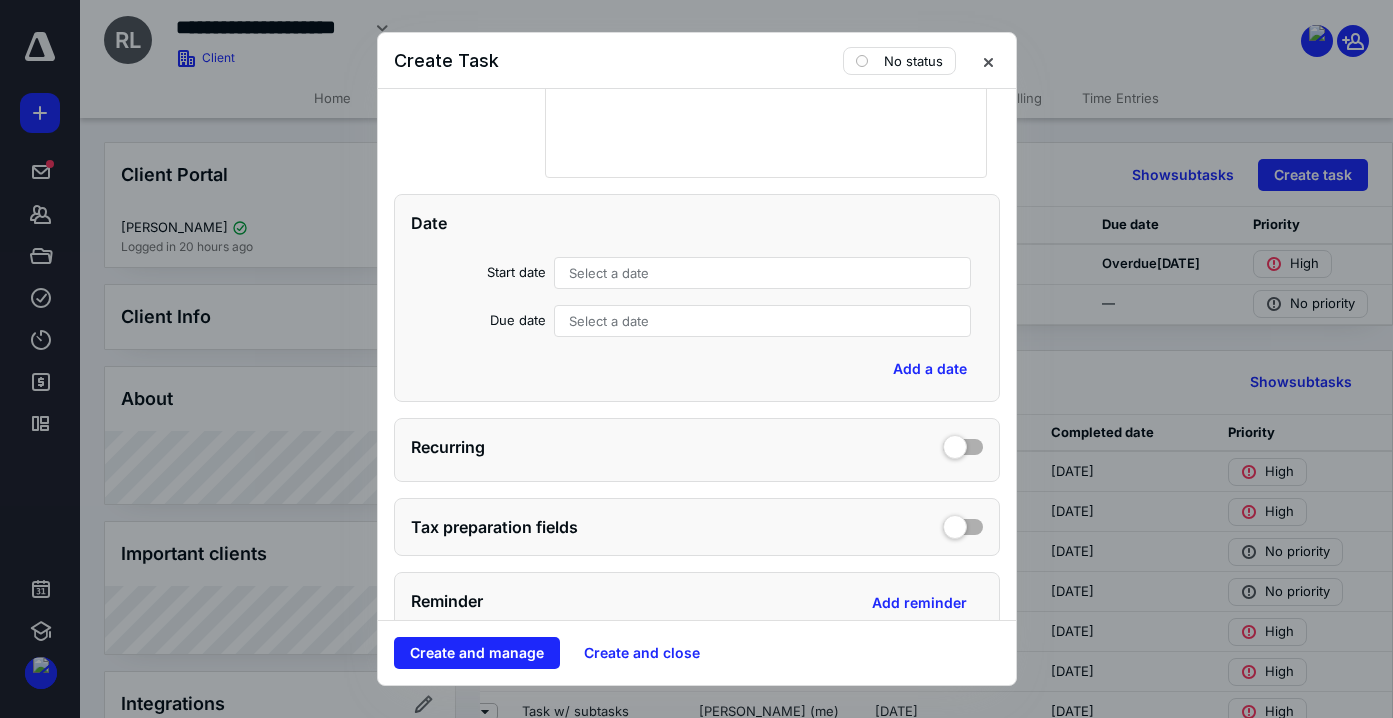 click on "Select a date" at bounding box center [763, 273] 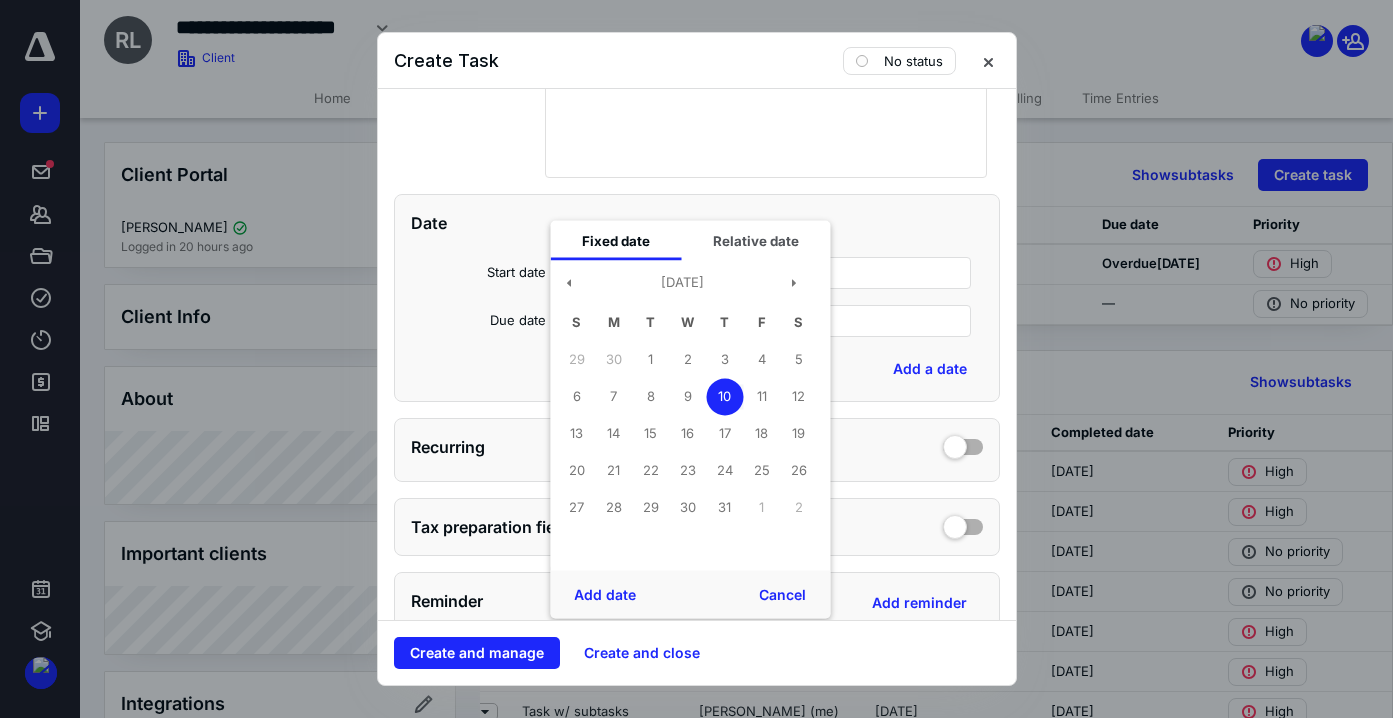 click on "10" at bounding box center [724, 396] 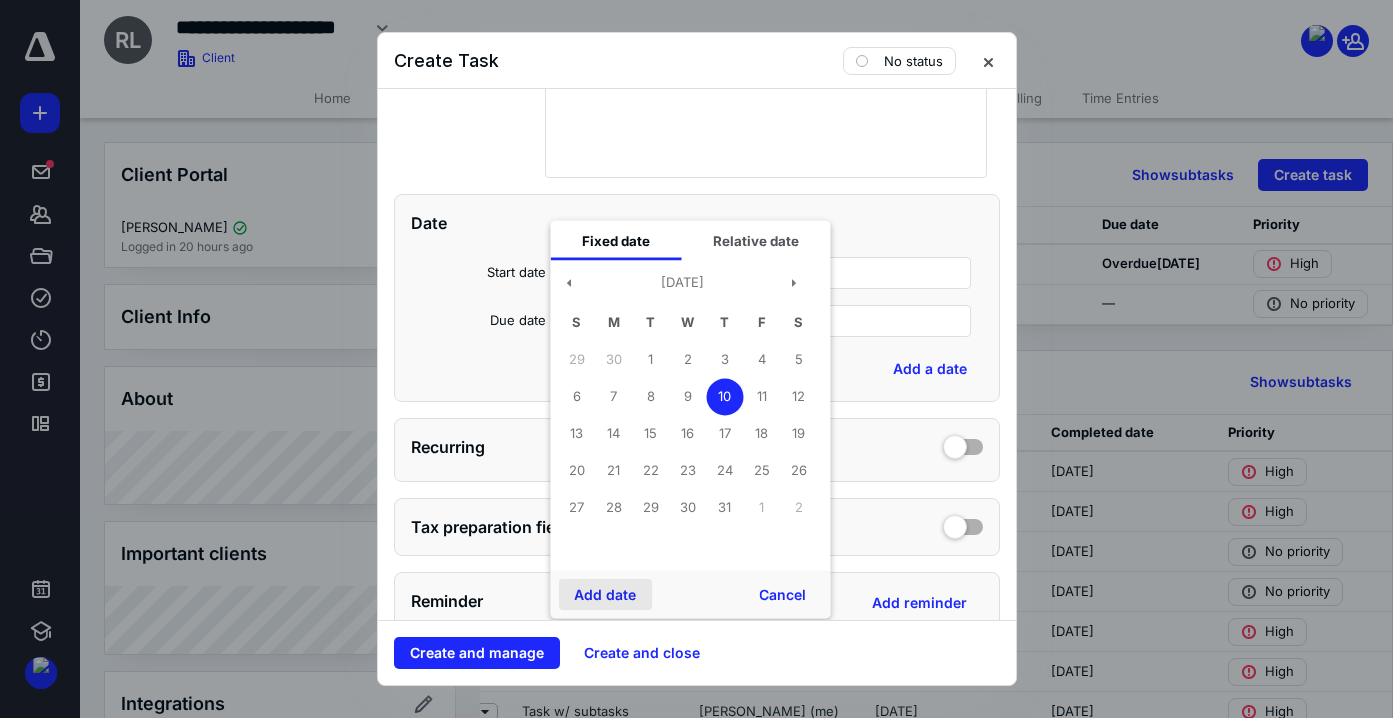 click on "Add date" at bounding box center [605, 595] 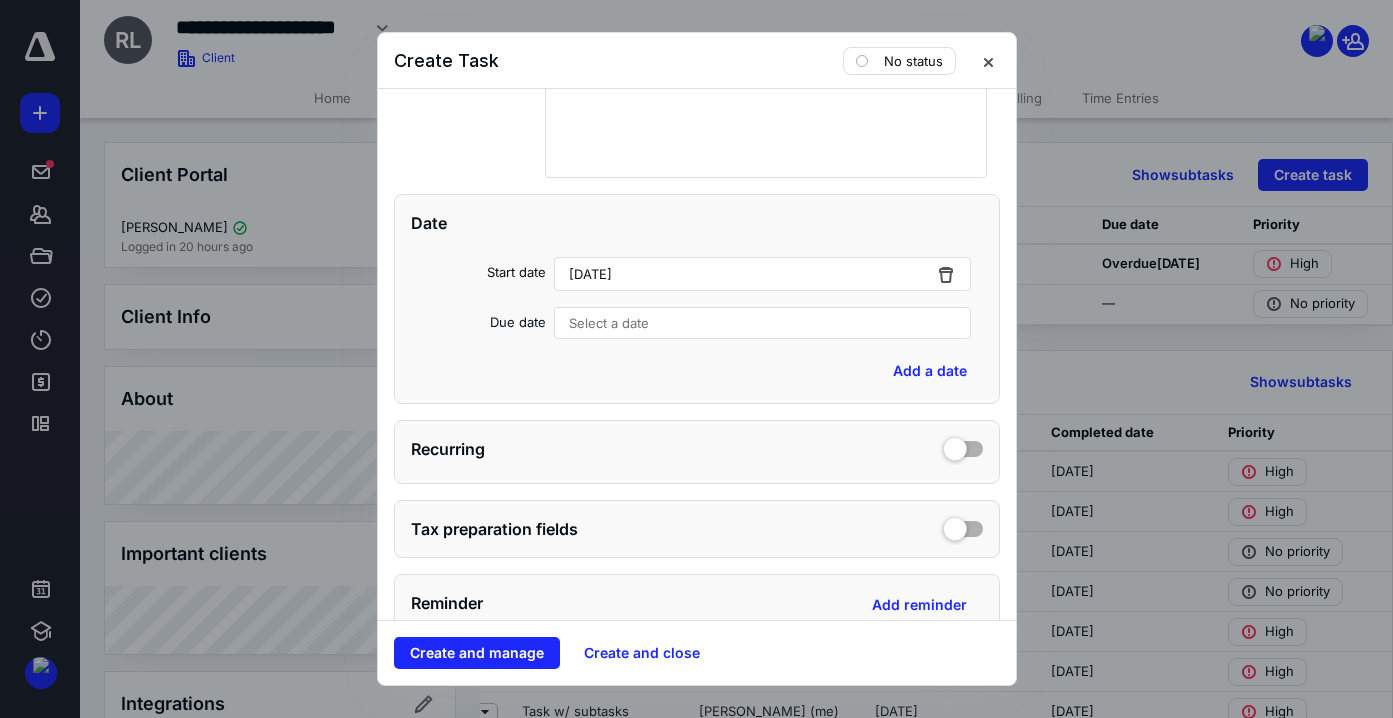 click on "Select a date" at bounding box center (609, 323) 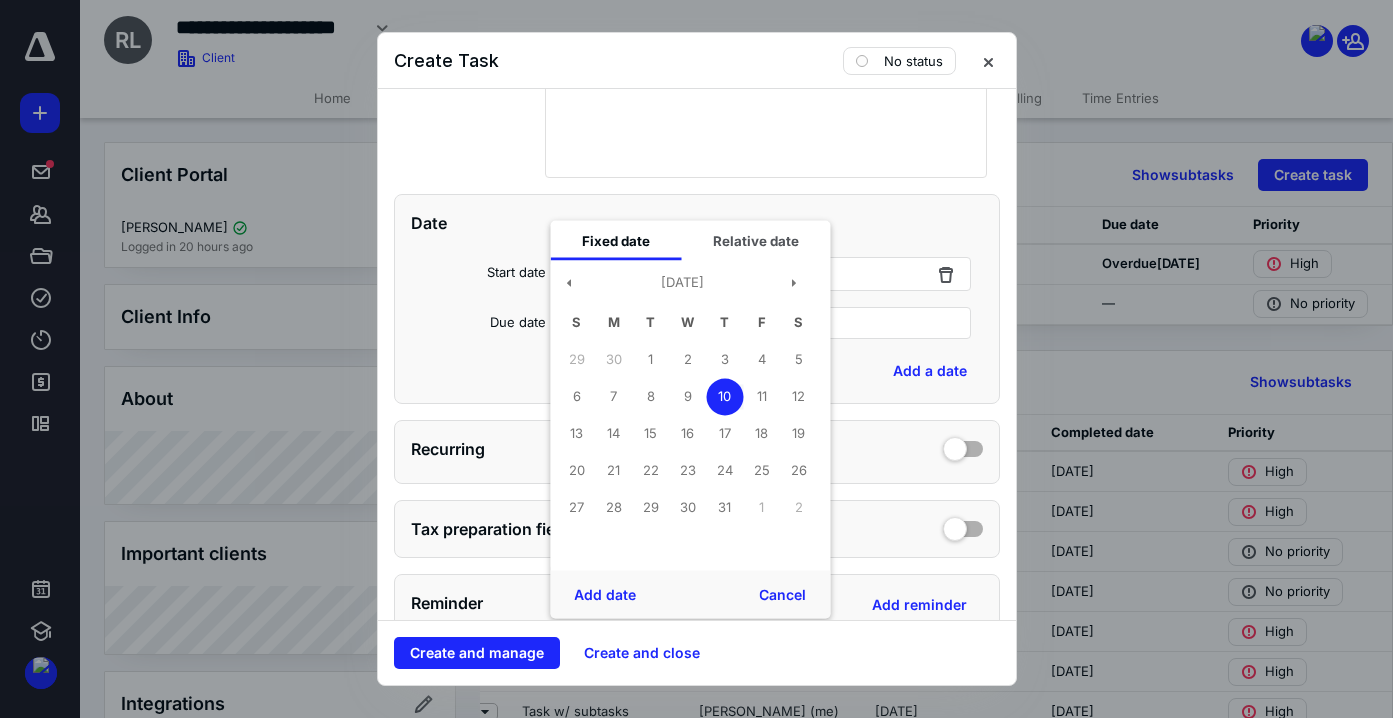 click on "[DATE] S M T W T F S 29 30 1 2 3 4 5 6 7 8 9 10 11 12 13 14 15 16 17 18 19 20 21 22 23 24 25 26 27 28 29 30 31 1 2" at bounding box center [682, 416] 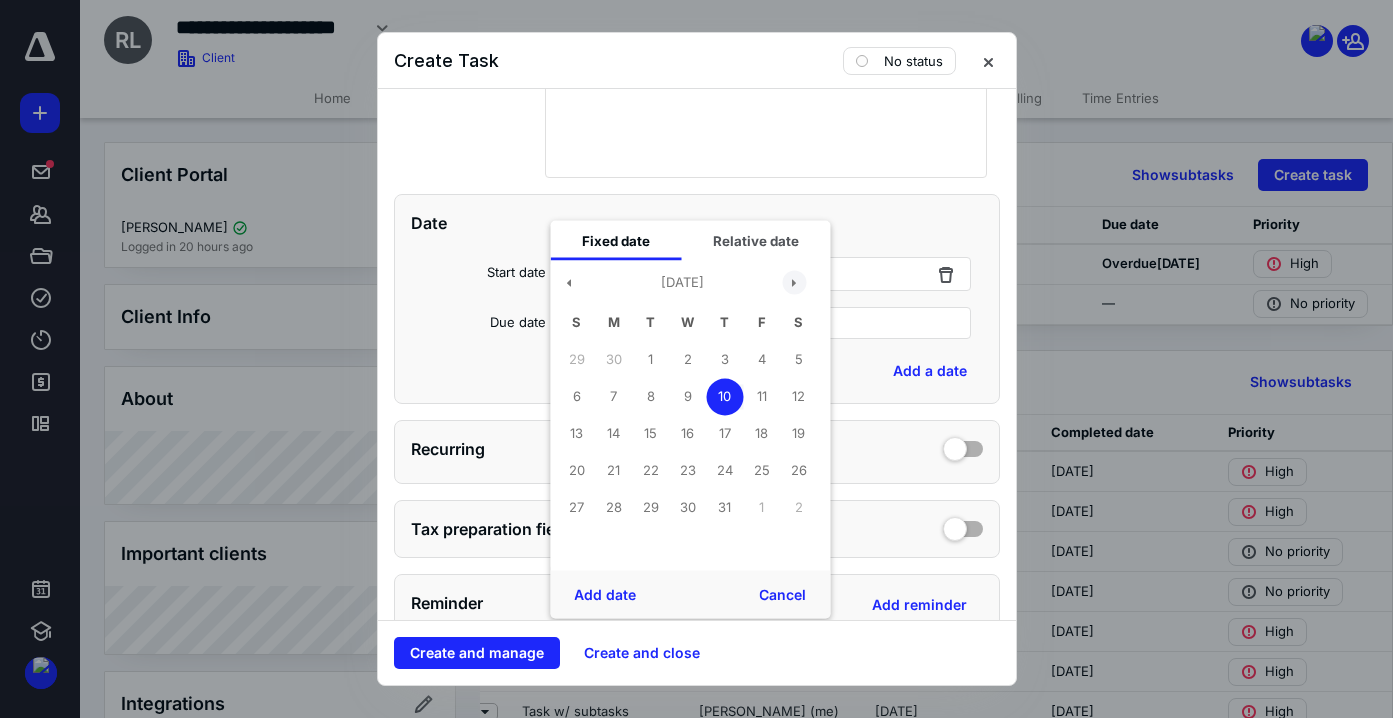 click at bounding box center [794, 282] 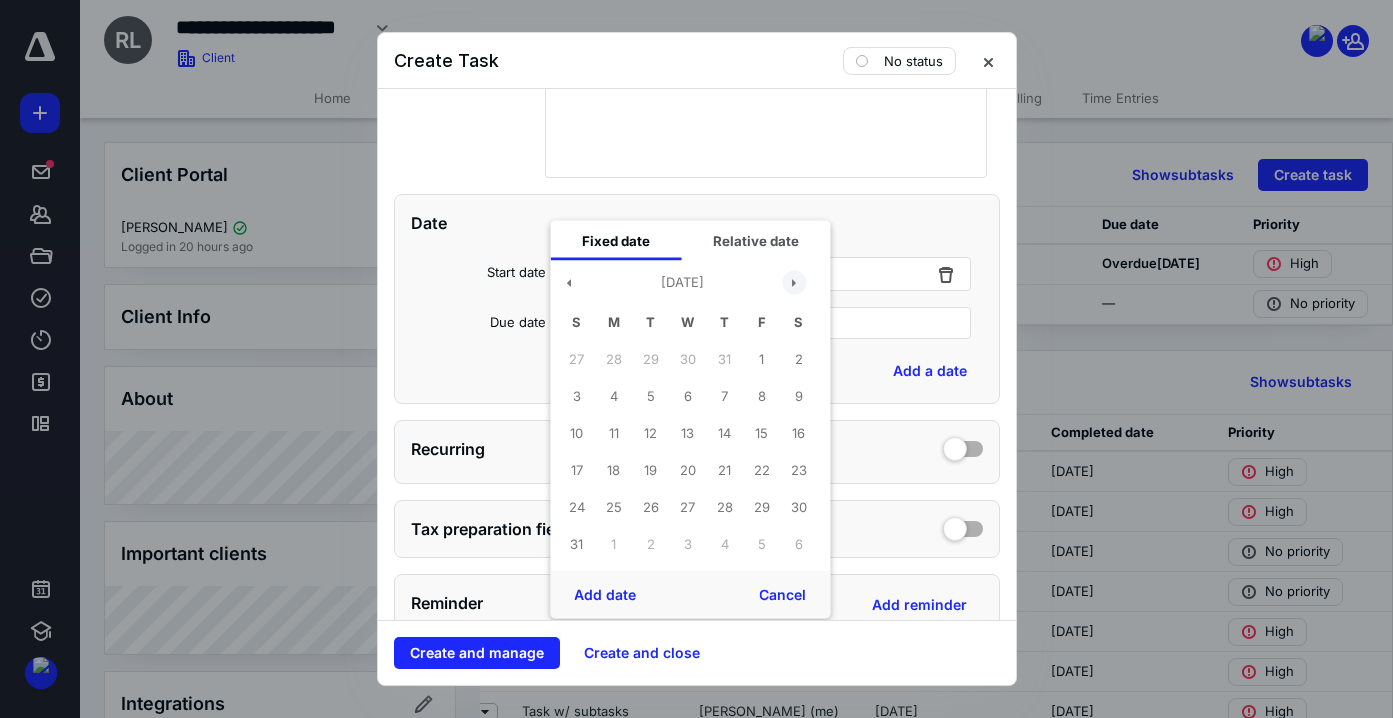 click at bounding box center [794, 282] 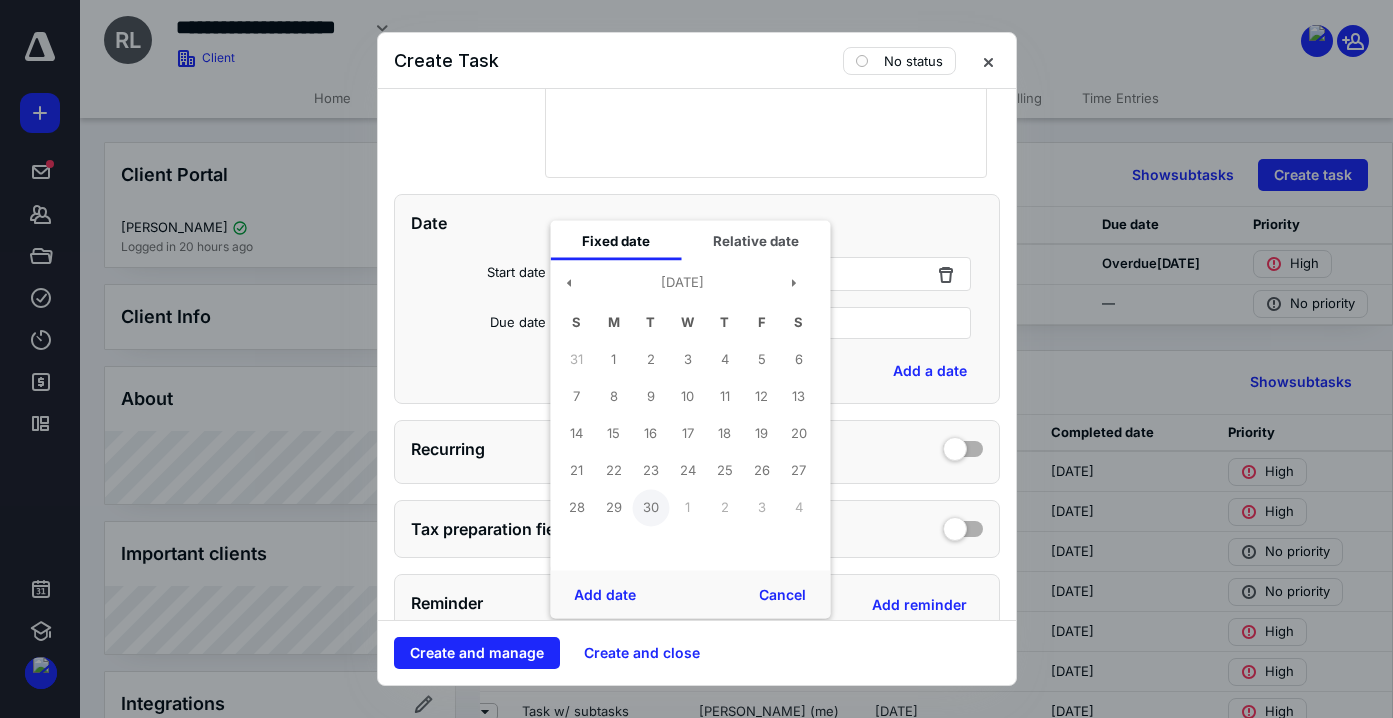 click on "30" at bounding box center [650, 507] 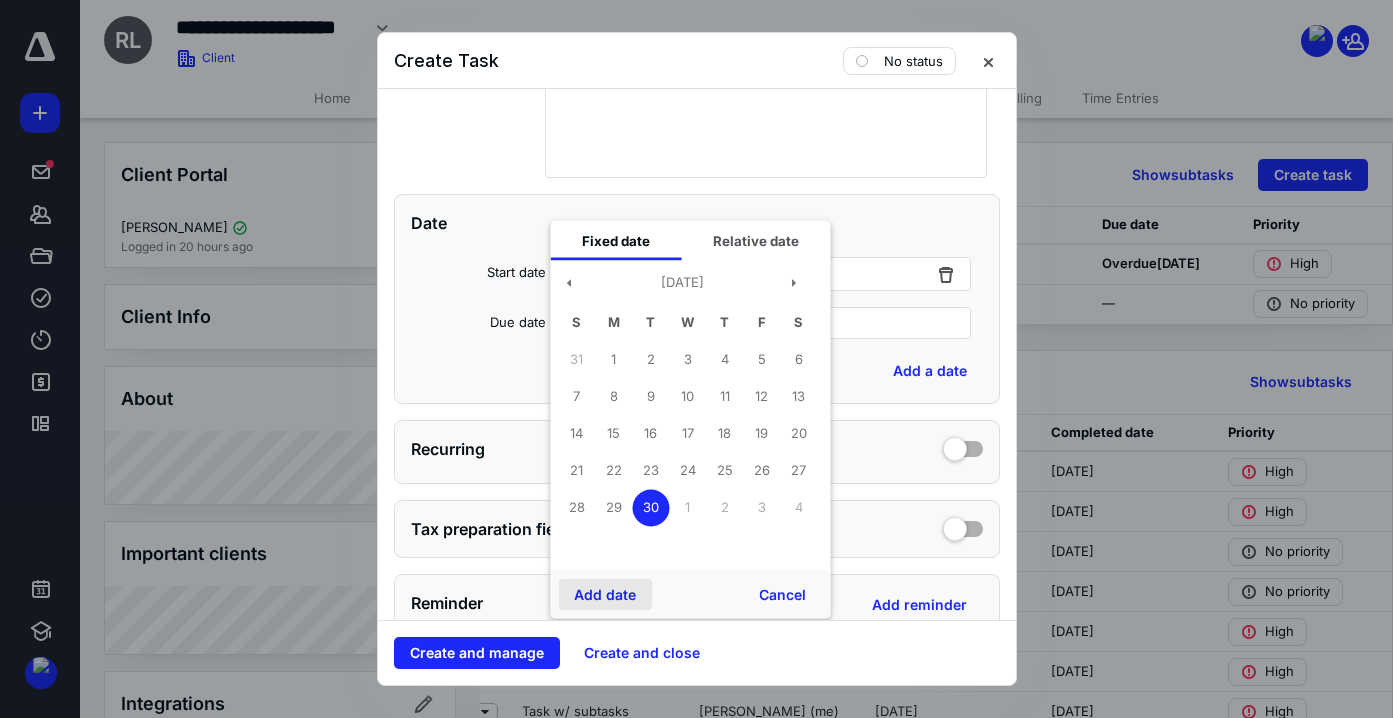 click on "Add date" at bounding box center (605, 595) 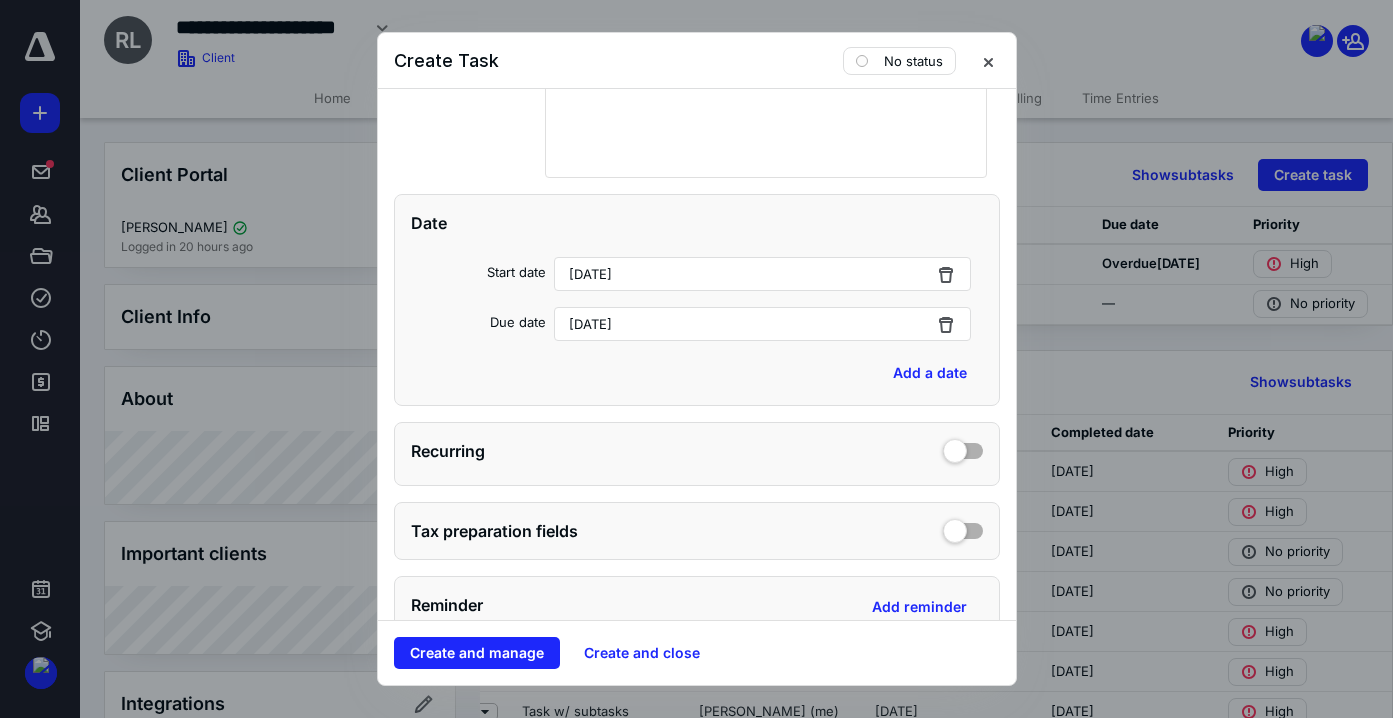 click on "Recurring" at bounding box center (697, 454) 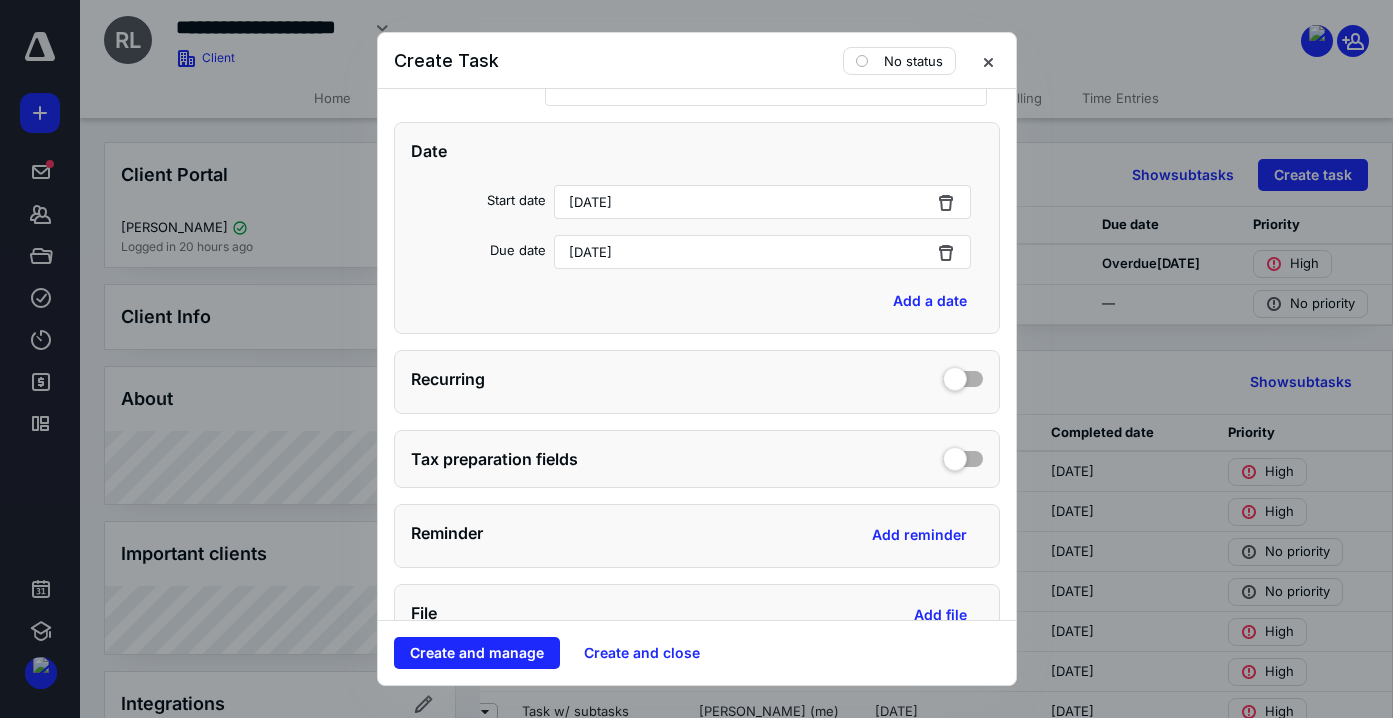 scroll, scrollTop: 767, scrollLeft: 0, axis: vertical 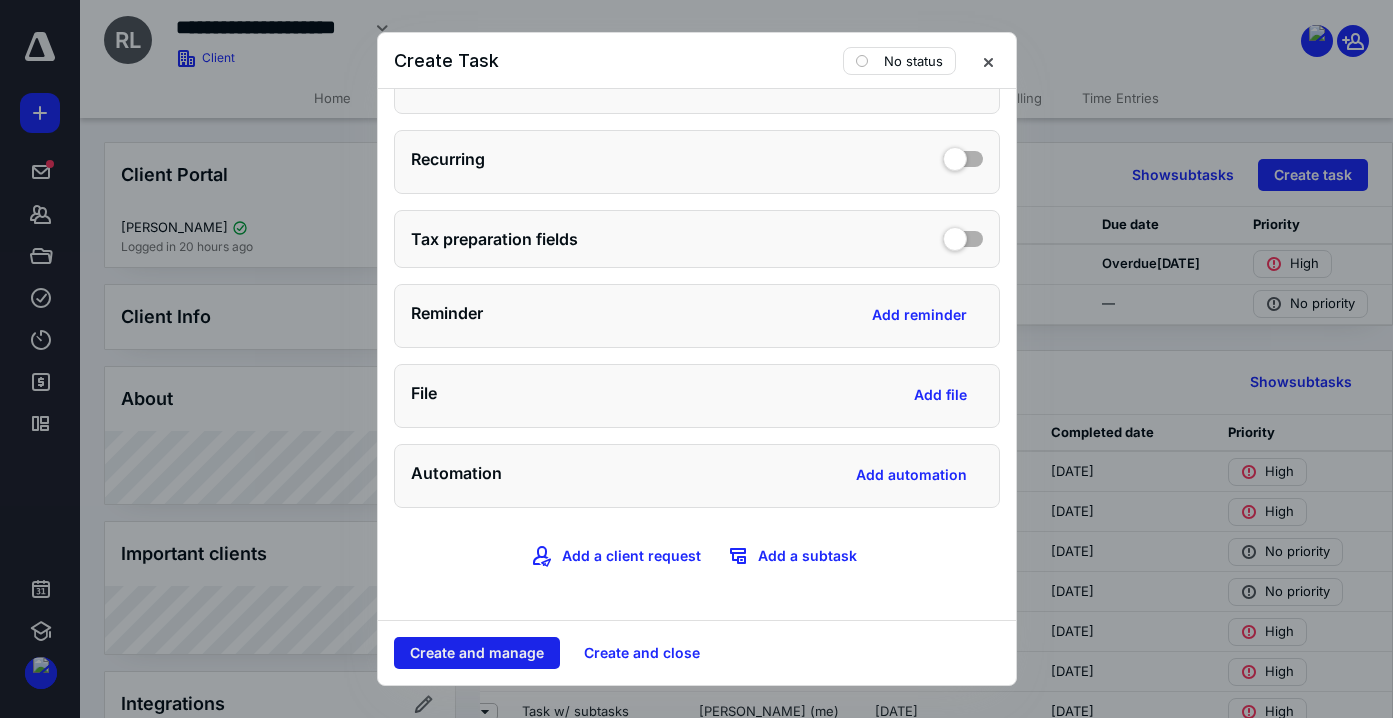 click on "Create and manage" at bounding box center [477, 653] 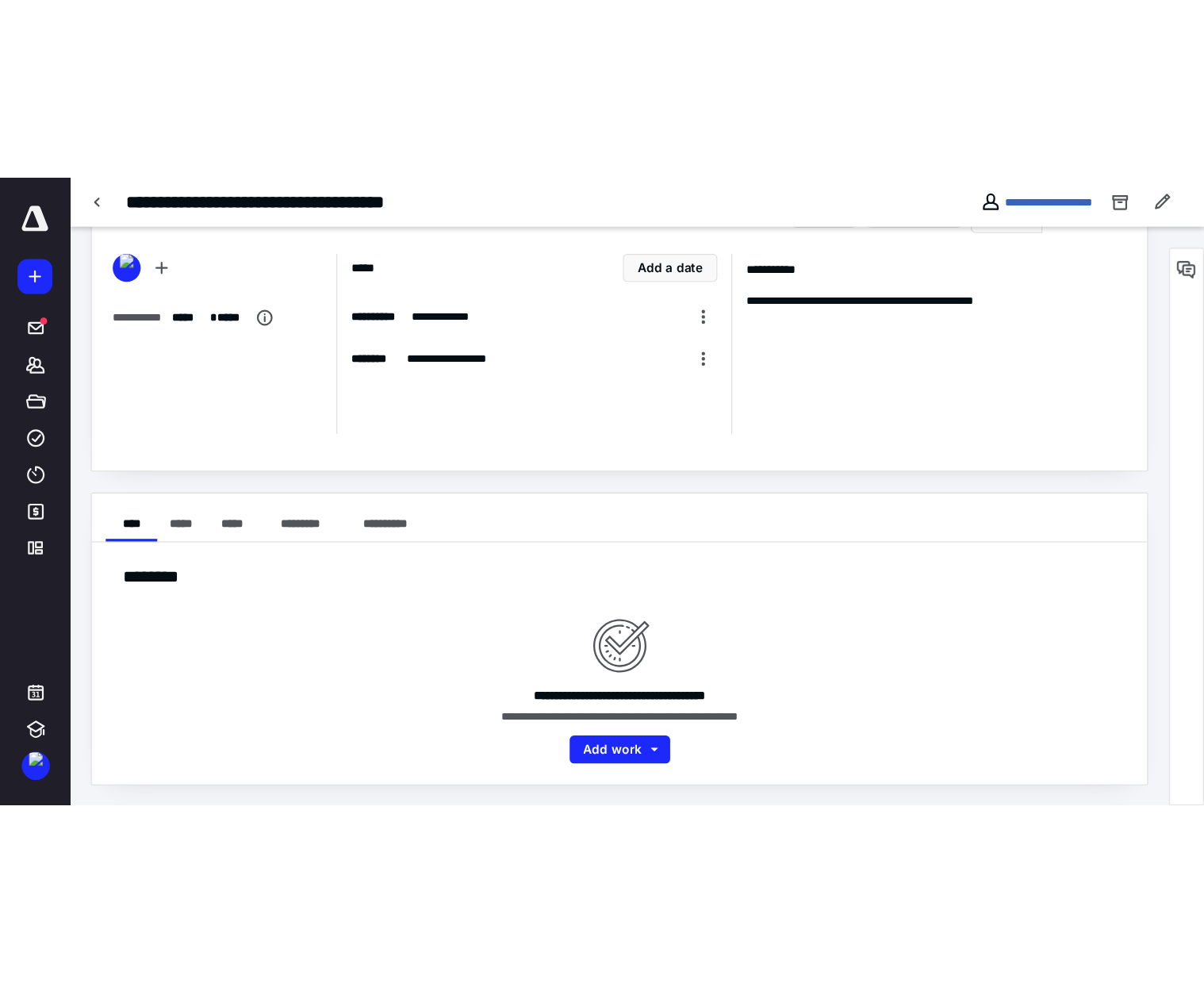 scroll, scrollTop: 0, scrollLeft: 0, axis: both 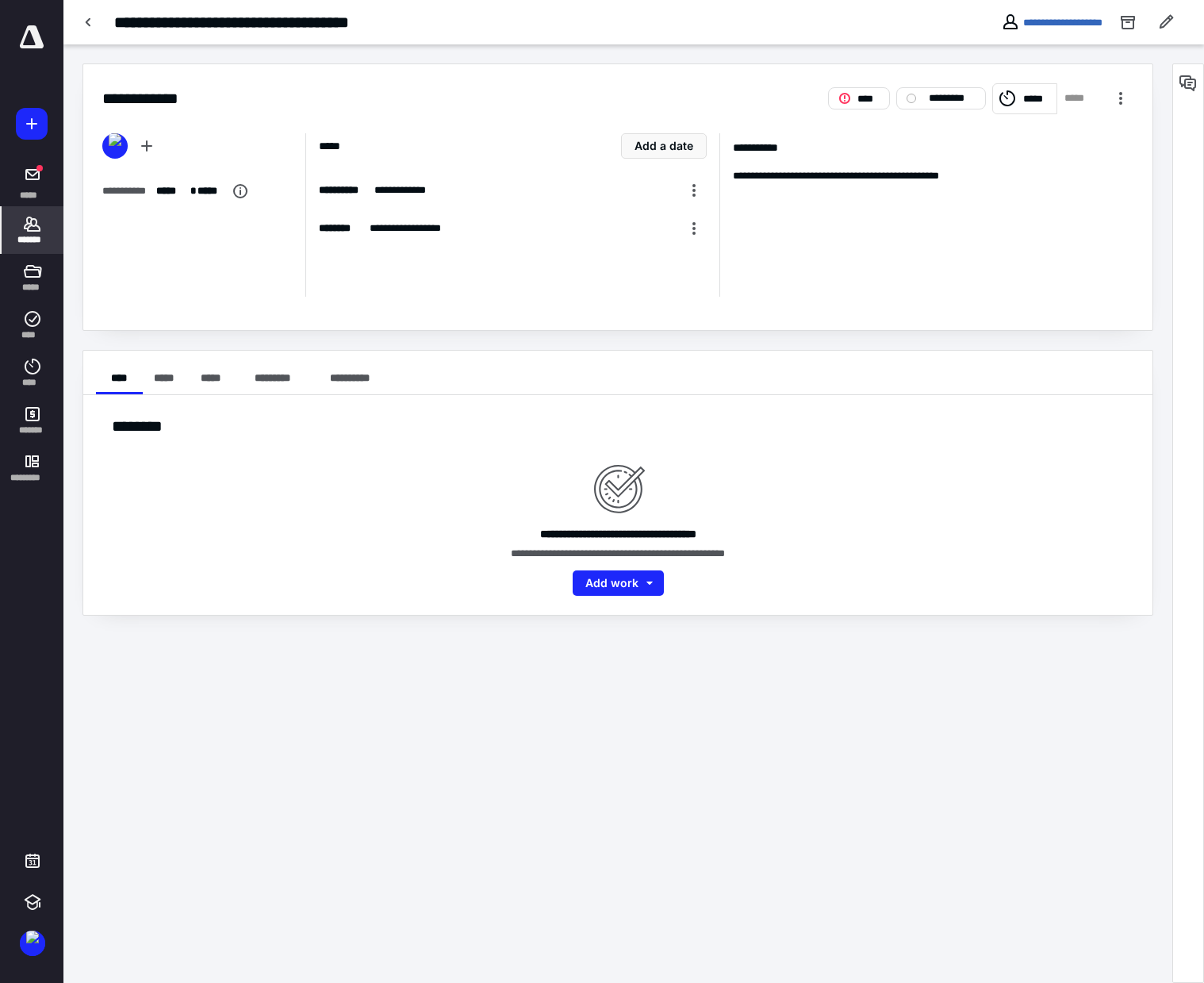 click on "*******" at bounding box center (33, 230) 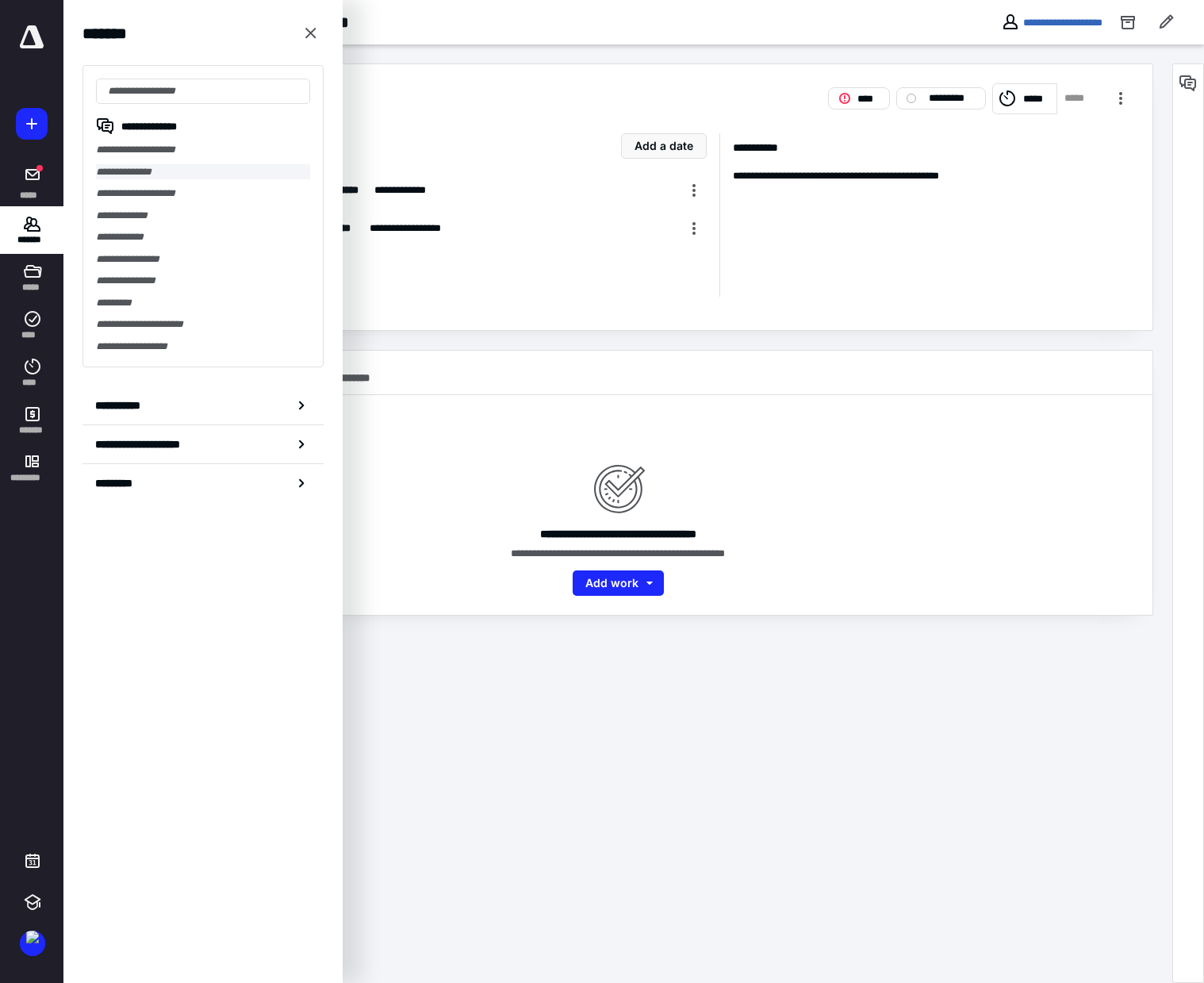click on "**********" at bounding box center (203, 172) 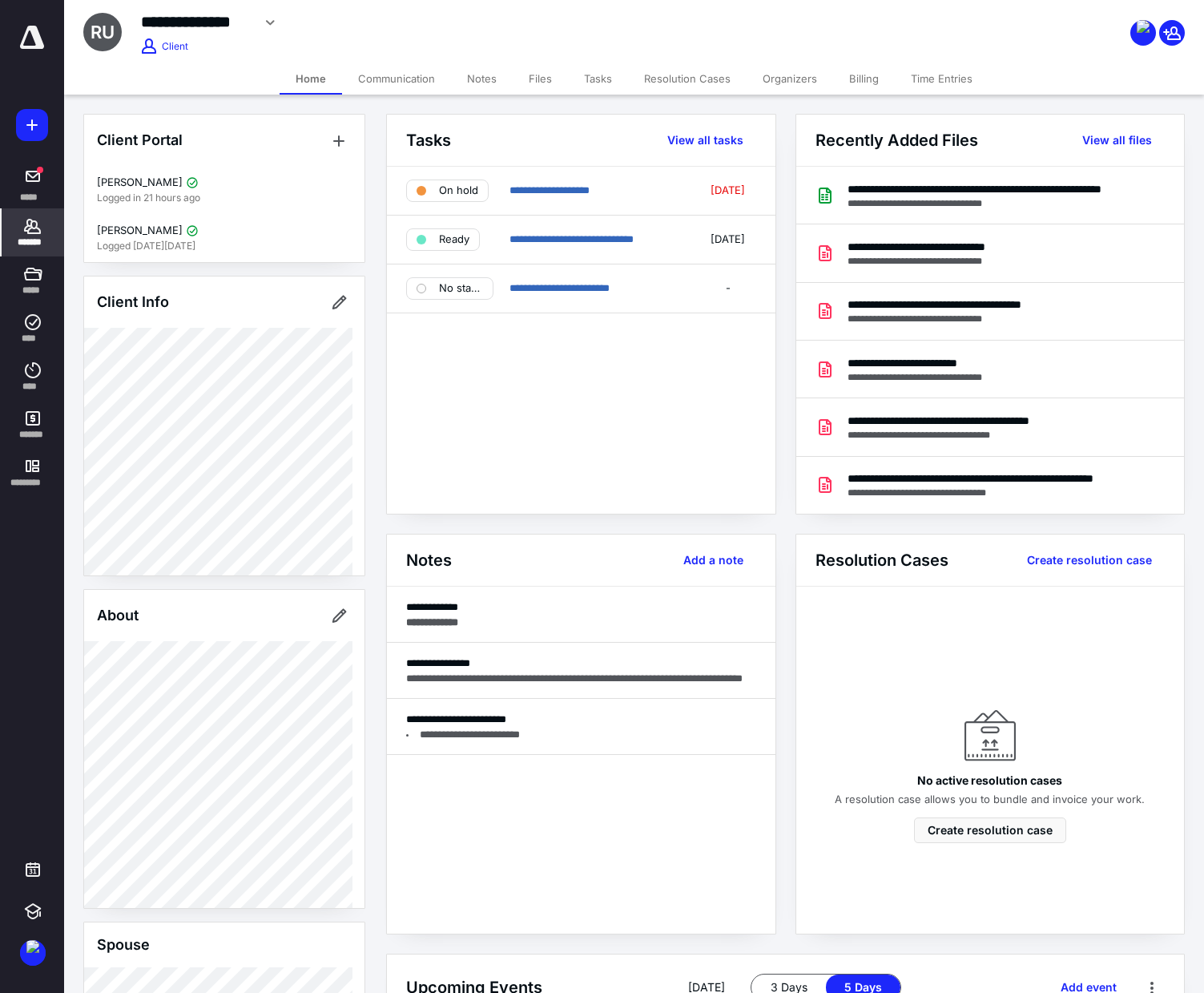 click on "Files" at bounding box center (540, 79) 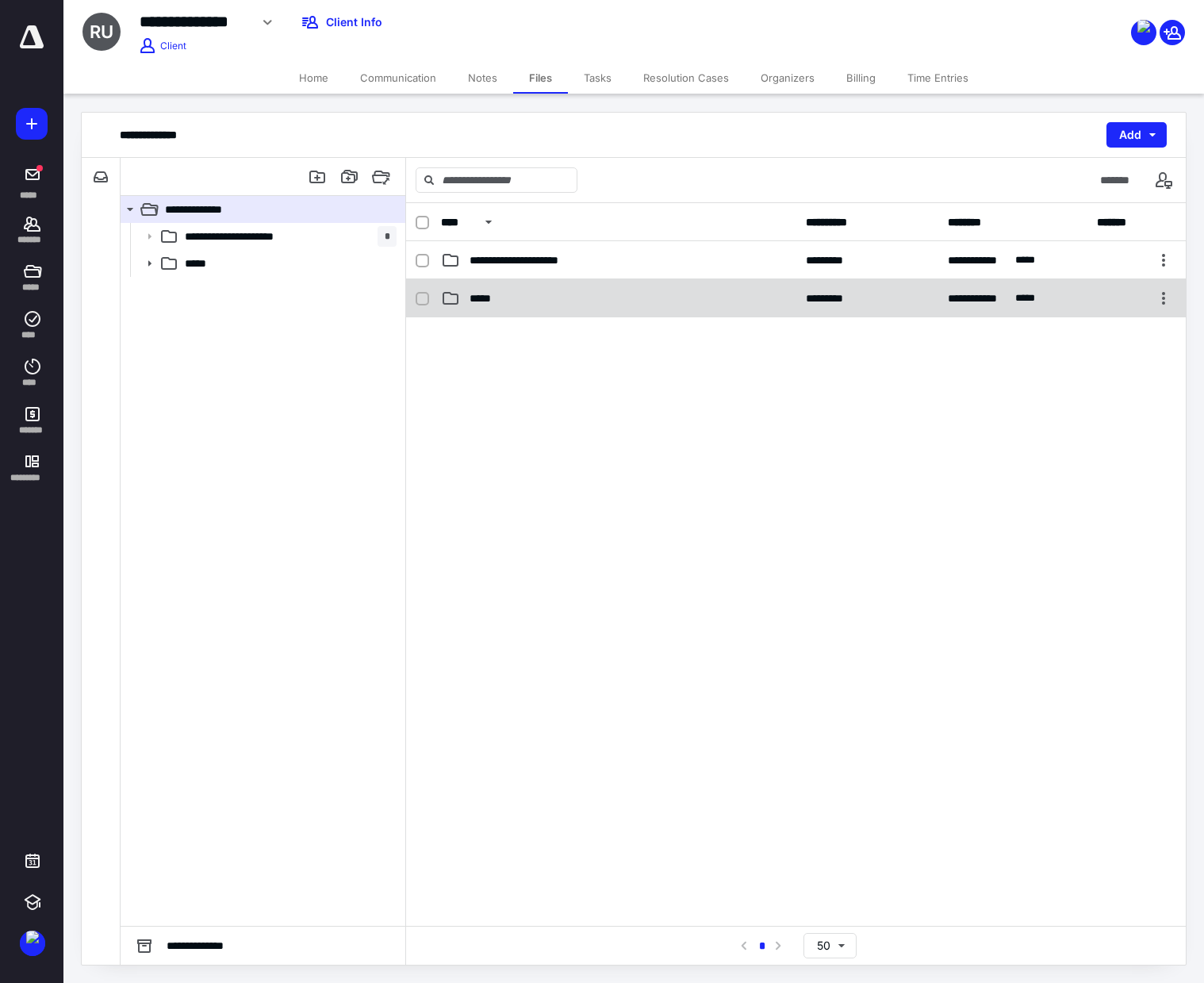 click on "**********" at bounding box center [796, 298] 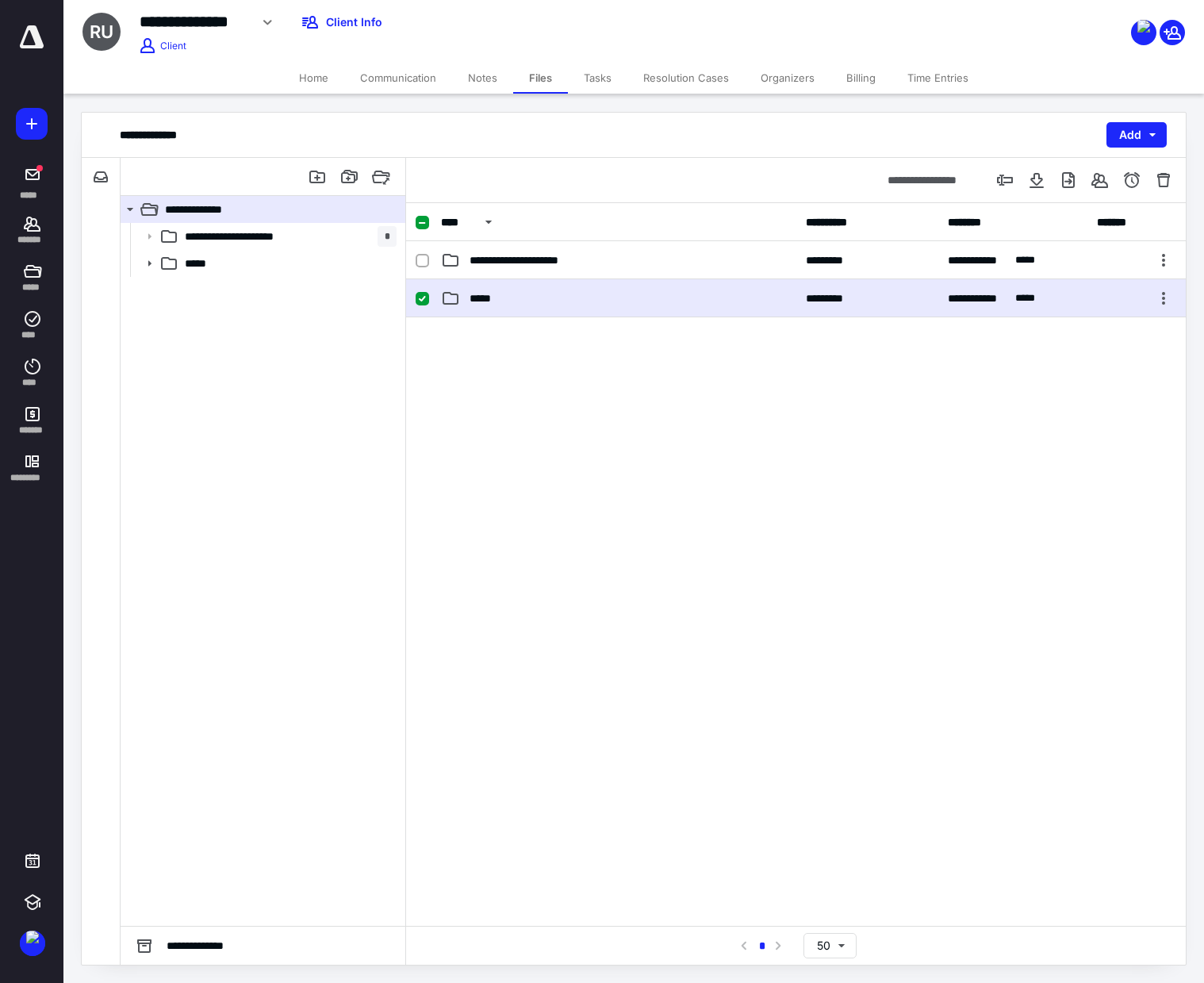 click on "**********" at bounding box center (796, 298) 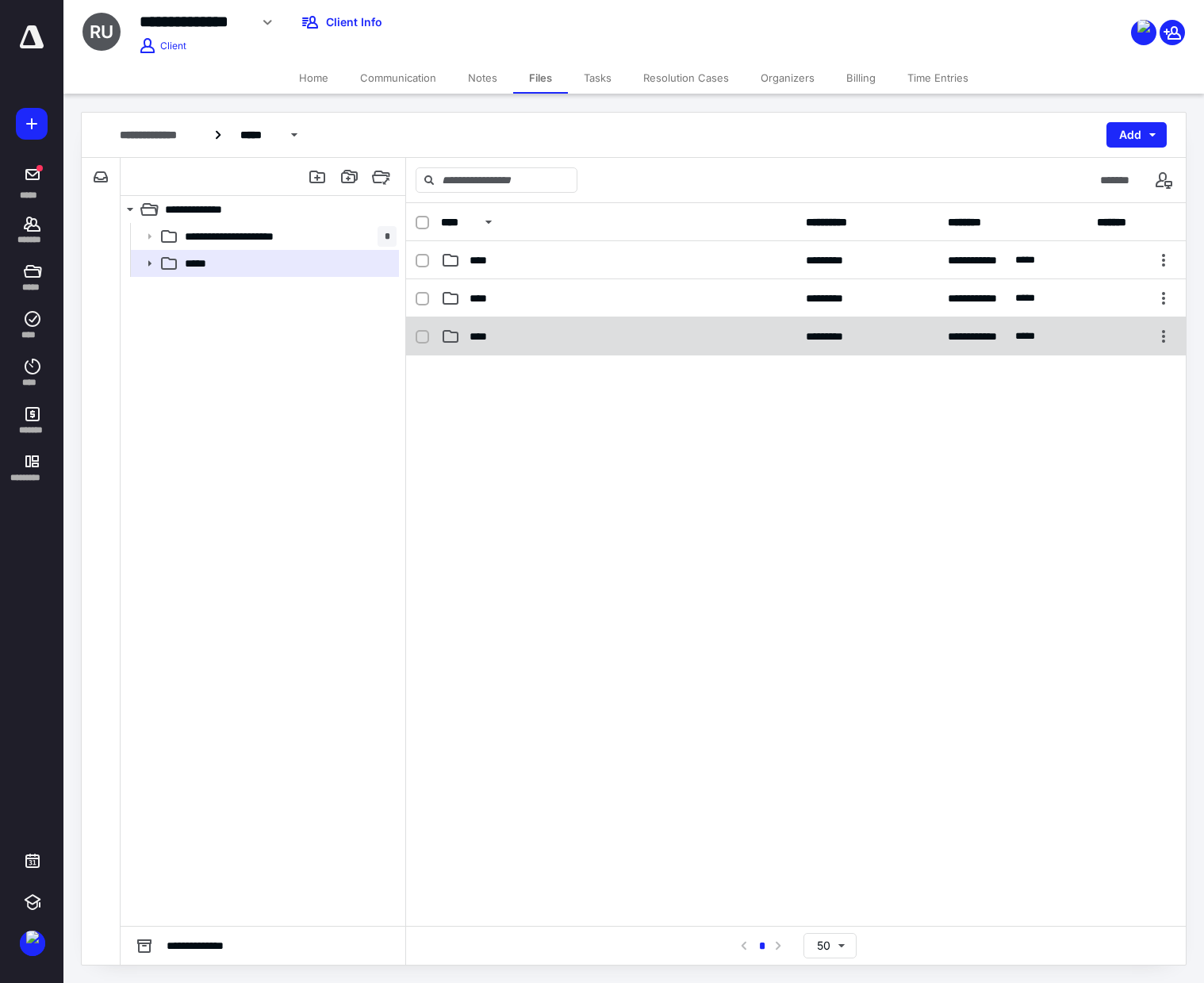 click on "****" at bounding box center [483, 336] 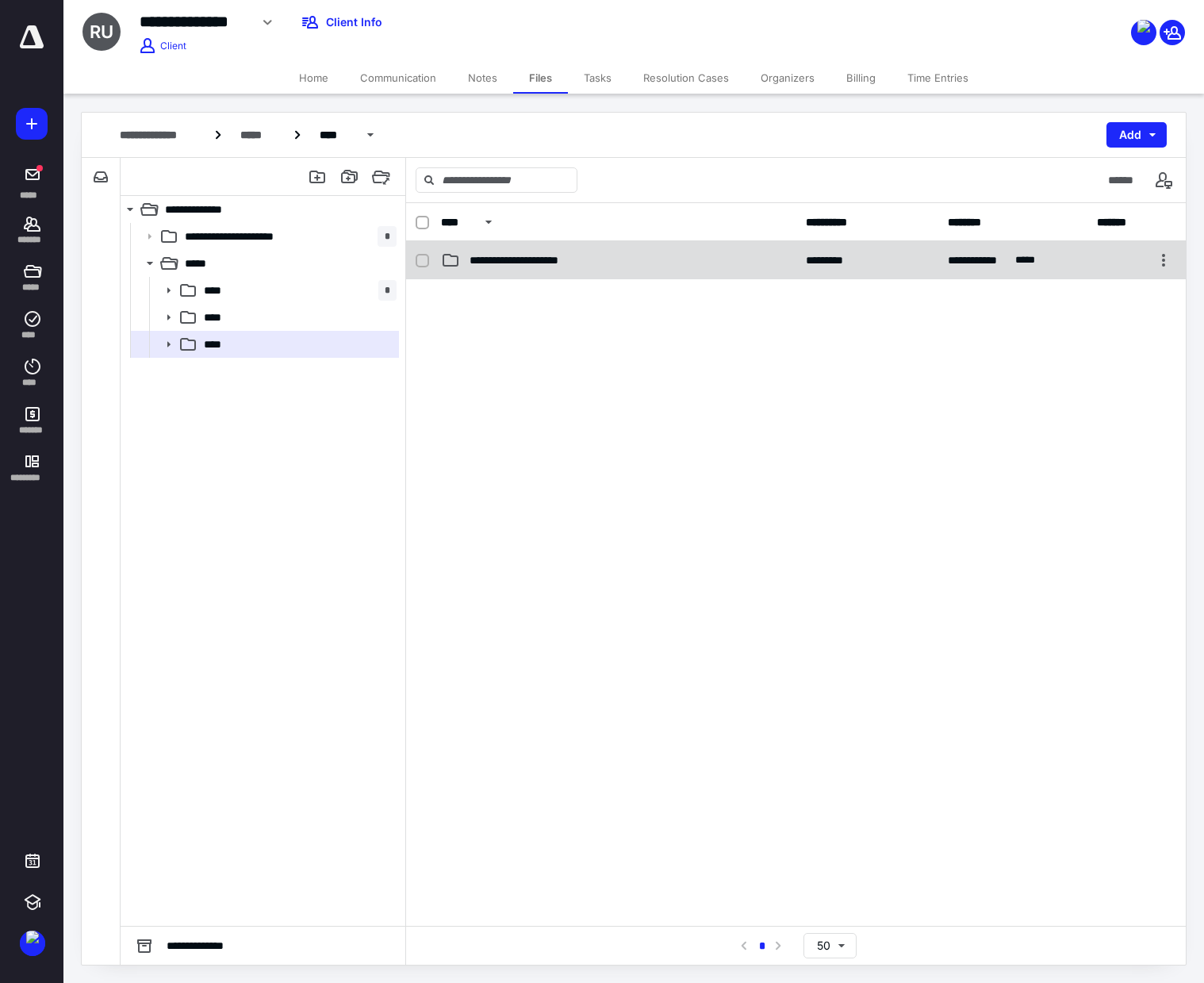 click on "**********" at bounding box center [533, 260] 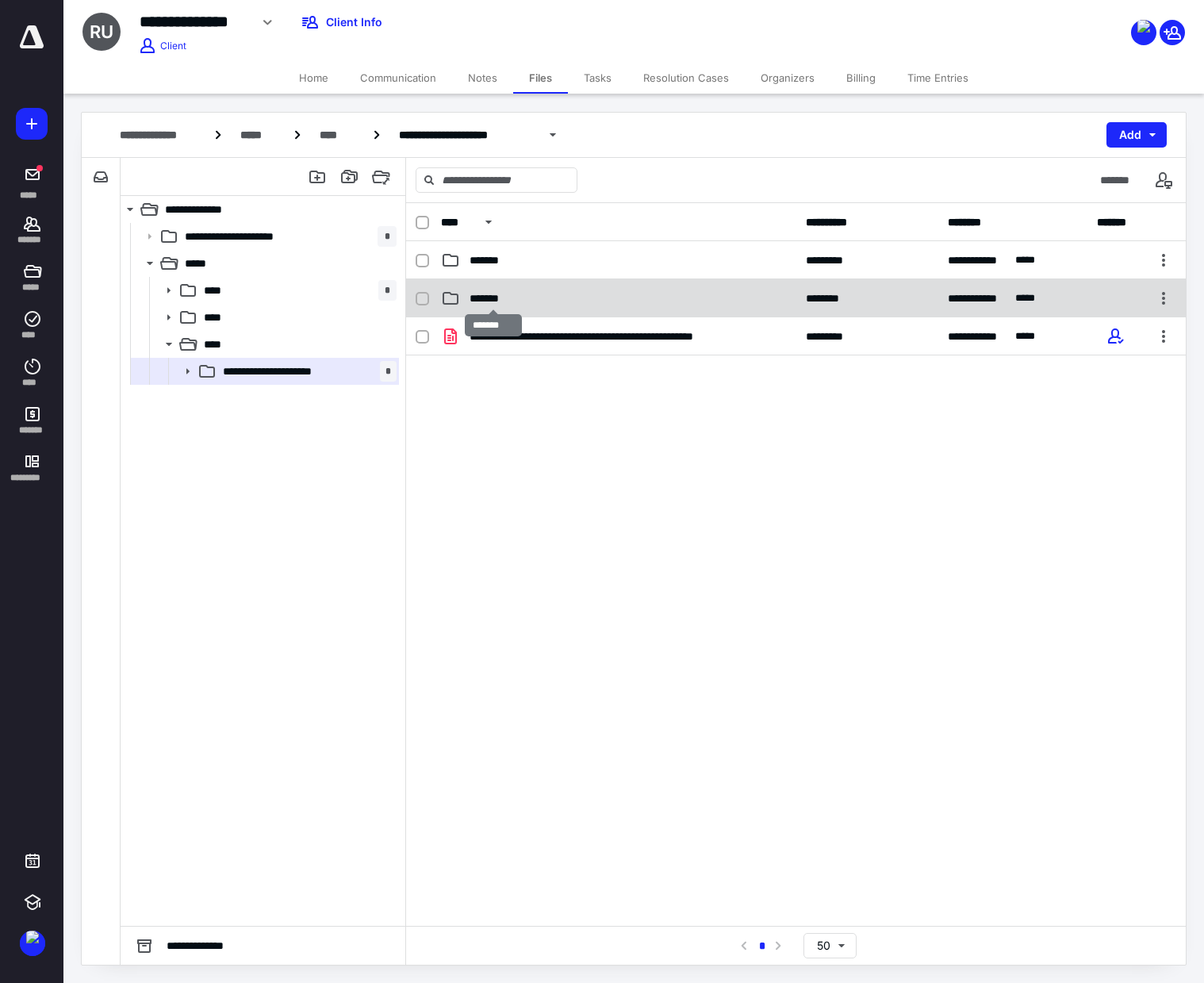 click on "*******" at bounding box center (493, 298) 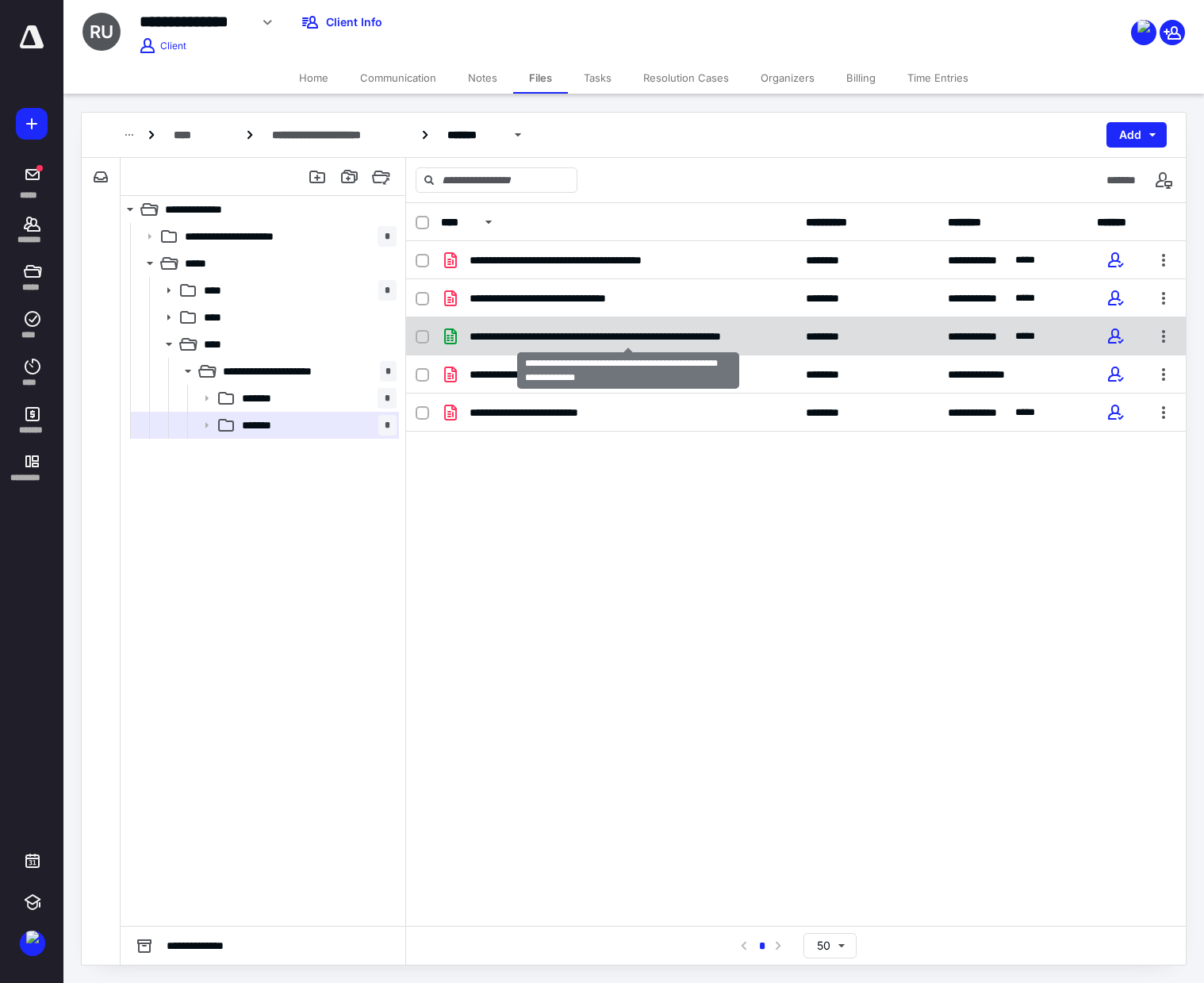 click on "**********" at bounding box center [628, 336] 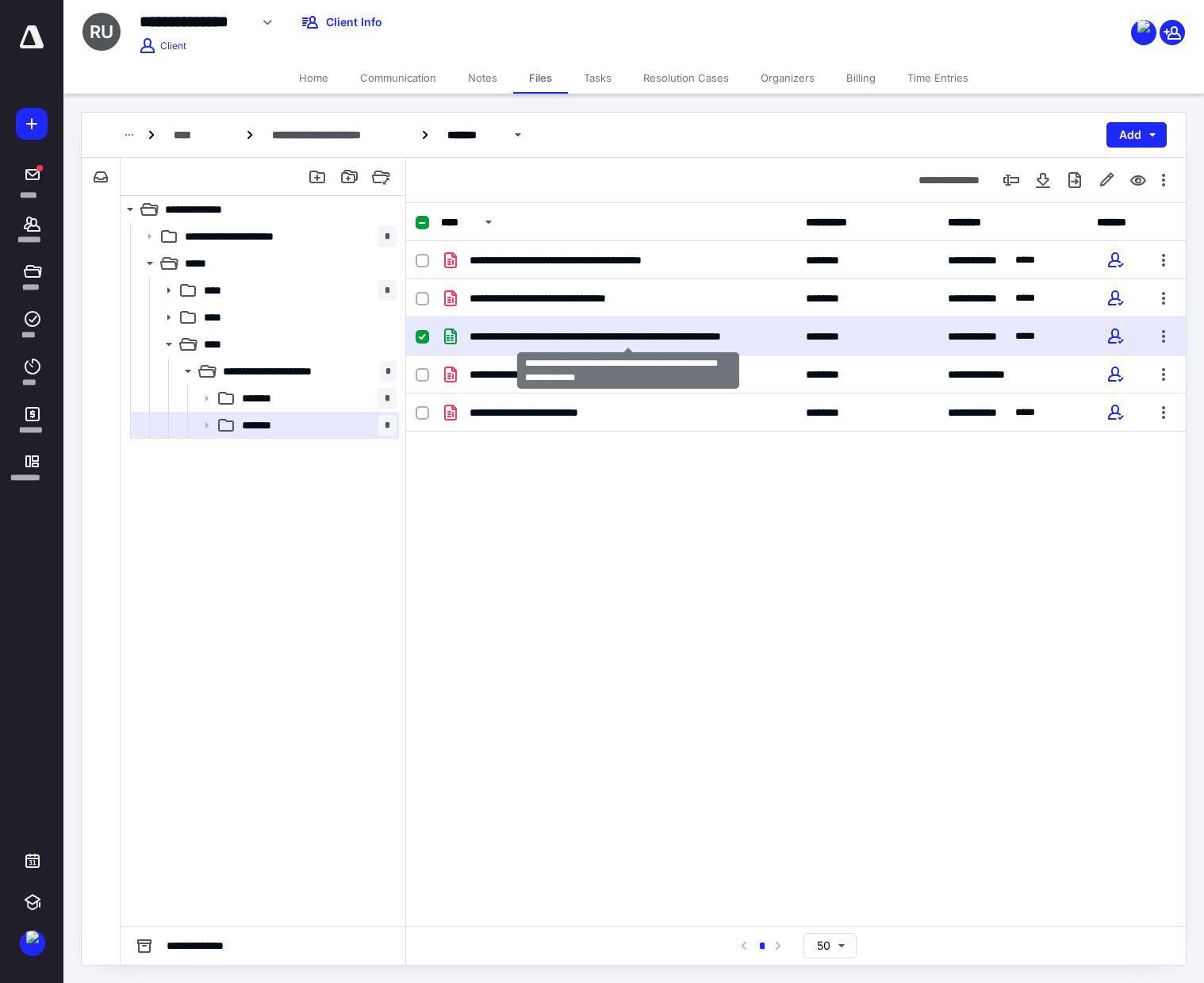click on "**********" at bounding box center [628, 336] 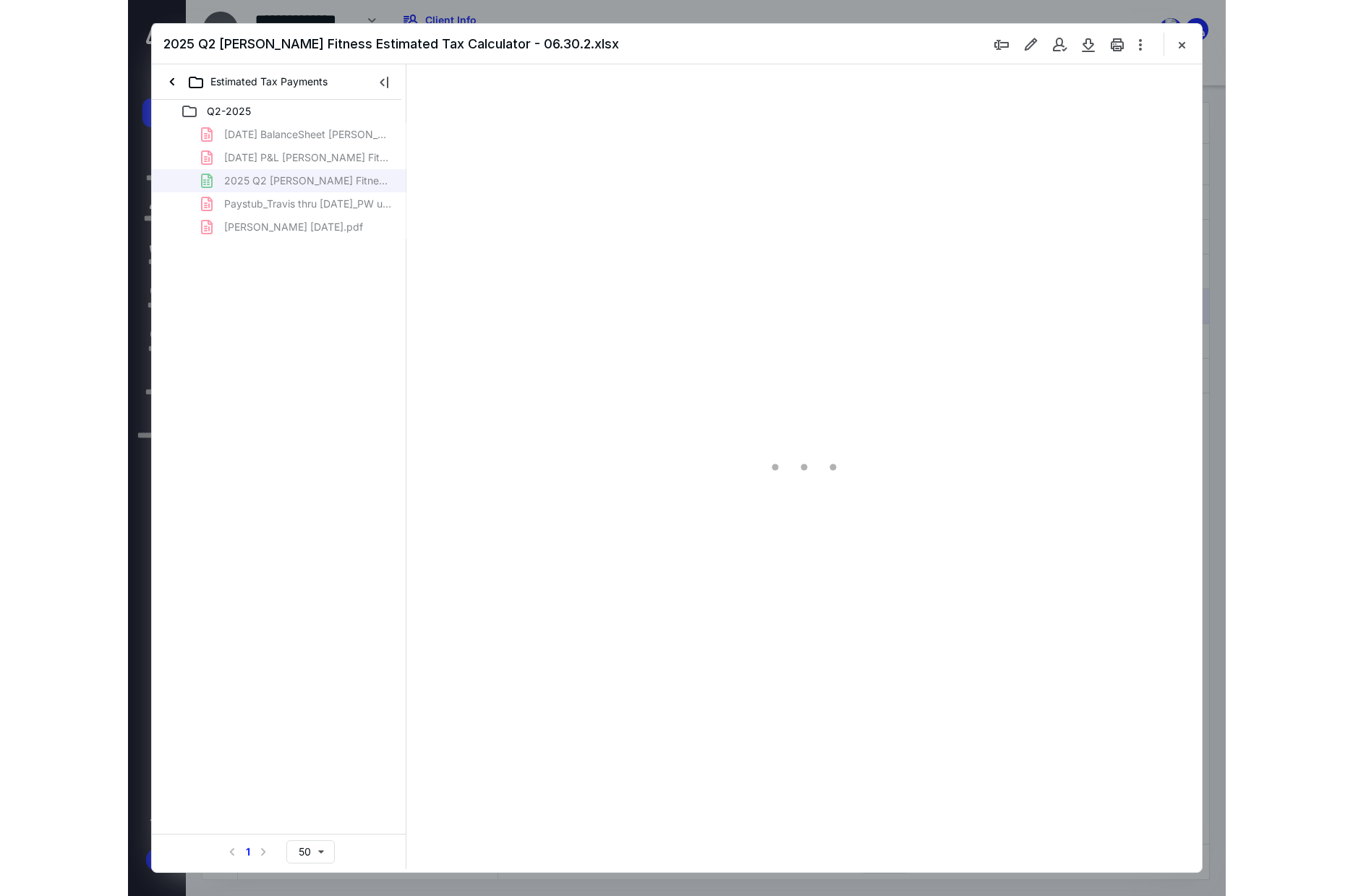 scroll, scrollTop: 0, scrollLeft: 0, axis: both 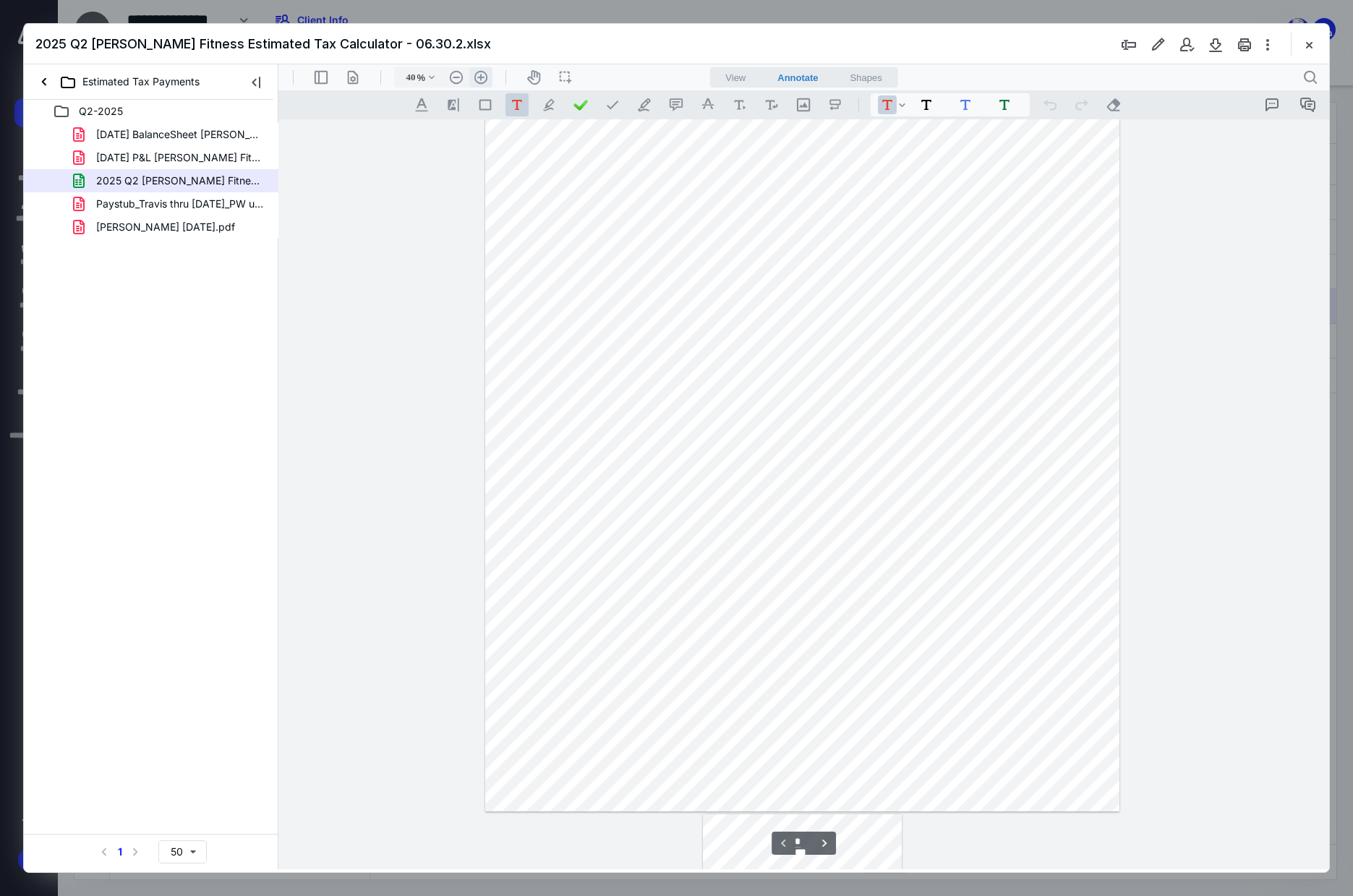 click on ".cls-1{fill:#abb0c4;} icon - header - zoom - in - line" at bounding box center [481, 77] 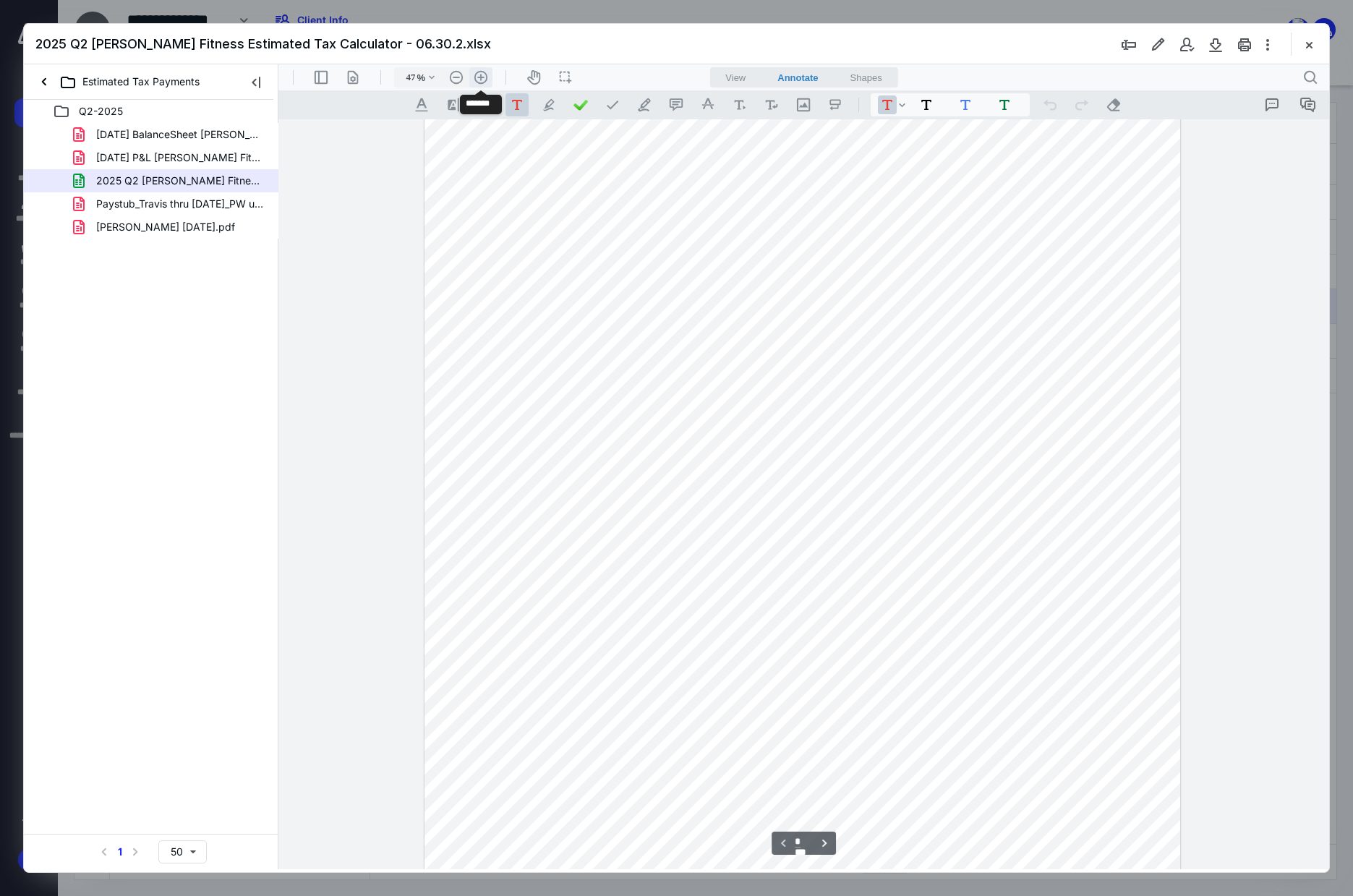 click on ".cls-1{fill:#abb0c4;} icon - header - zoom - in - line" at bounding box center [481, 77] 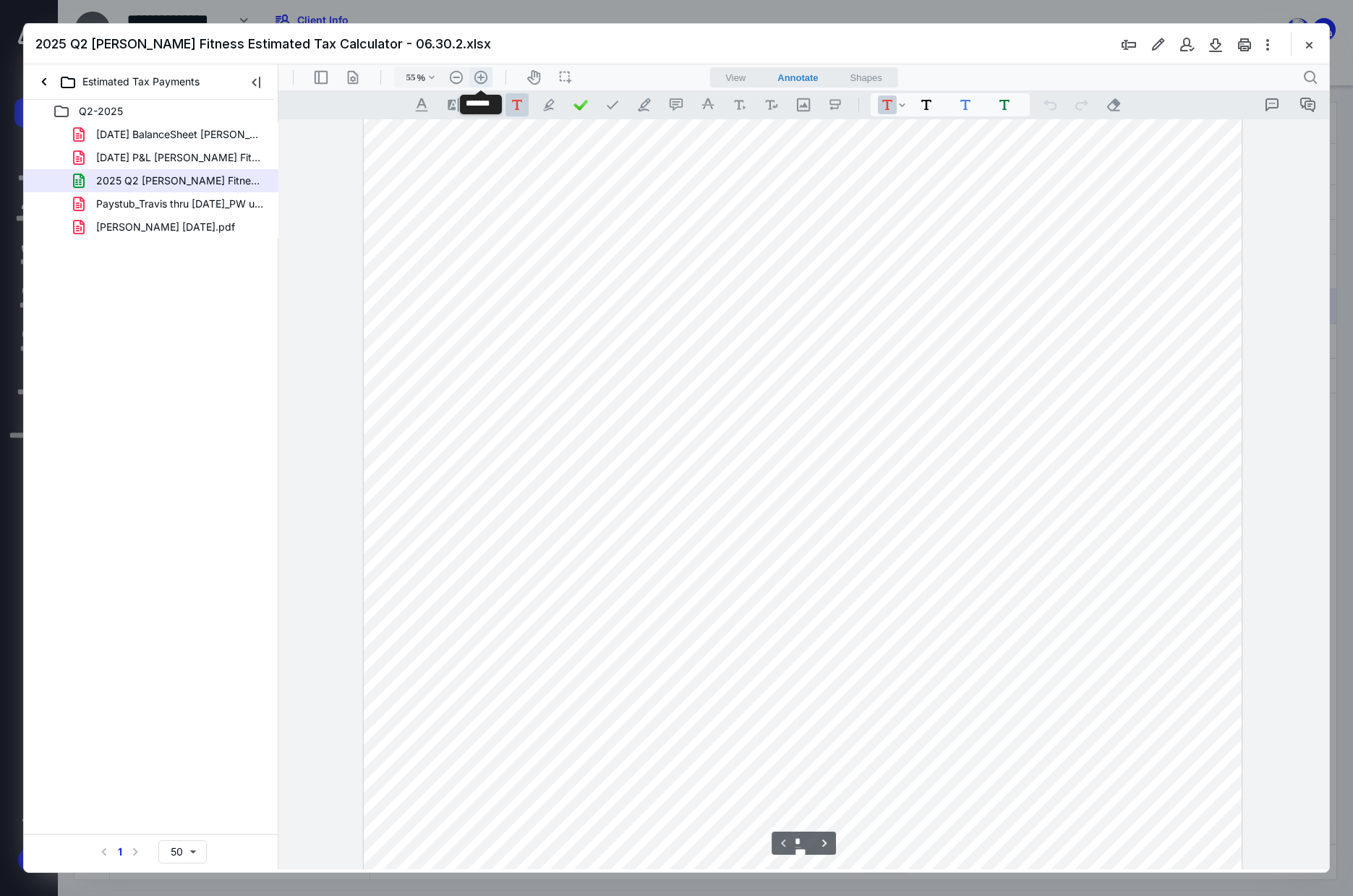 click on ".cls-1{fill:#abb0c4;} icon - header - zoom - in - line" at bounding box center (481, 77) 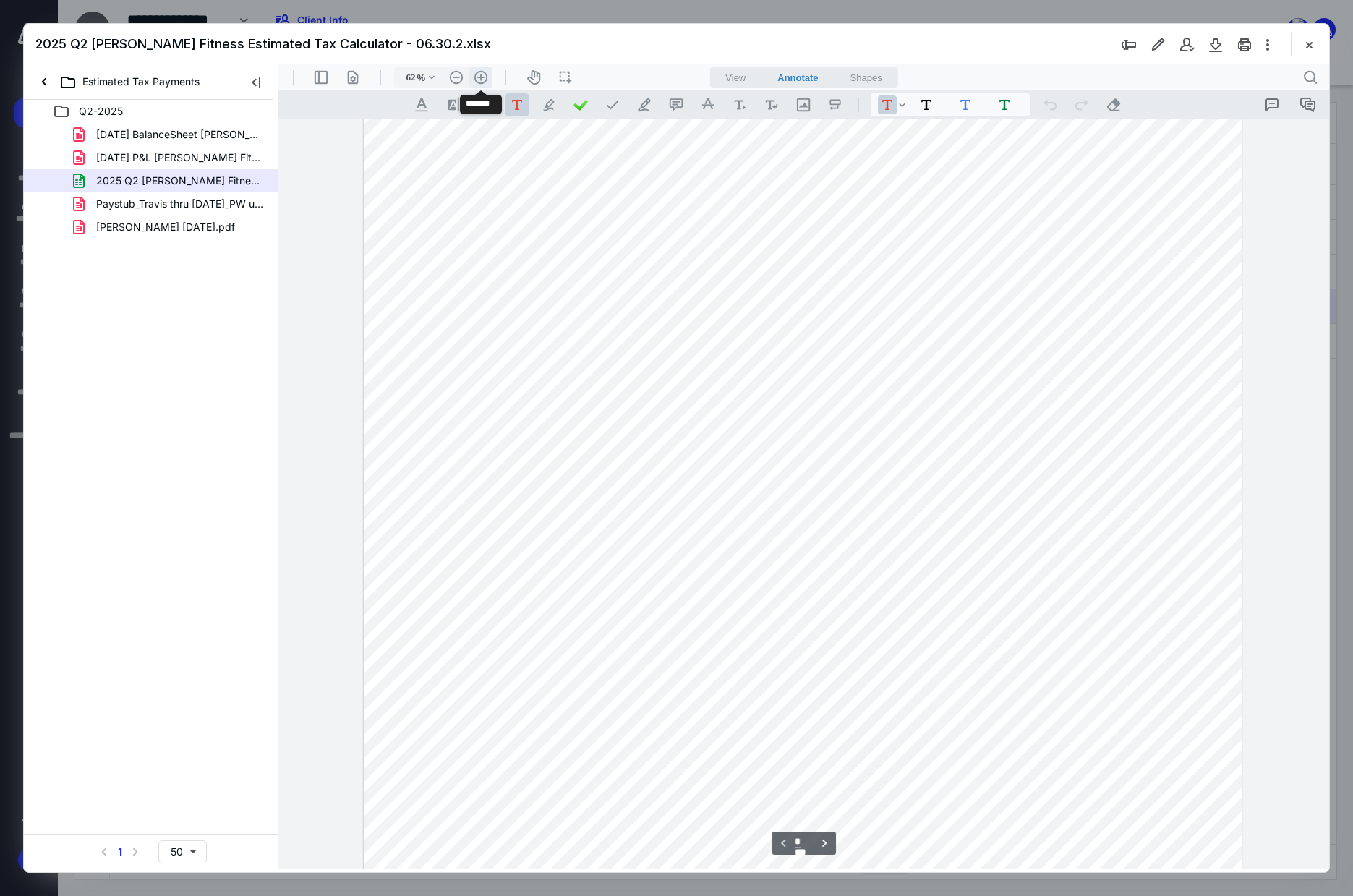 scroll, scrollTop: 289, scrollLeft: 0, axis: vertical 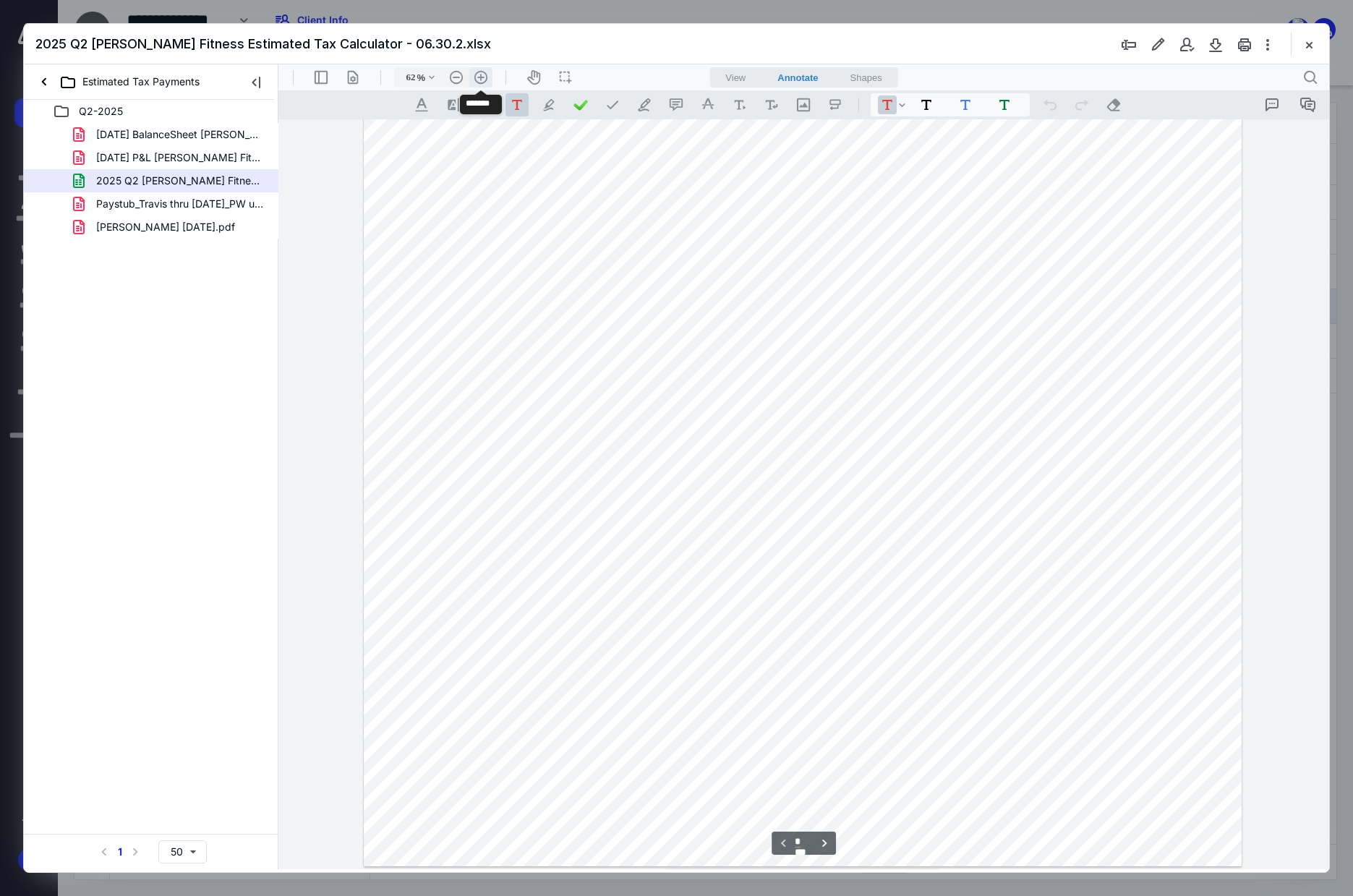 click on ".cls-1{fill:#abb0c4;} icon - header - zoom - in - line" at bounding box center (481, 77) 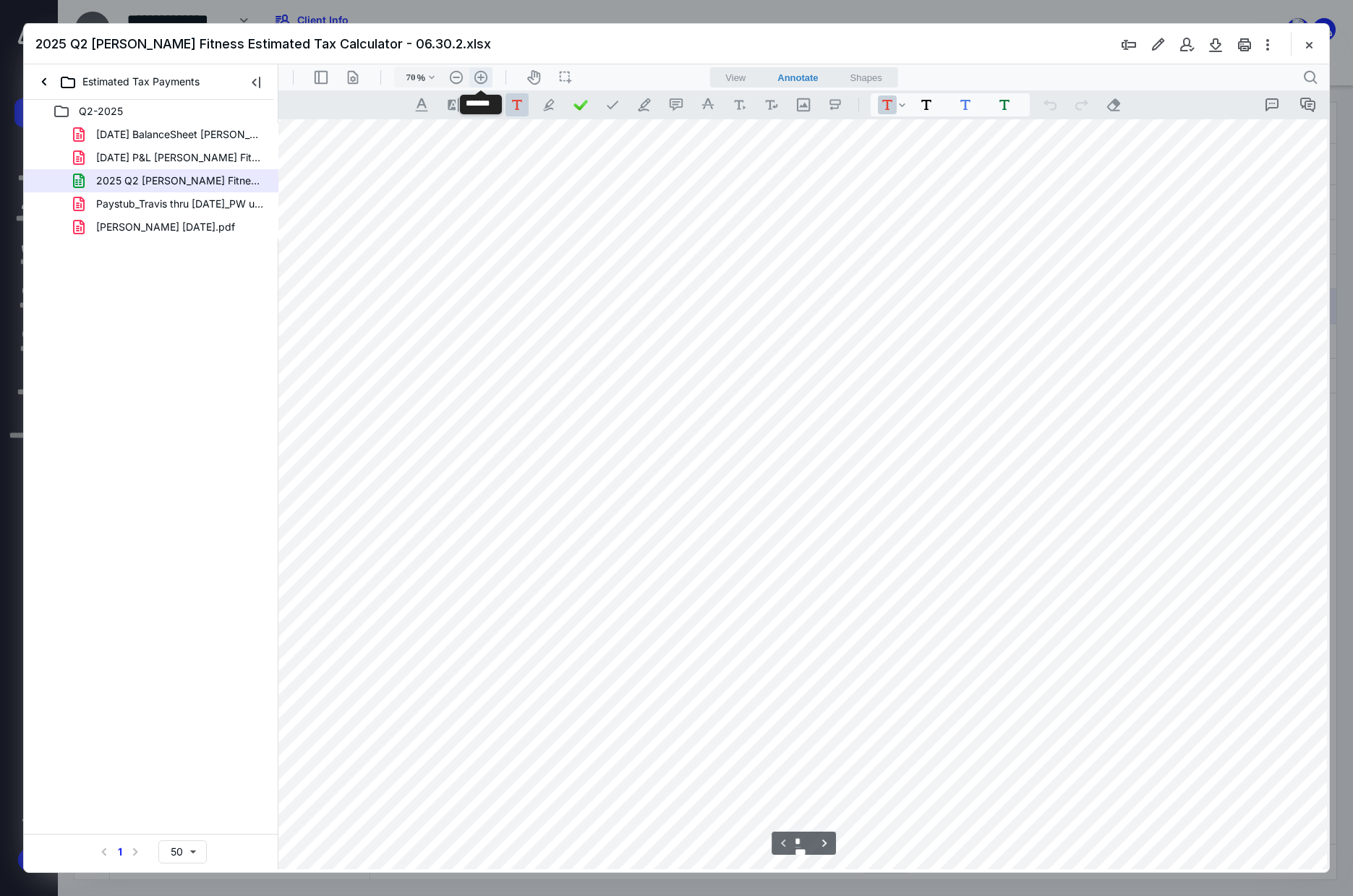 click on ".cls-1{fill:#abb0c4;} icon - header - zoom - in - line" at bounding box center (481, 77) 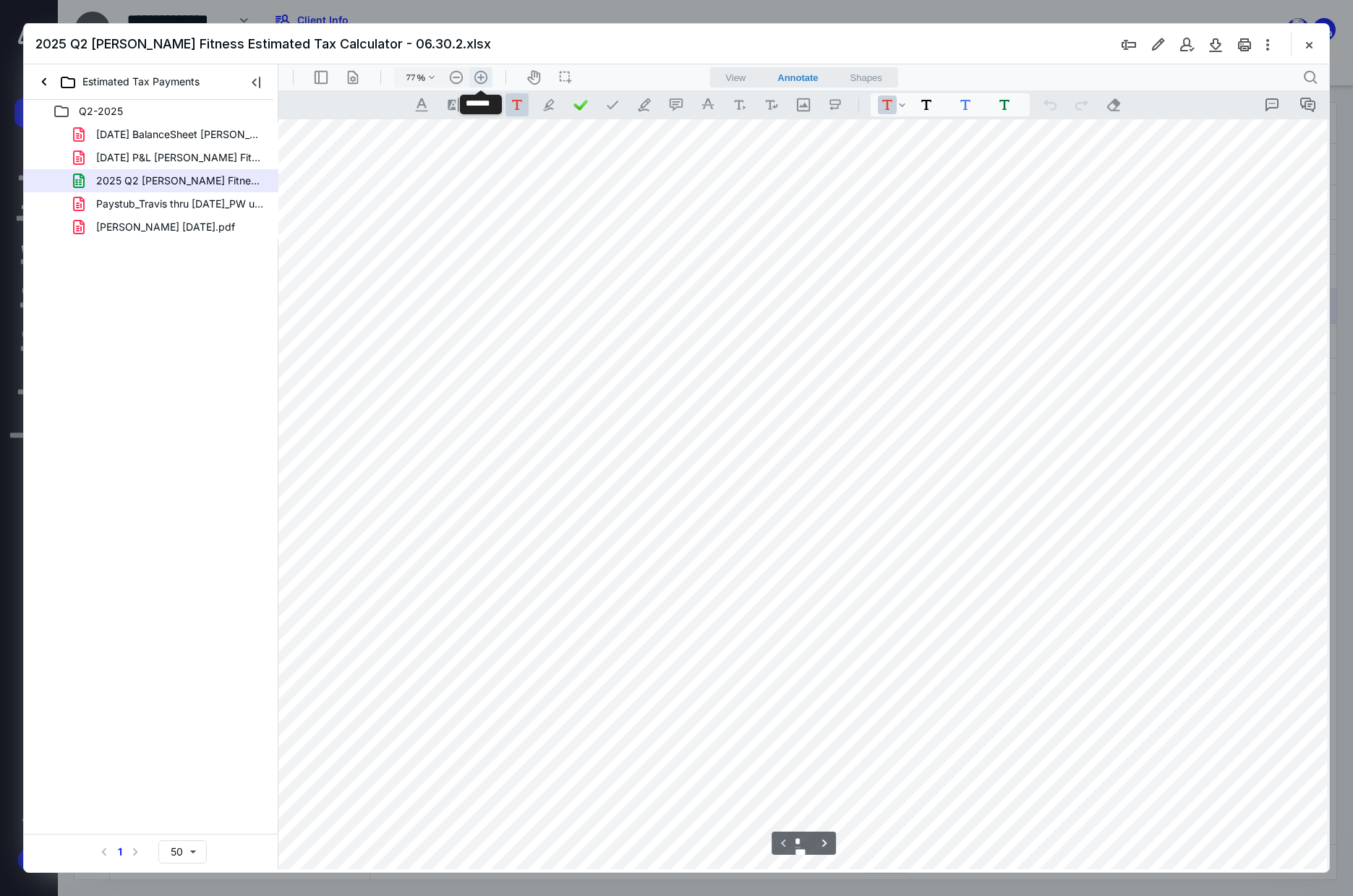 click on ".cls-1{fill:#abb0c4;} icon - header - zoom - in - line" at bounding box center (481, 77) 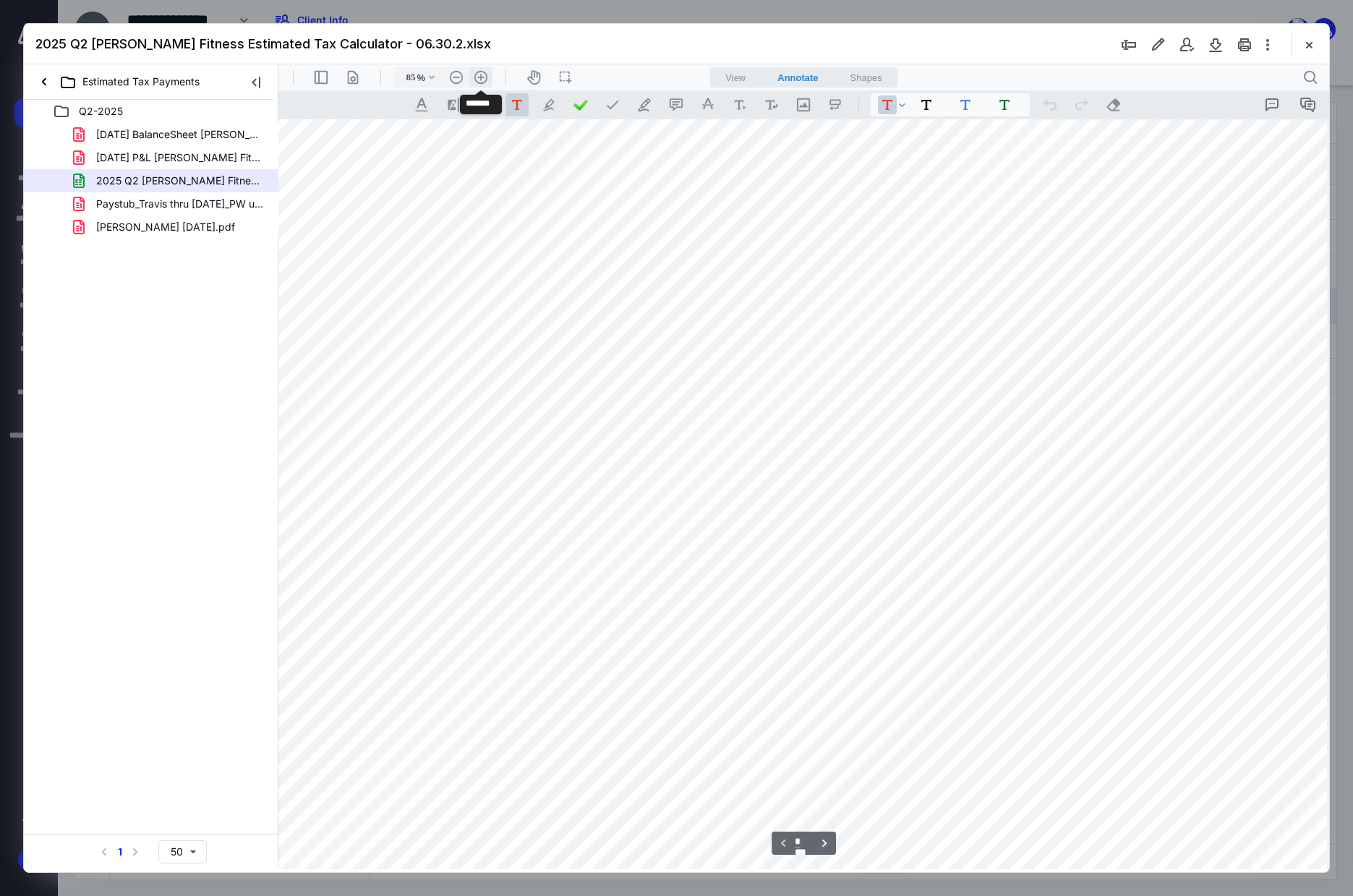 click on ".cls-1{fill:#abb0c4;} icon - header - zoom - in - line" at bounding box center (481, 77) 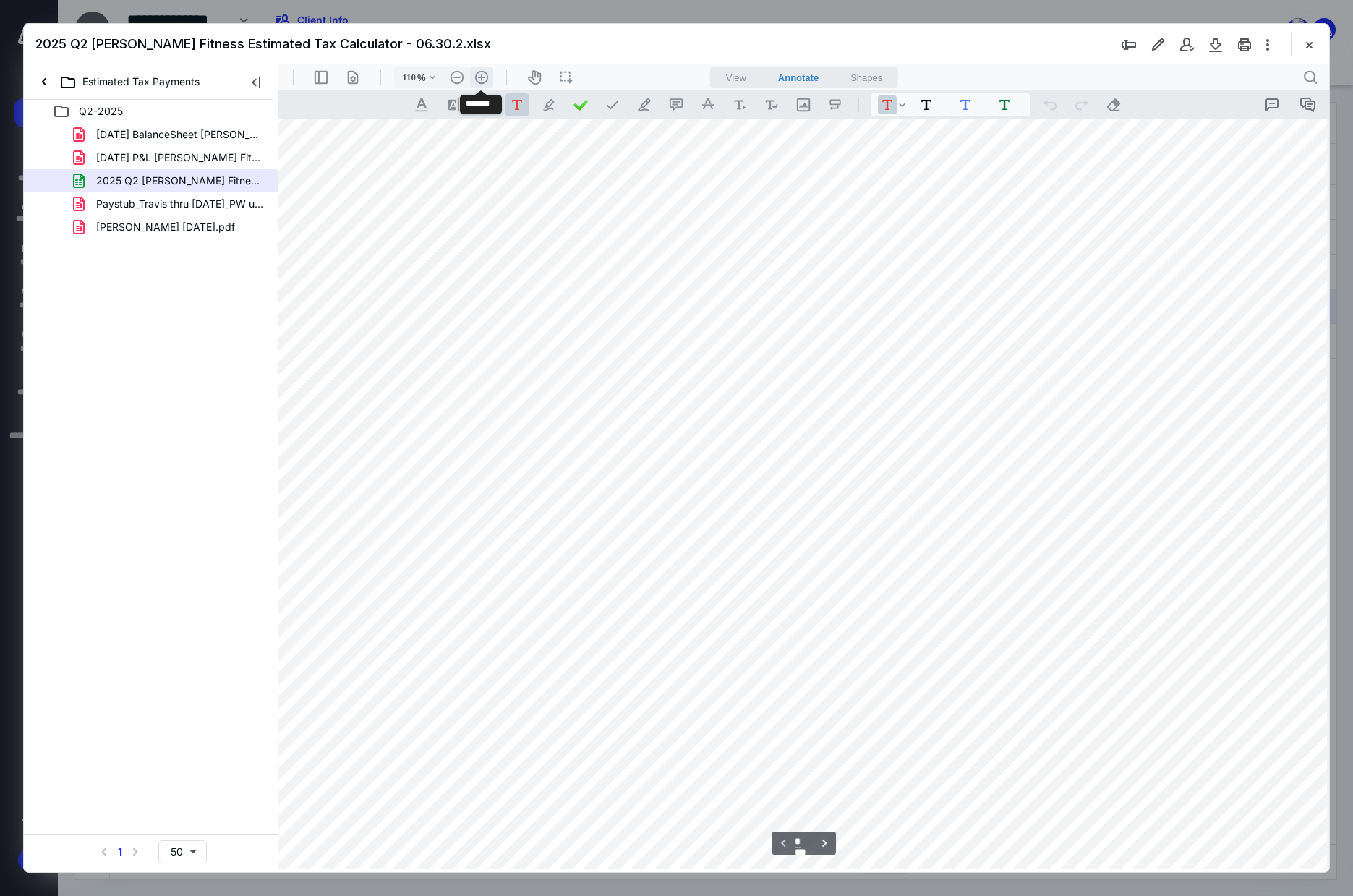 click on ".cls-1{fill:#abb0c4;} icon - header - zoom - in - line" at bounding box center [482, 77] 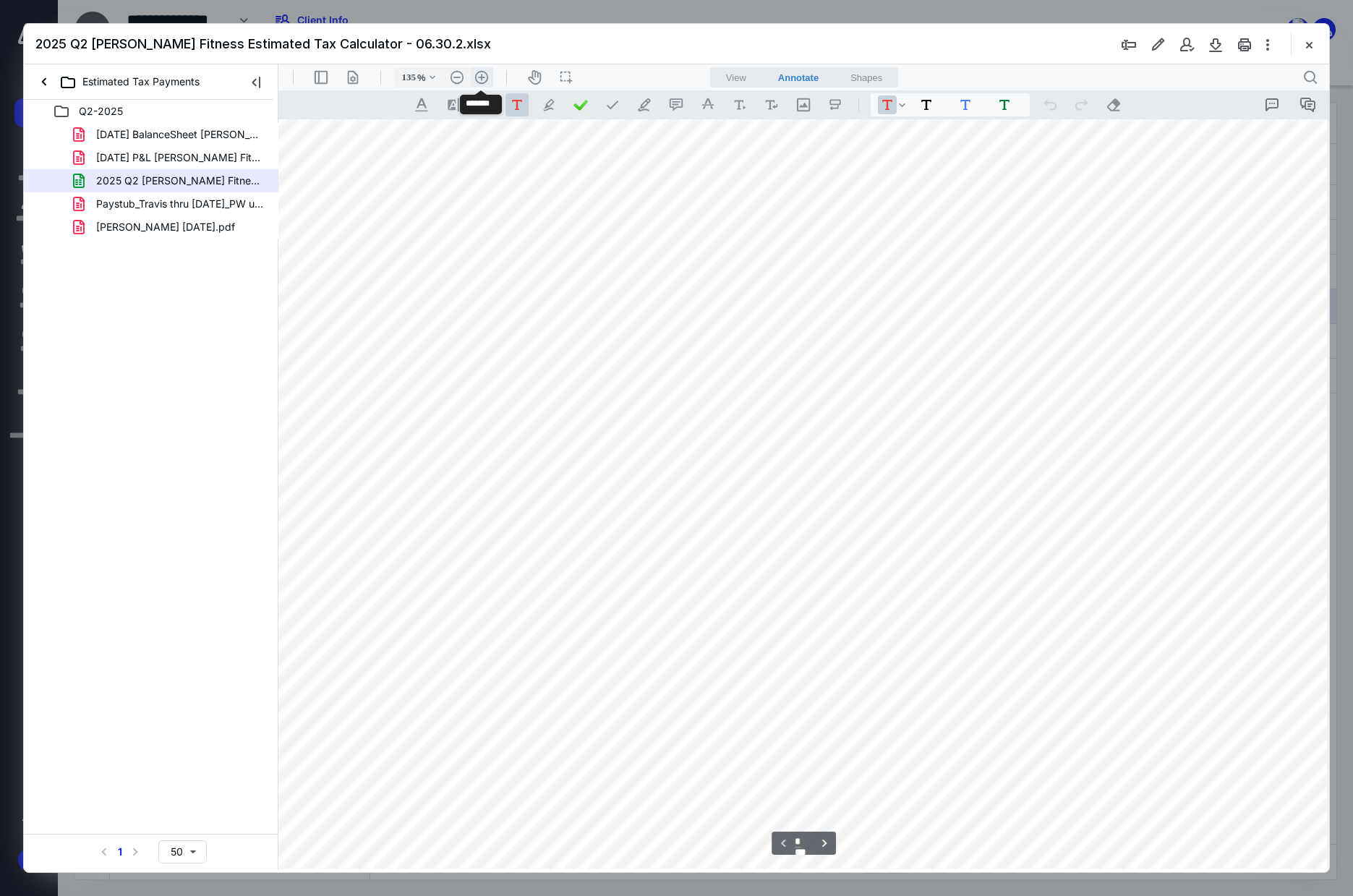 click on ".cls-1{fill:#abb0c4;} icon - header - zoom - in - line" at bounding box center (482, 77) 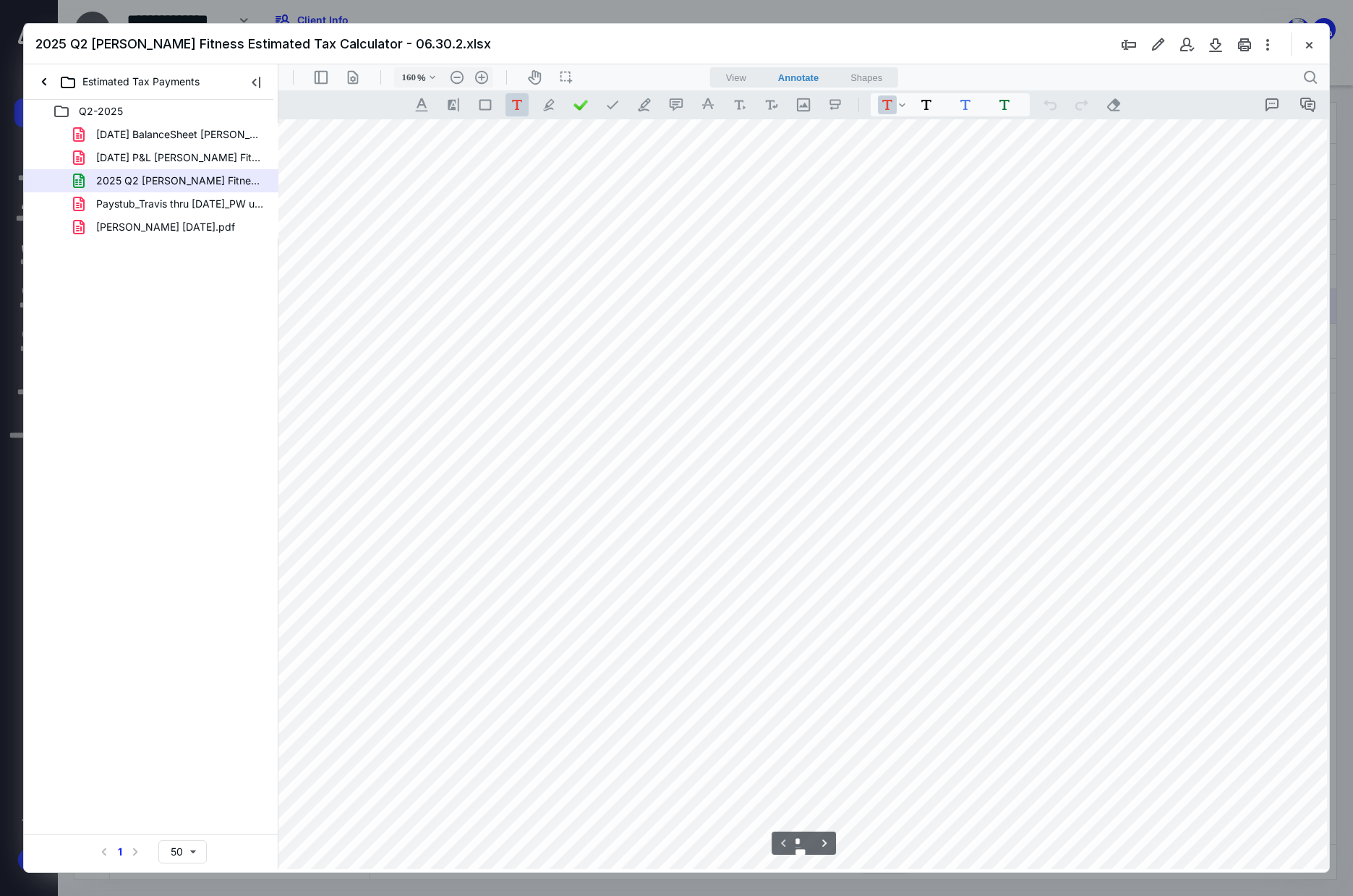 scroll, scrollTop: 0, scrollLeft: 217, axis: horizontal 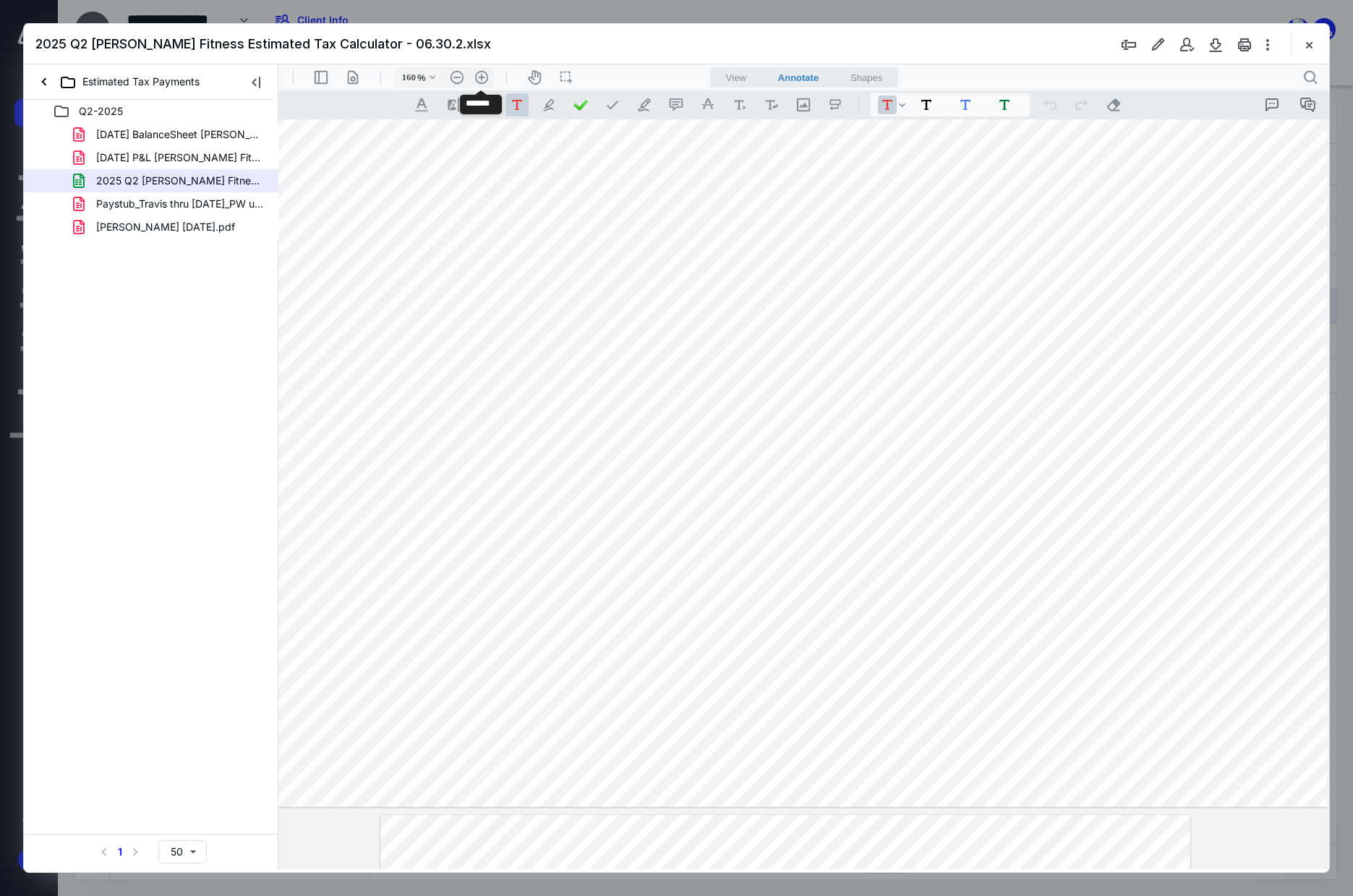 type on "*" 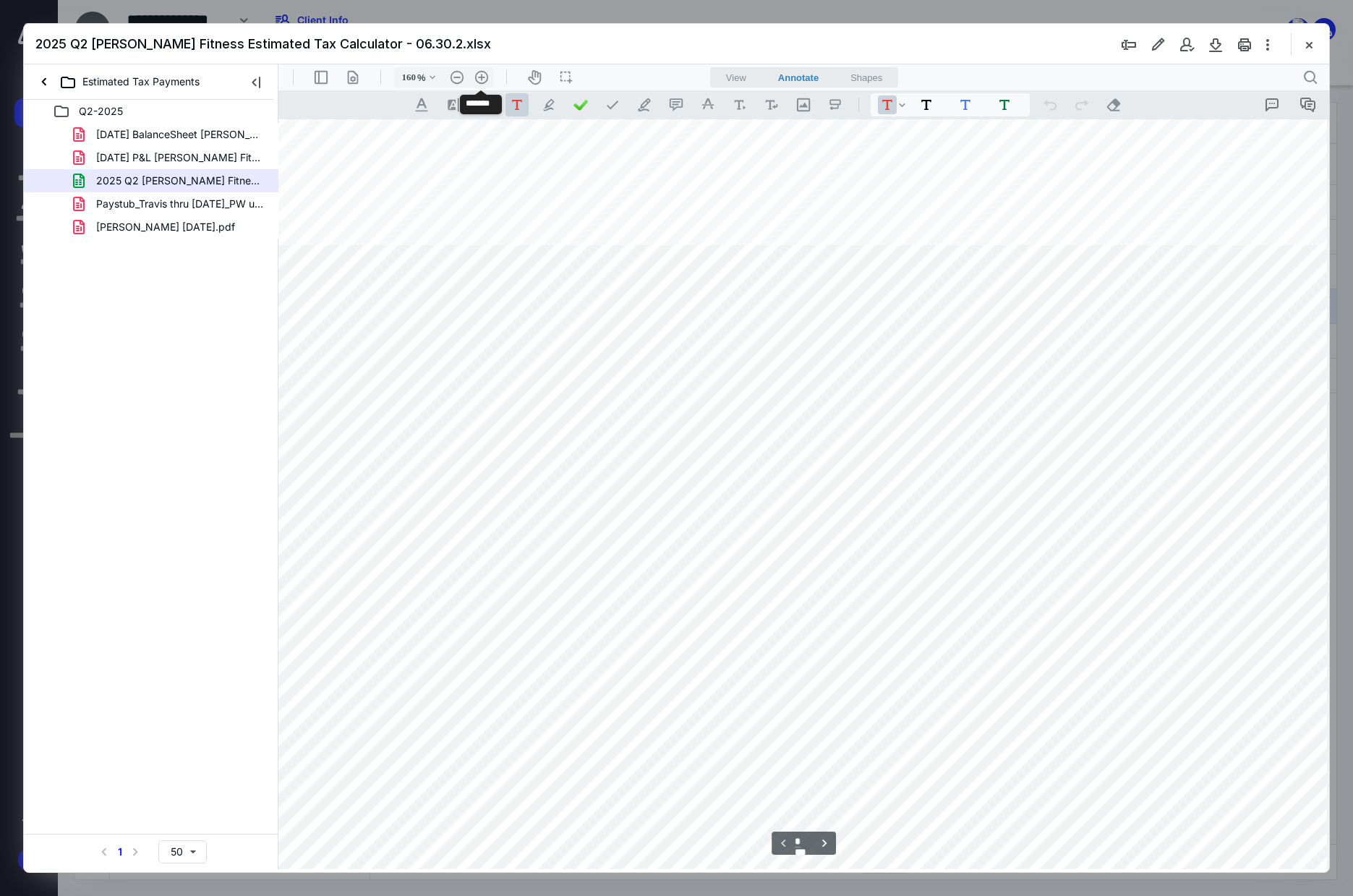scroll, scrollTop: 1514, scrollLeft: 788, axis: both 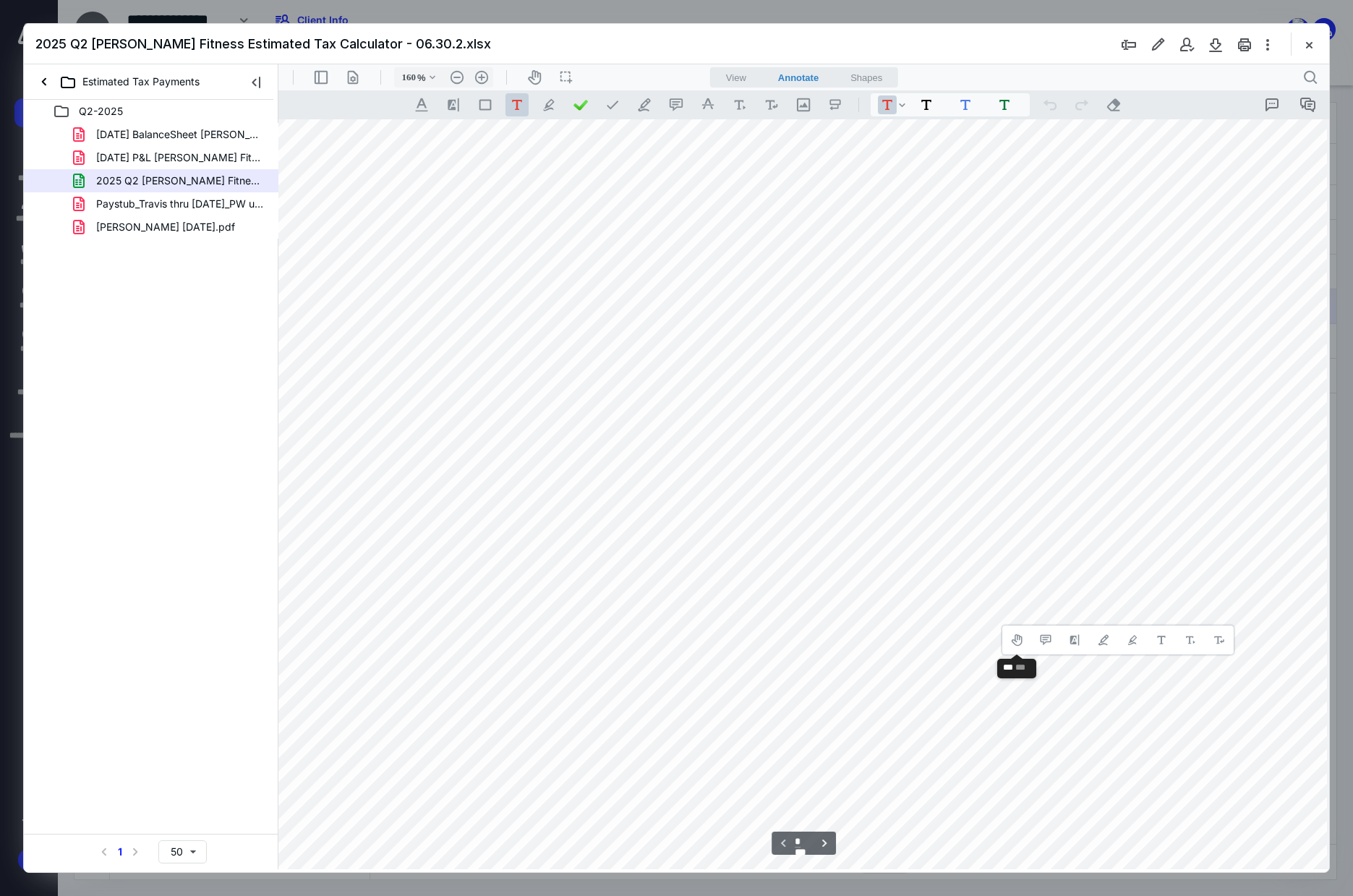 click at bounding box center (1461, 534) 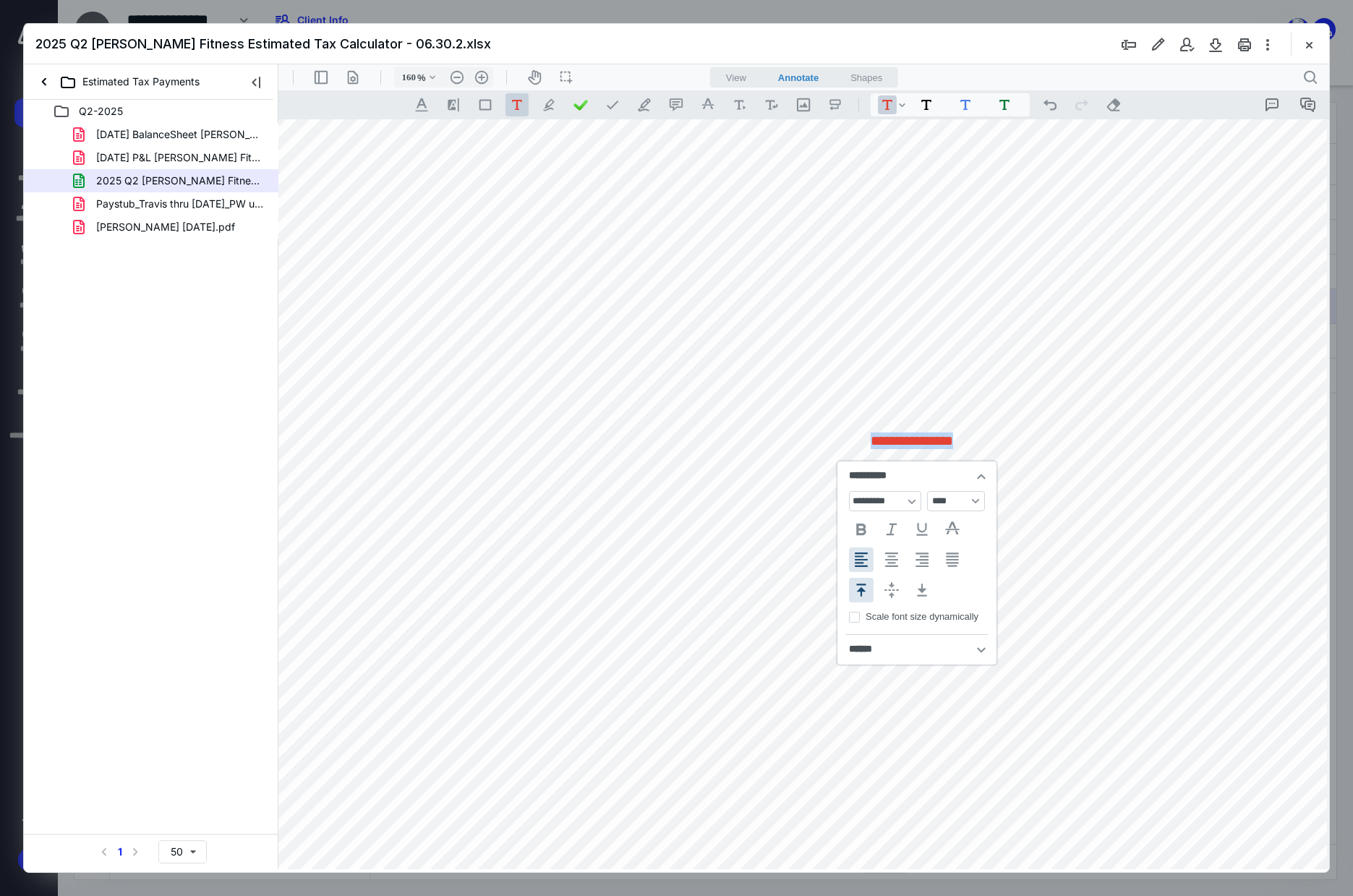 click on "**********" at bounding box center [1461, 534] 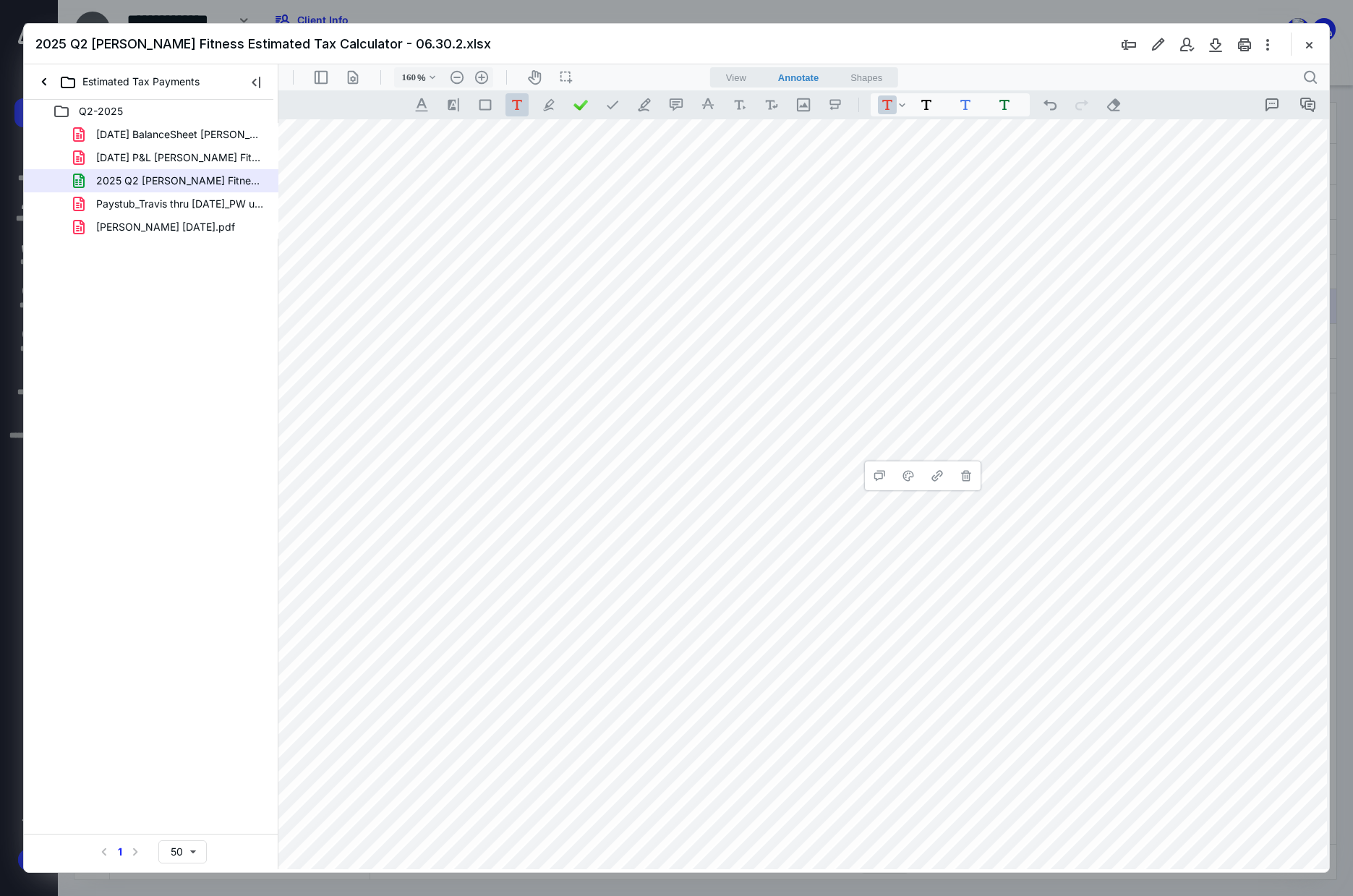 click on "**********" at bounding box center (966, 476) 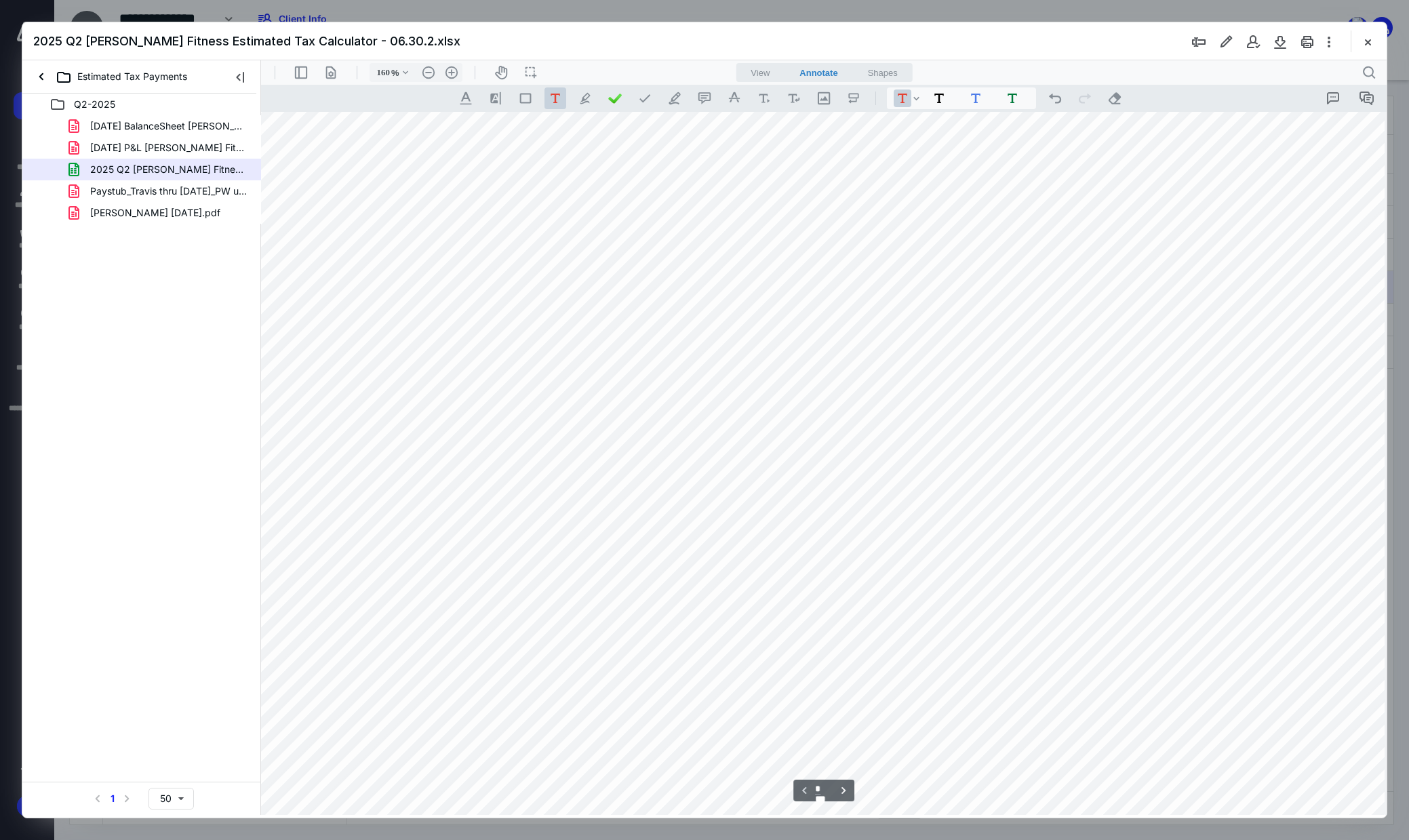 scroll, scrollTop: 656, scrollLeft: 106, axis: both 